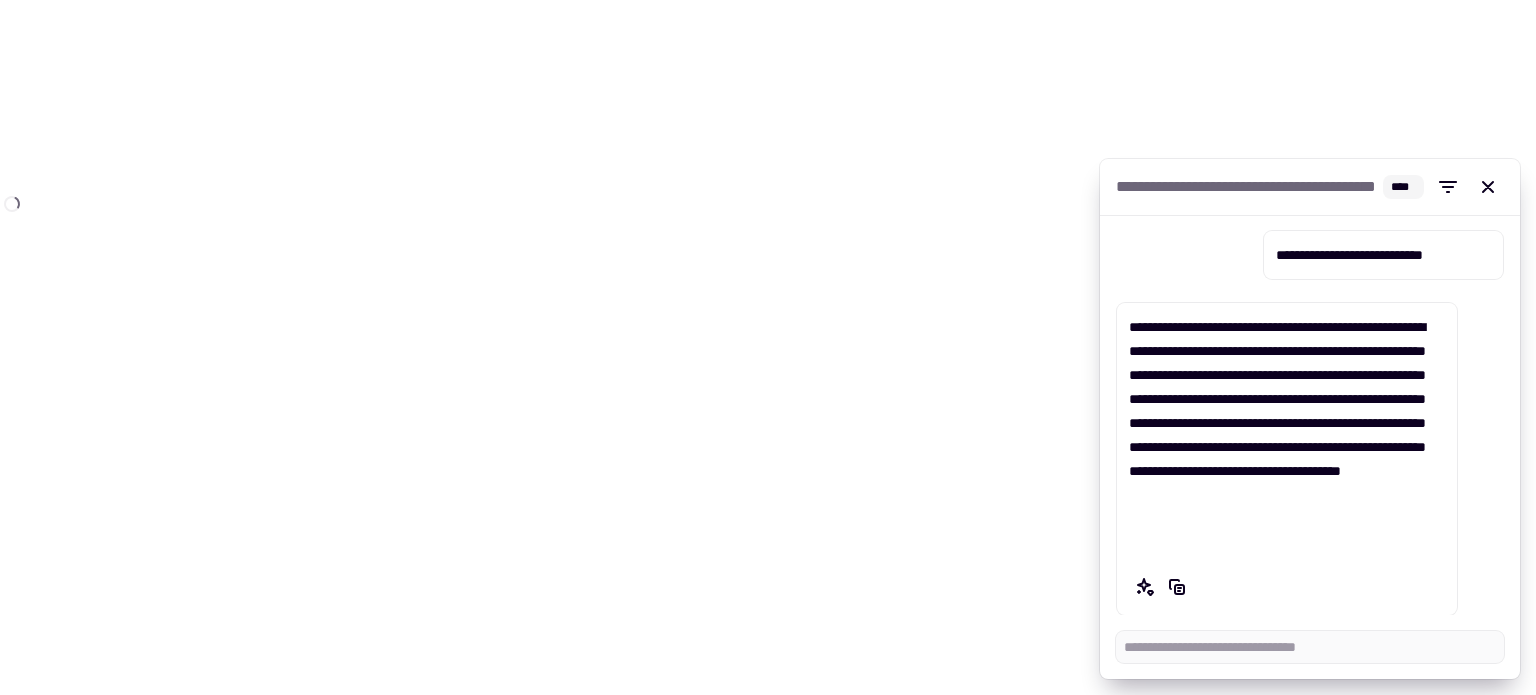 scroll, scrollTop: 0, scrollLeft: 0, axis: both 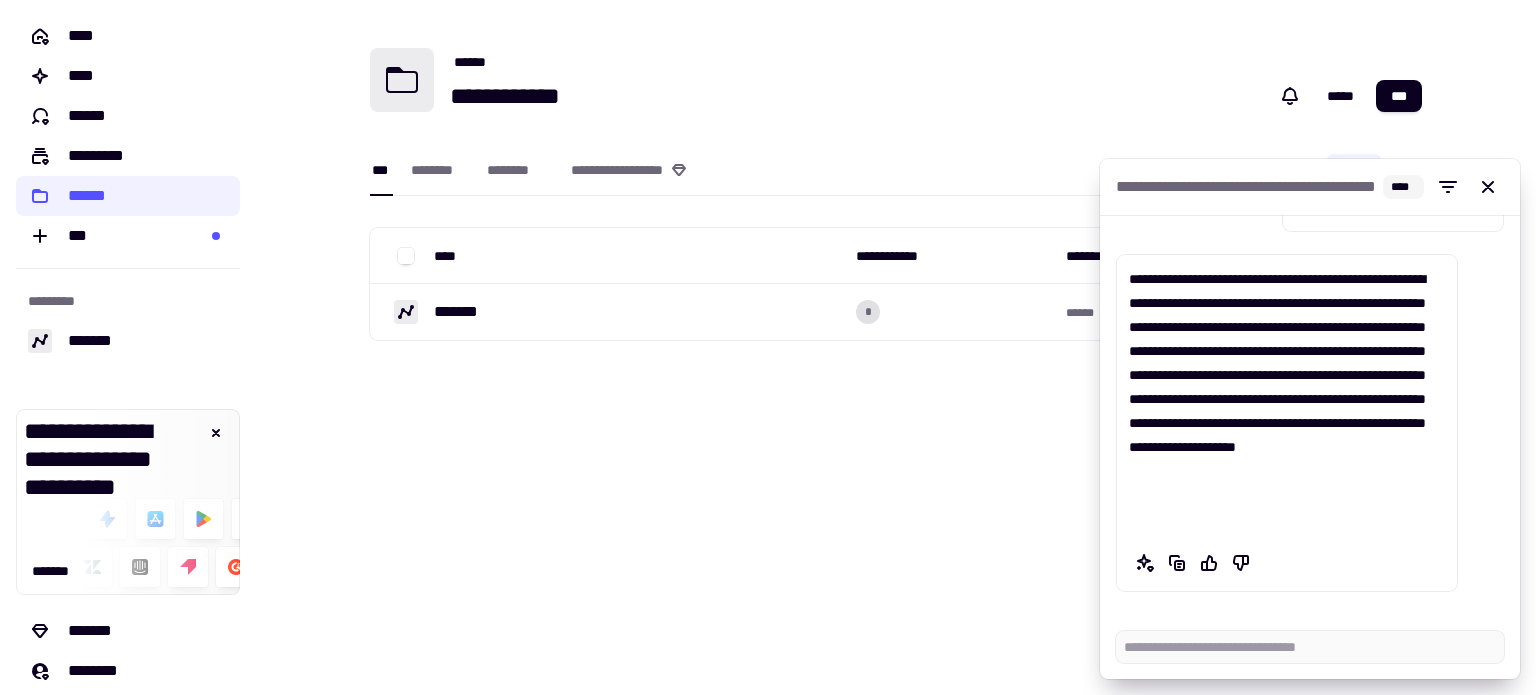 click on "[NUMBER] [STREET], [CITY], [STATE] [ZIP] [COUNTRY] [PHONE] [EMAIL] [CREDIT_CARD] [EXP_DATE] [CVV]" at bounding box center [896, 202] 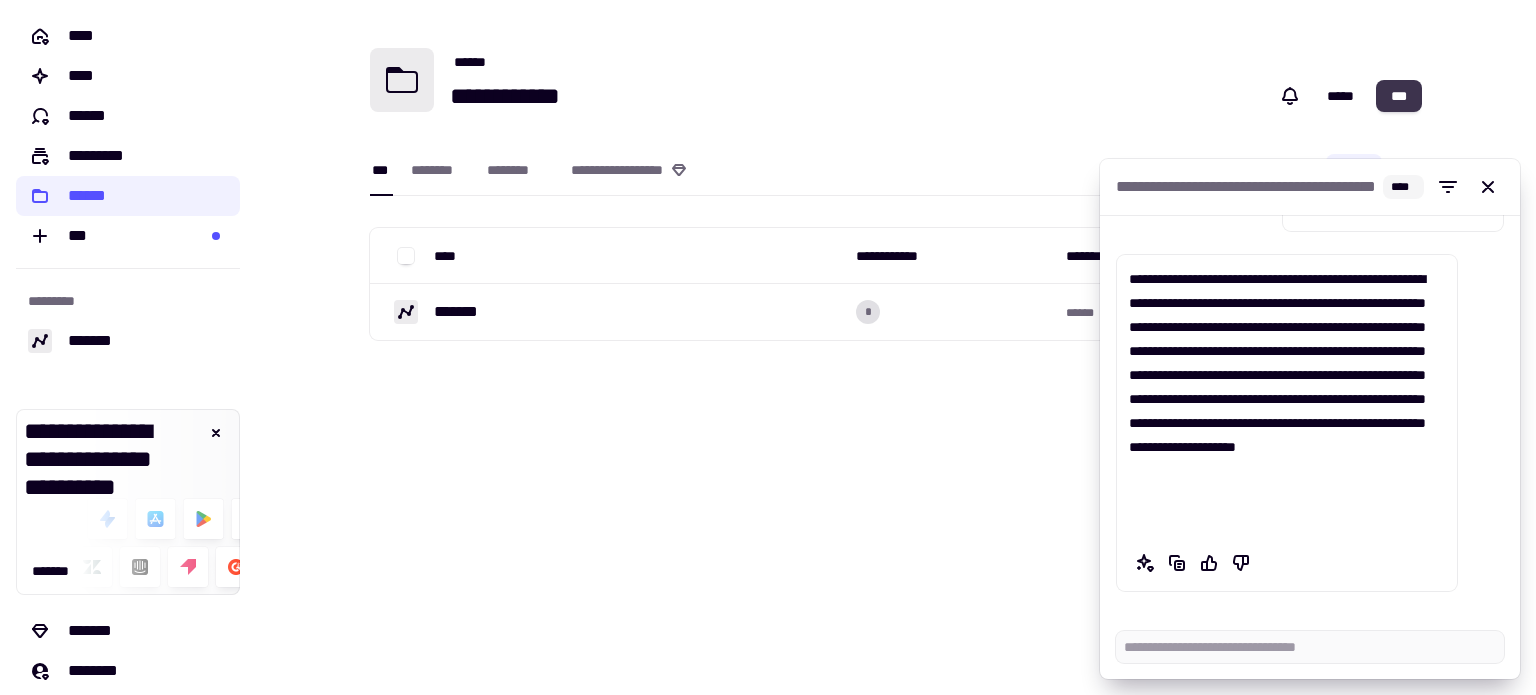 click on "***" 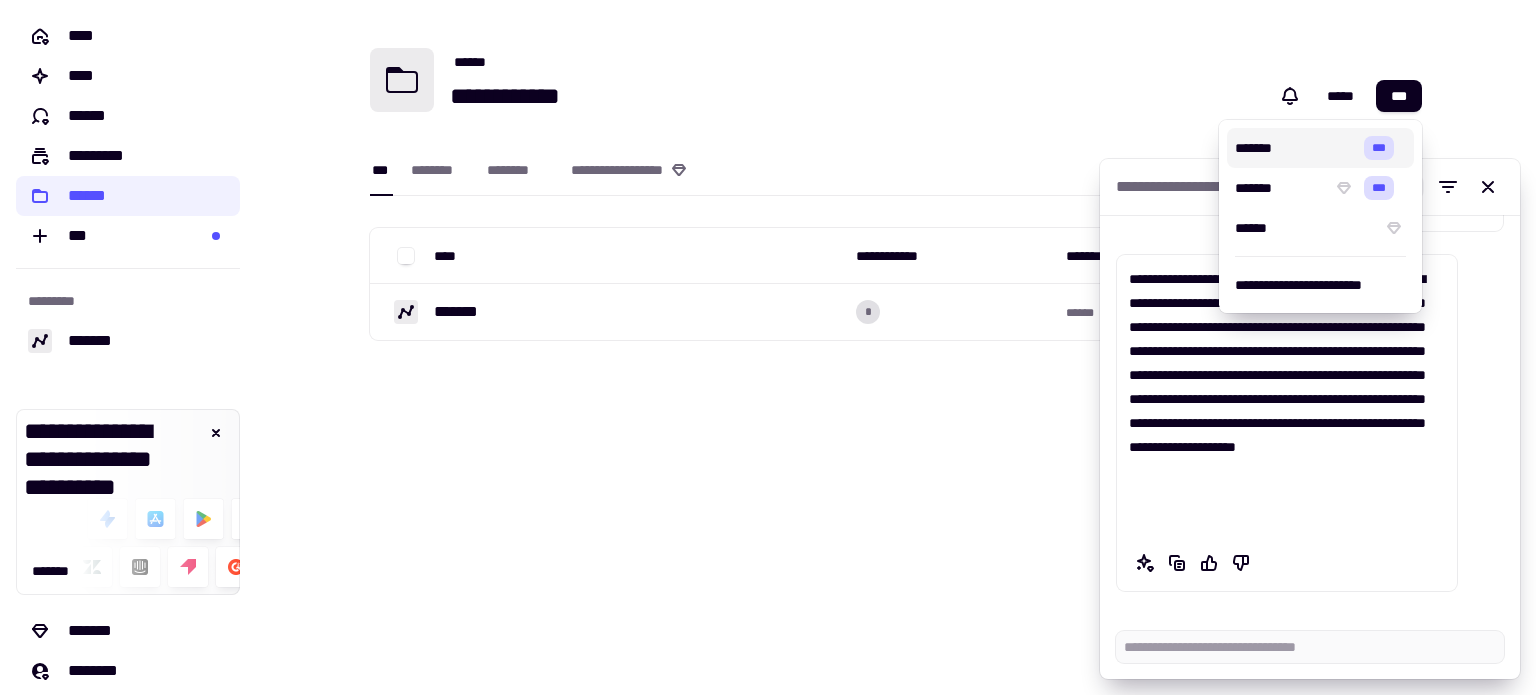 click on "*******" at bounding box center [1295, 148] 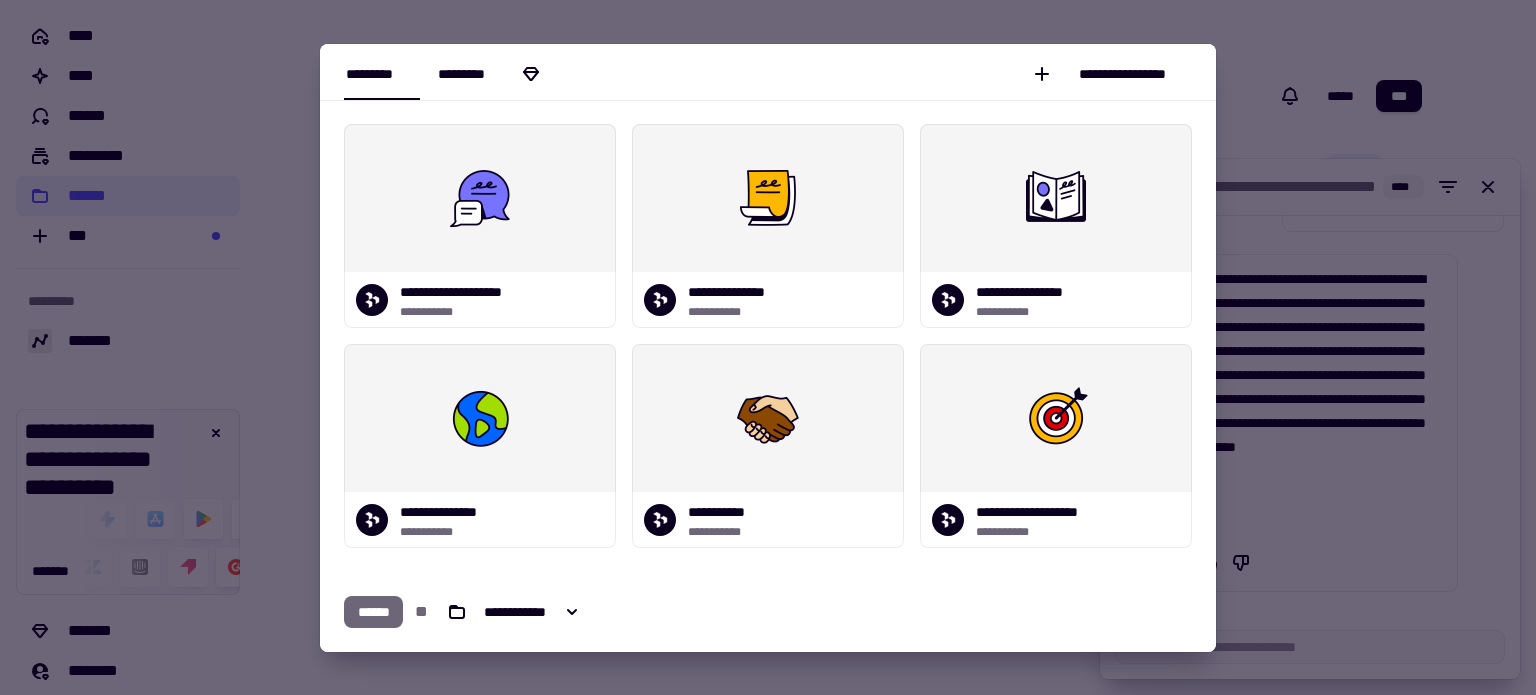 click on "*********" at bounding box center [491, 73] 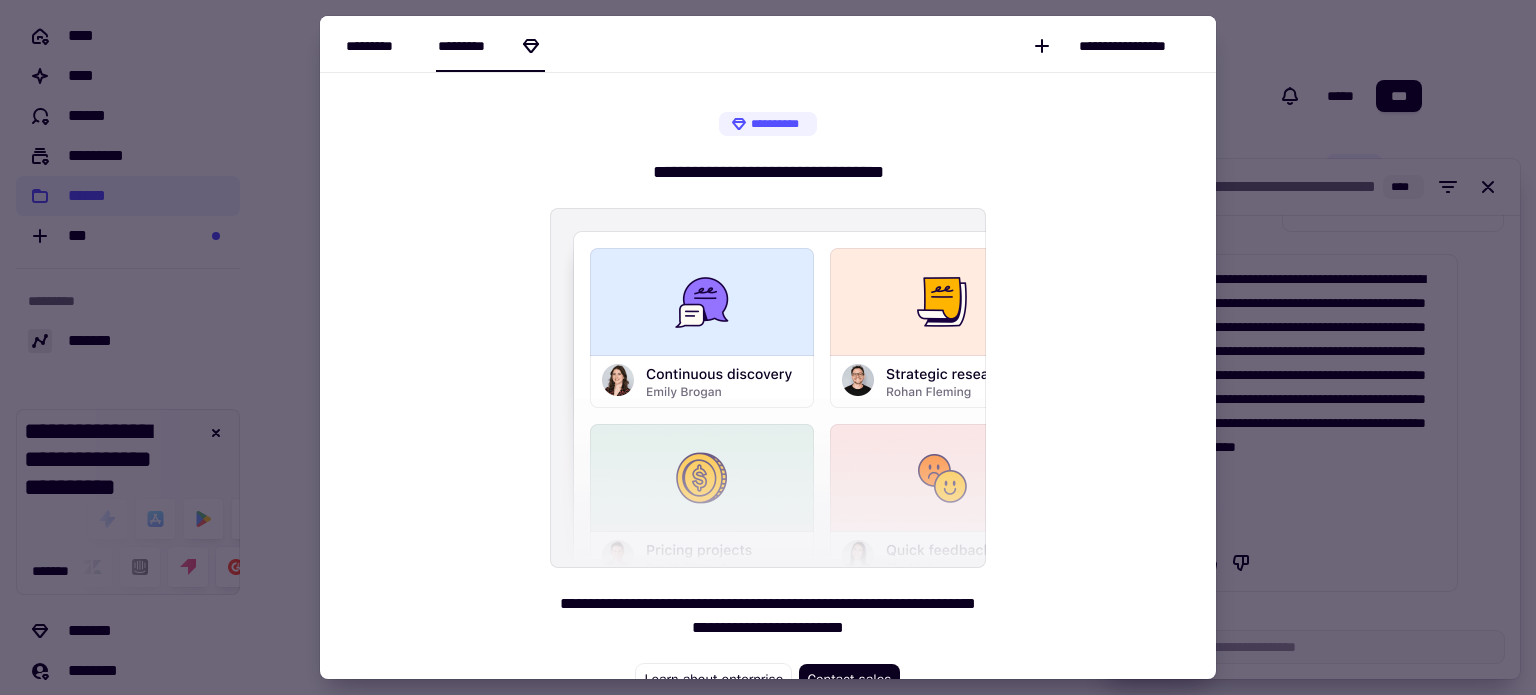 click on "*********" at bounding box center [382, 46] 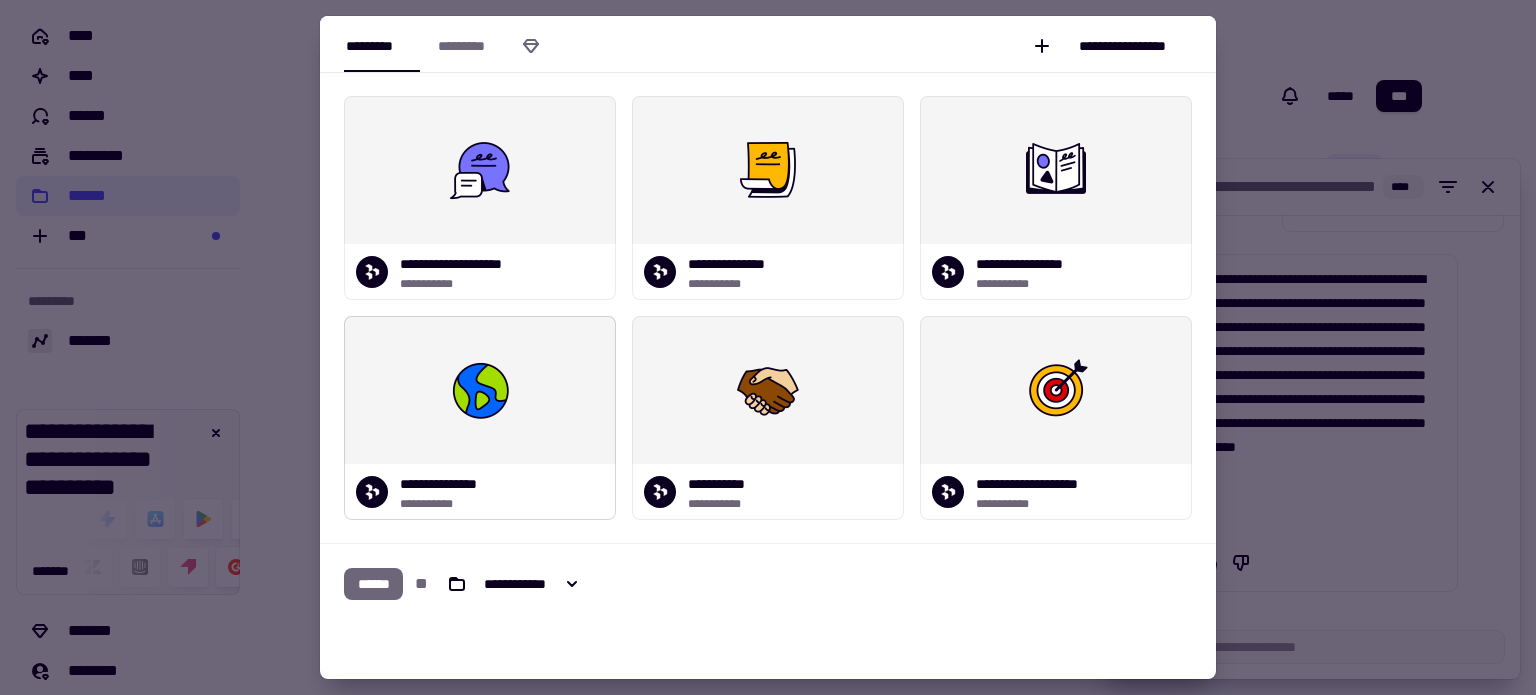 scroll, scrollTop: 0, scrollLeft: 0, axis: both 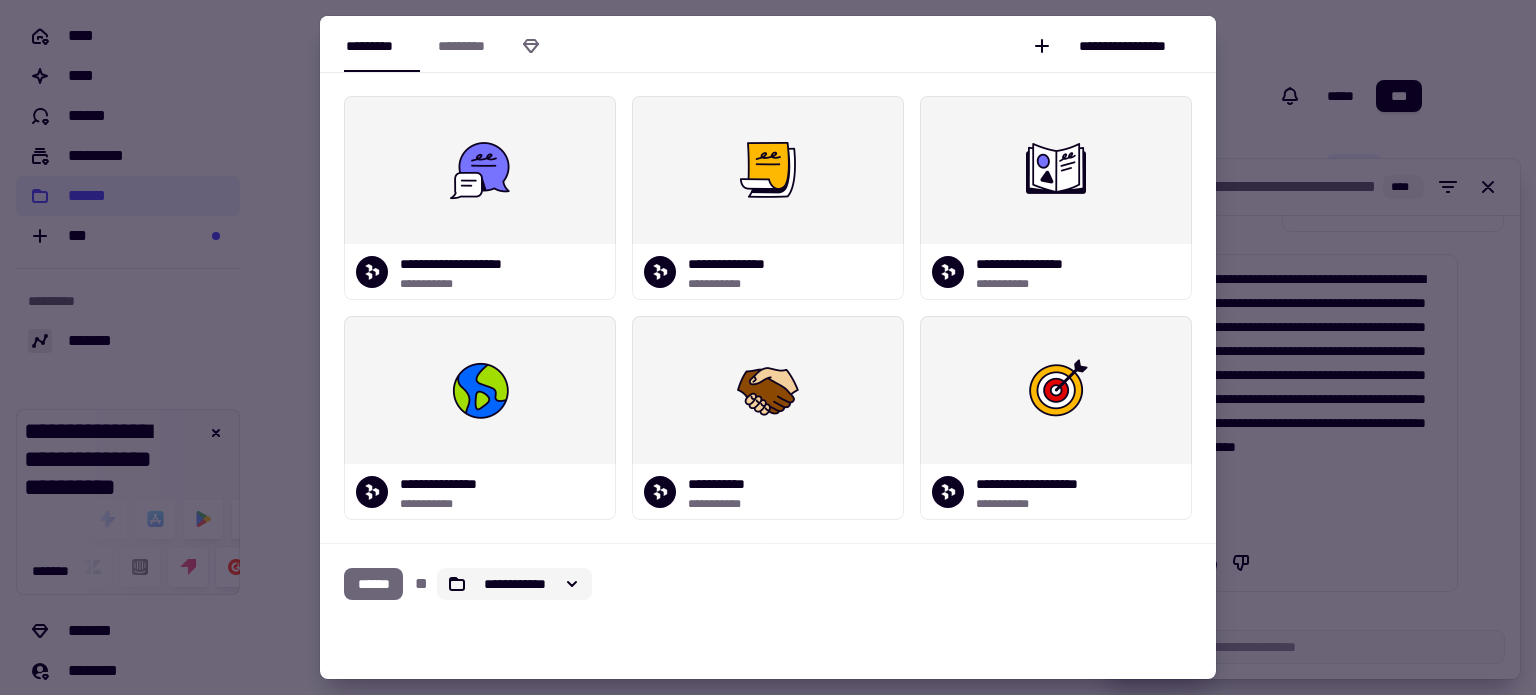 click 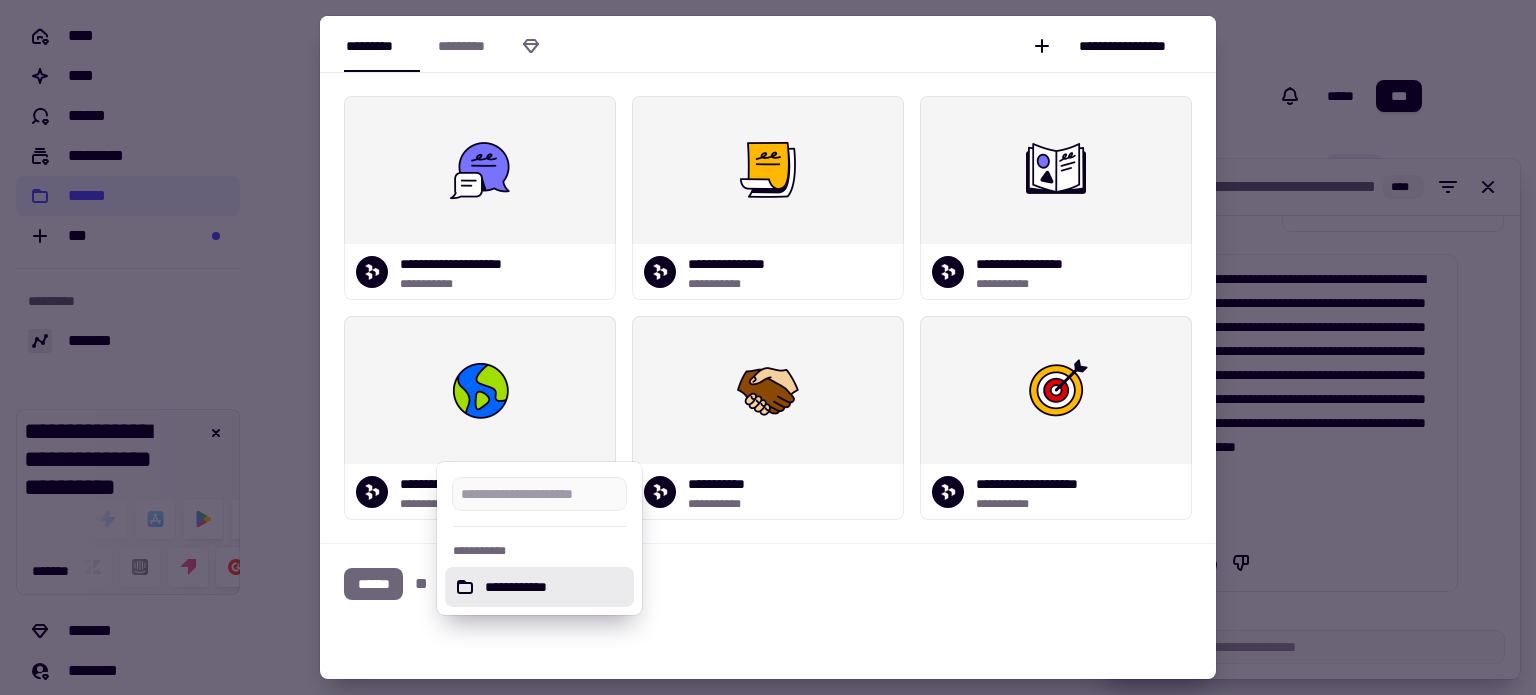 click on "[FIRST] [LAST]" at bounding box center (768, 584) 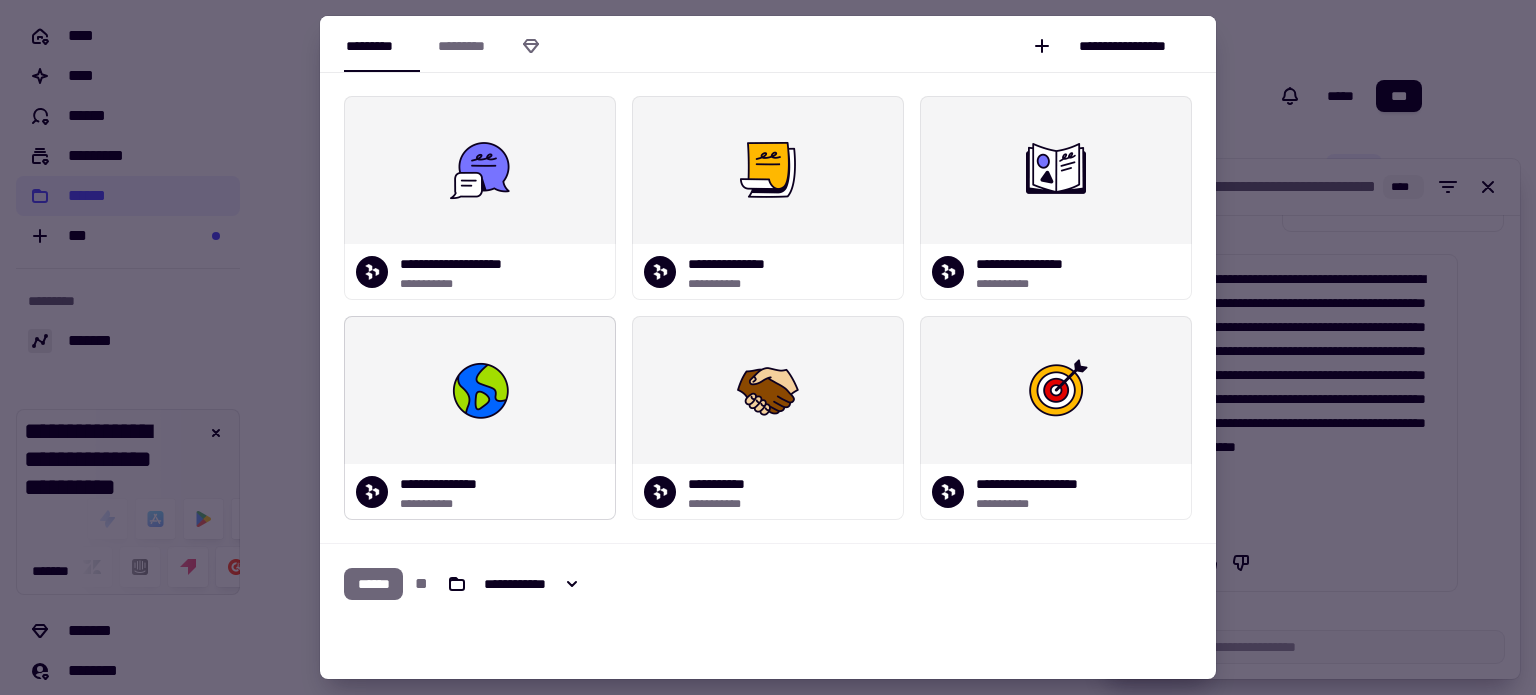 scroll, scrollTop: 164, scrollLeft: 0, axis: vertical 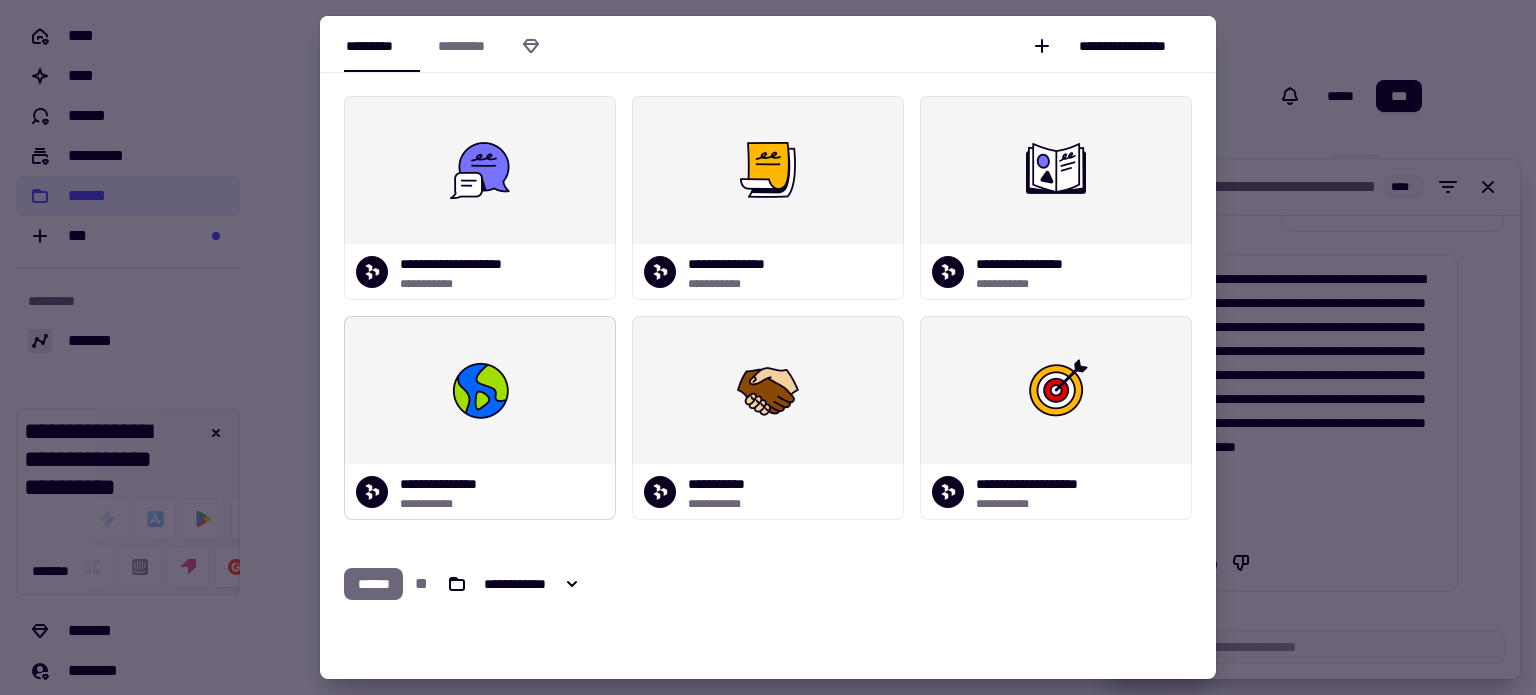 click on "**********" at bounding box center (480, 492) 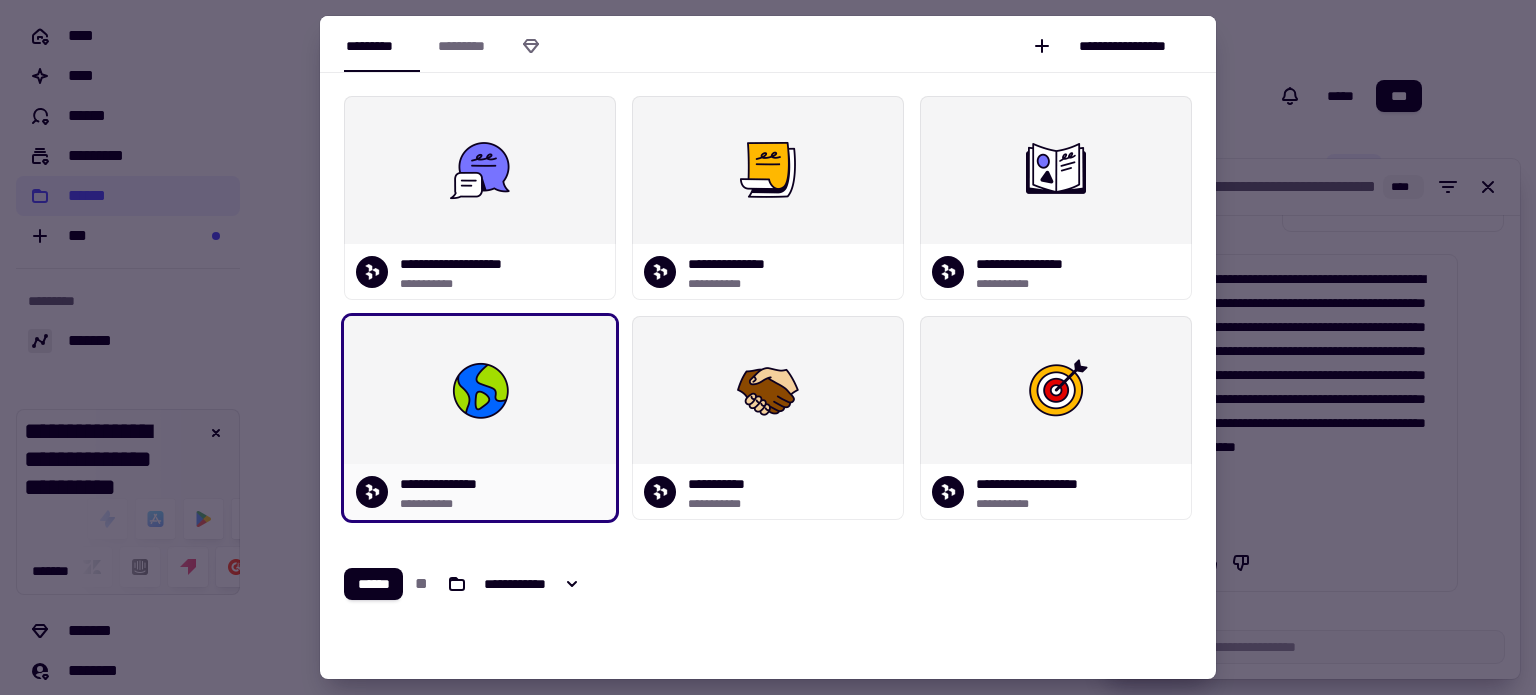 click on "**********" at bounding box center (480, 492) 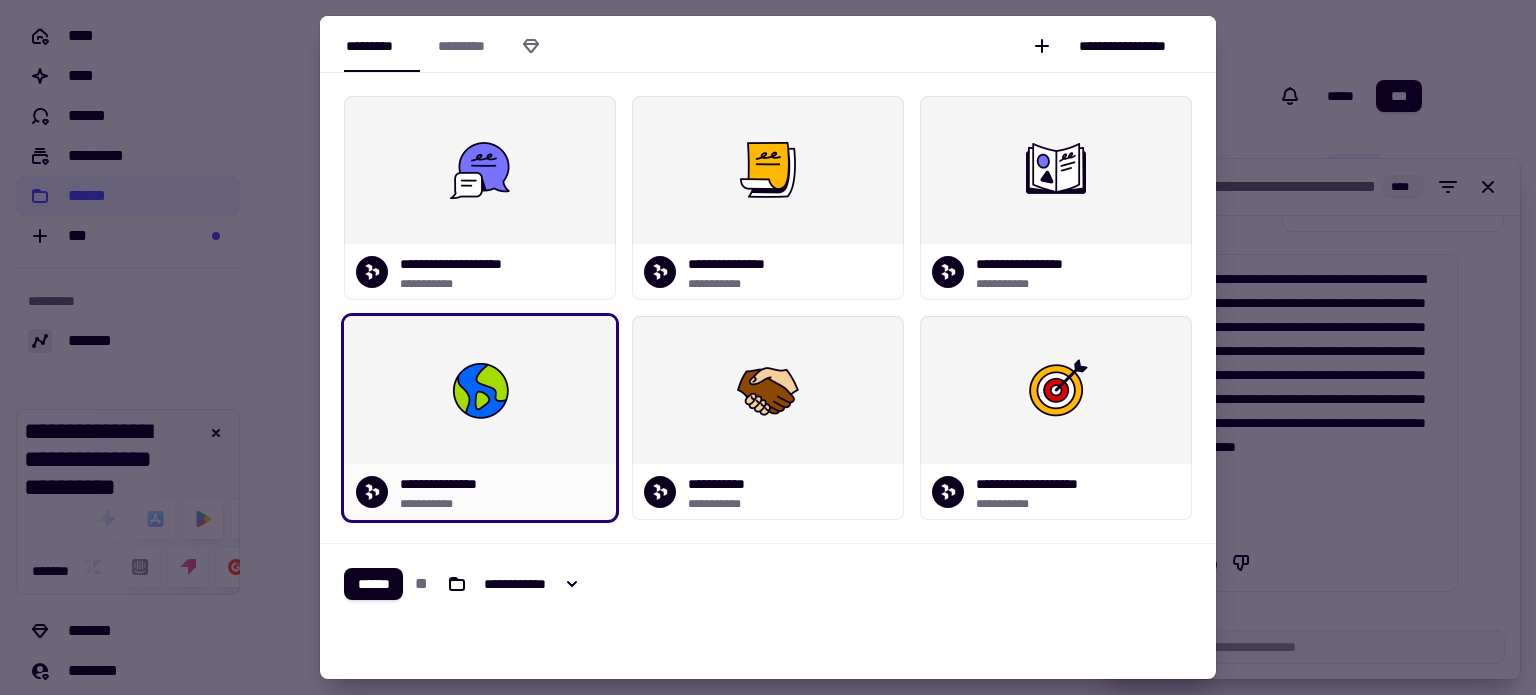 scroll, scrollTop: 0, scrollLeft: 0, axis: both 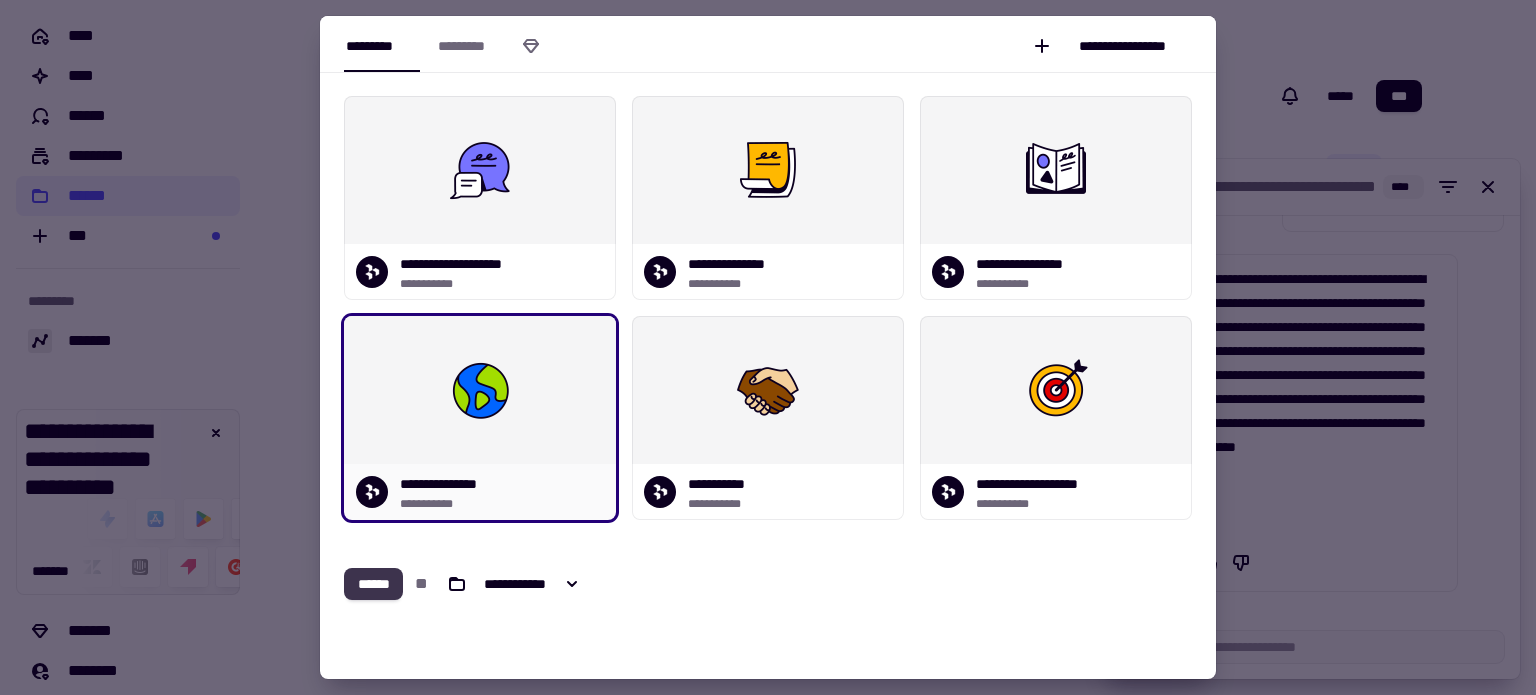 click on "******" 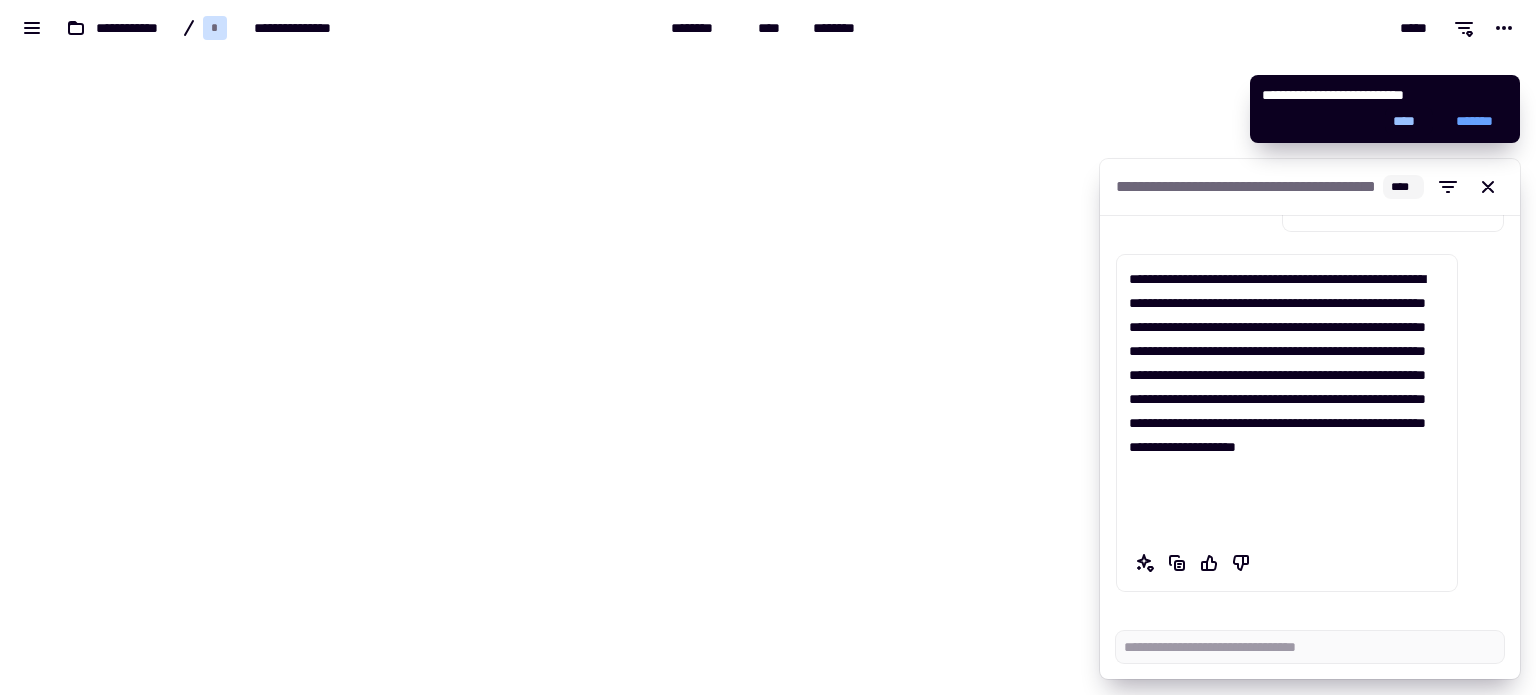 click on "****" 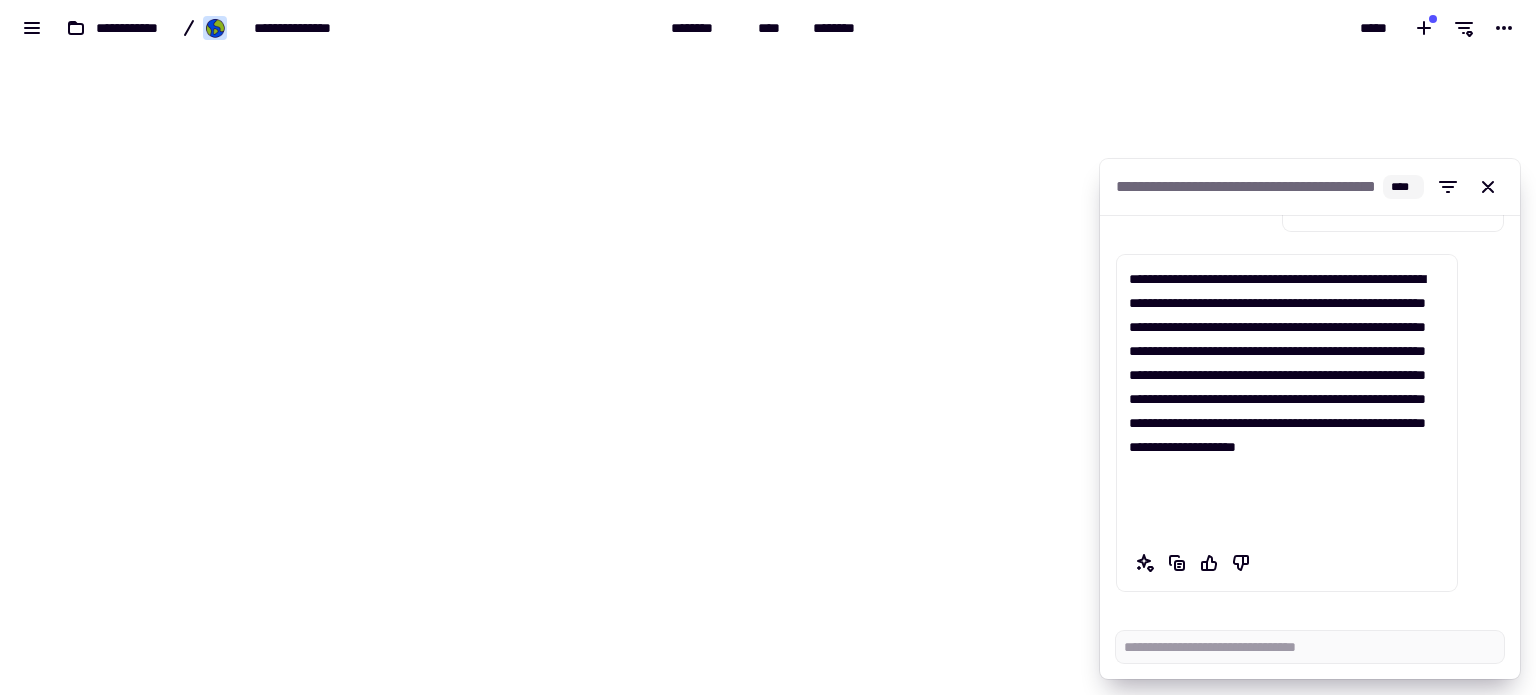 click on "********" 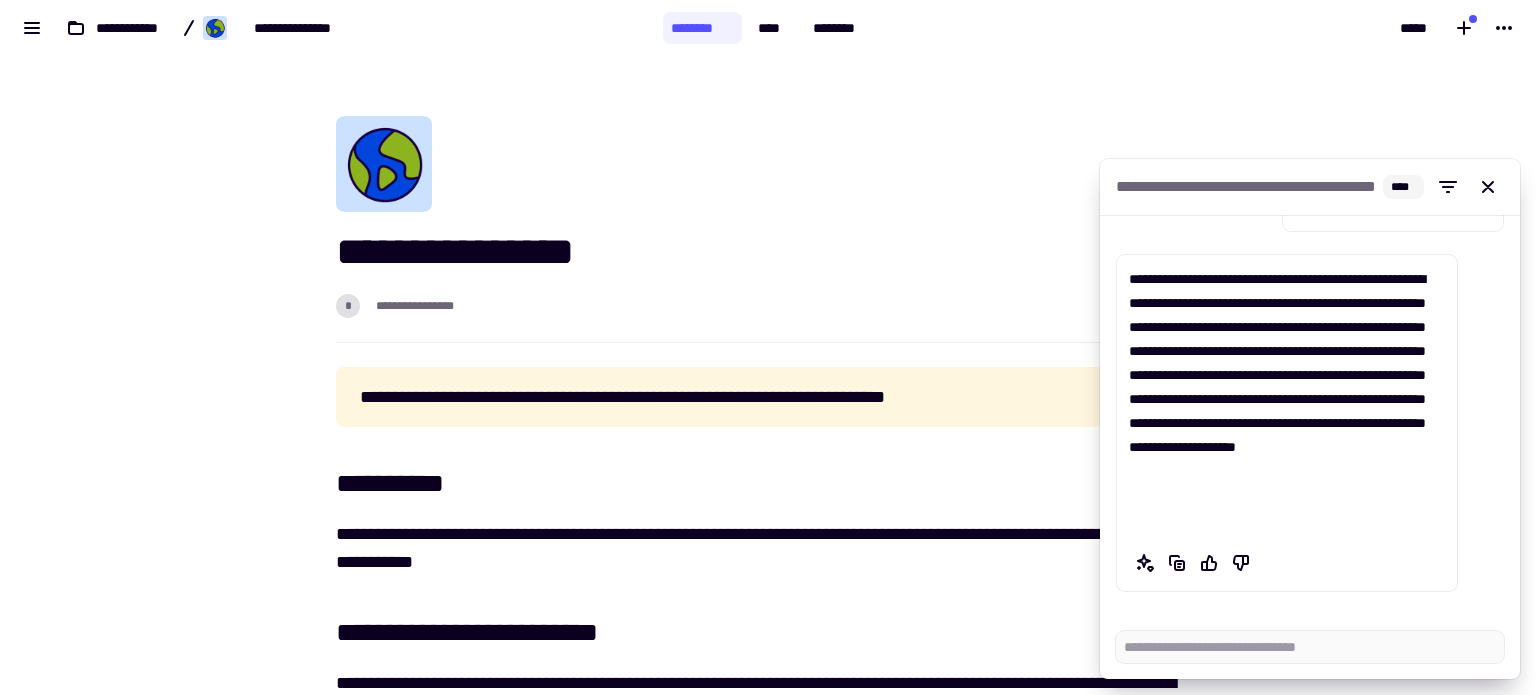 scroll, scrollTop: 0, scrollLeft: 0, axis: both 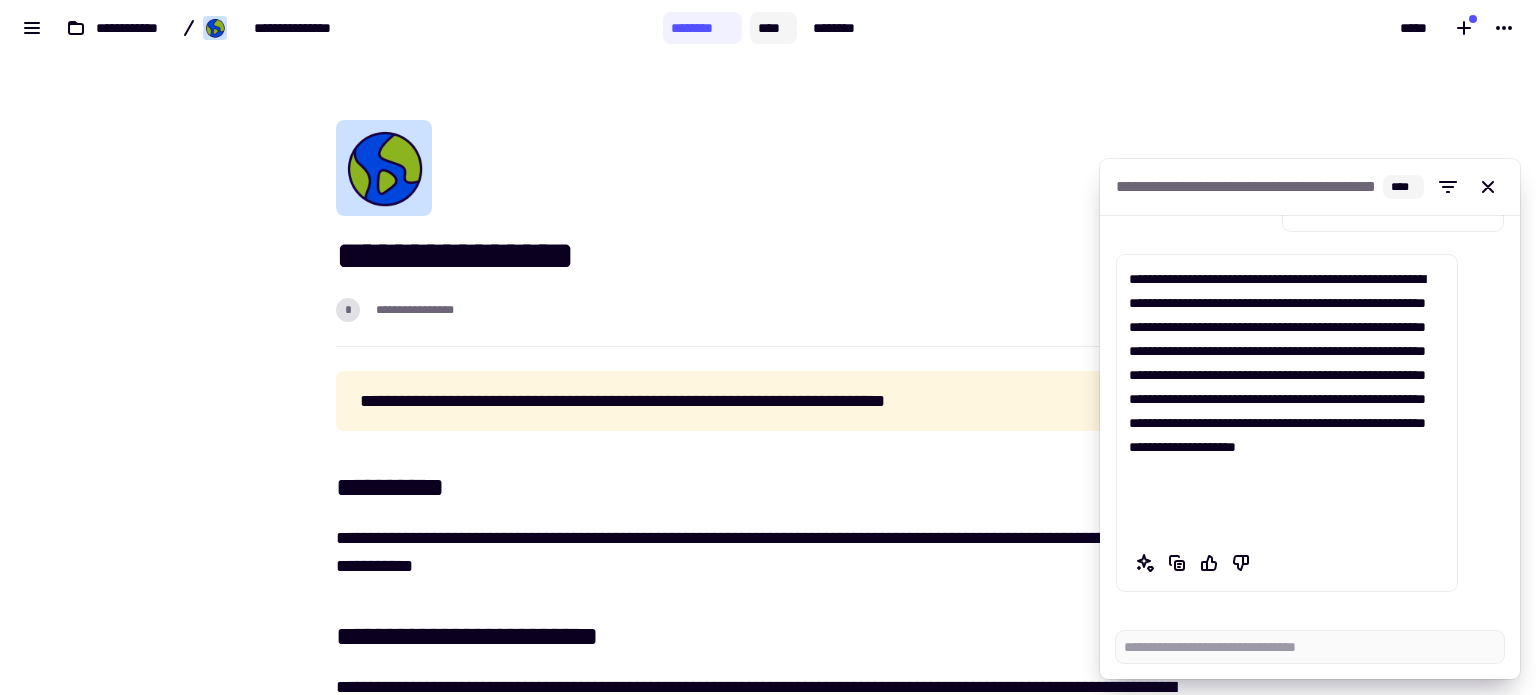 click on "****" 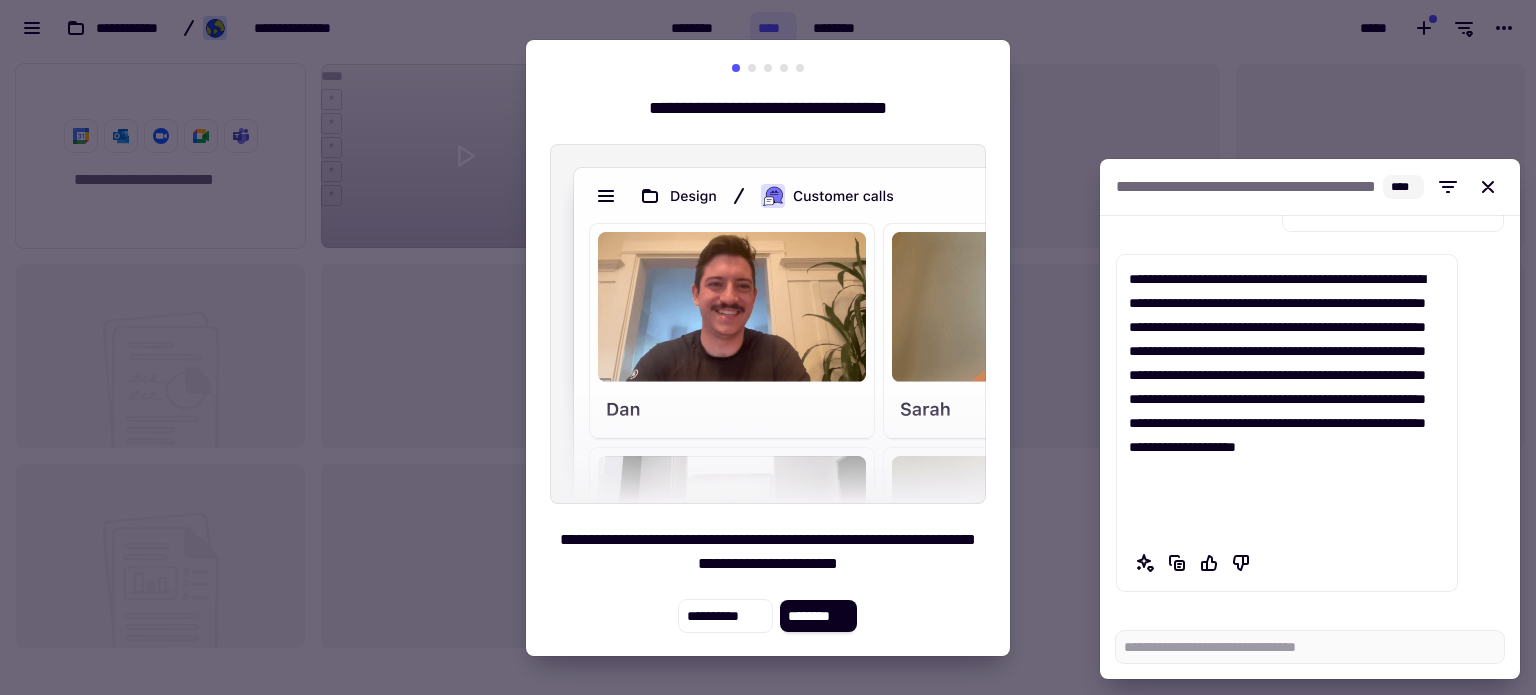 scroll, scrollTop: 16, scrollLeft: 16, axis: both 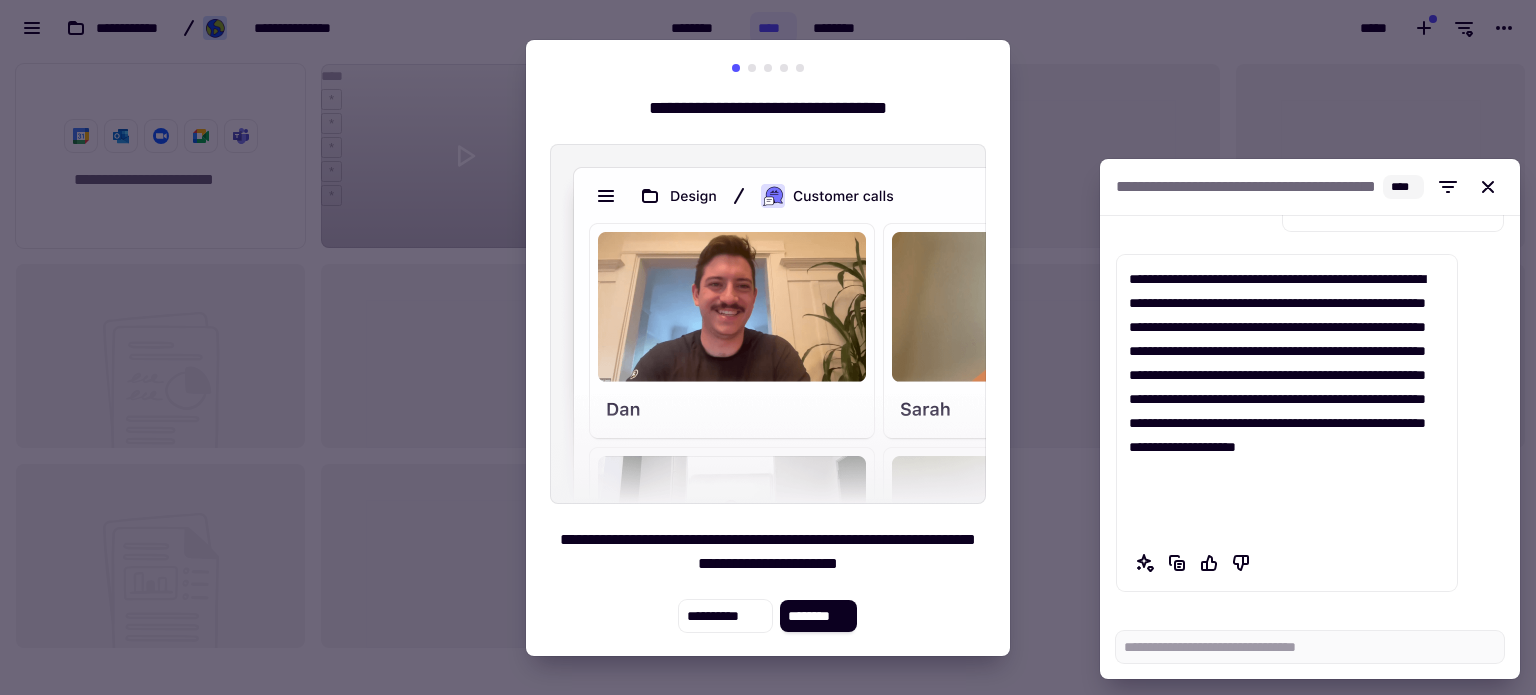 click at bounding box center (752, 68) 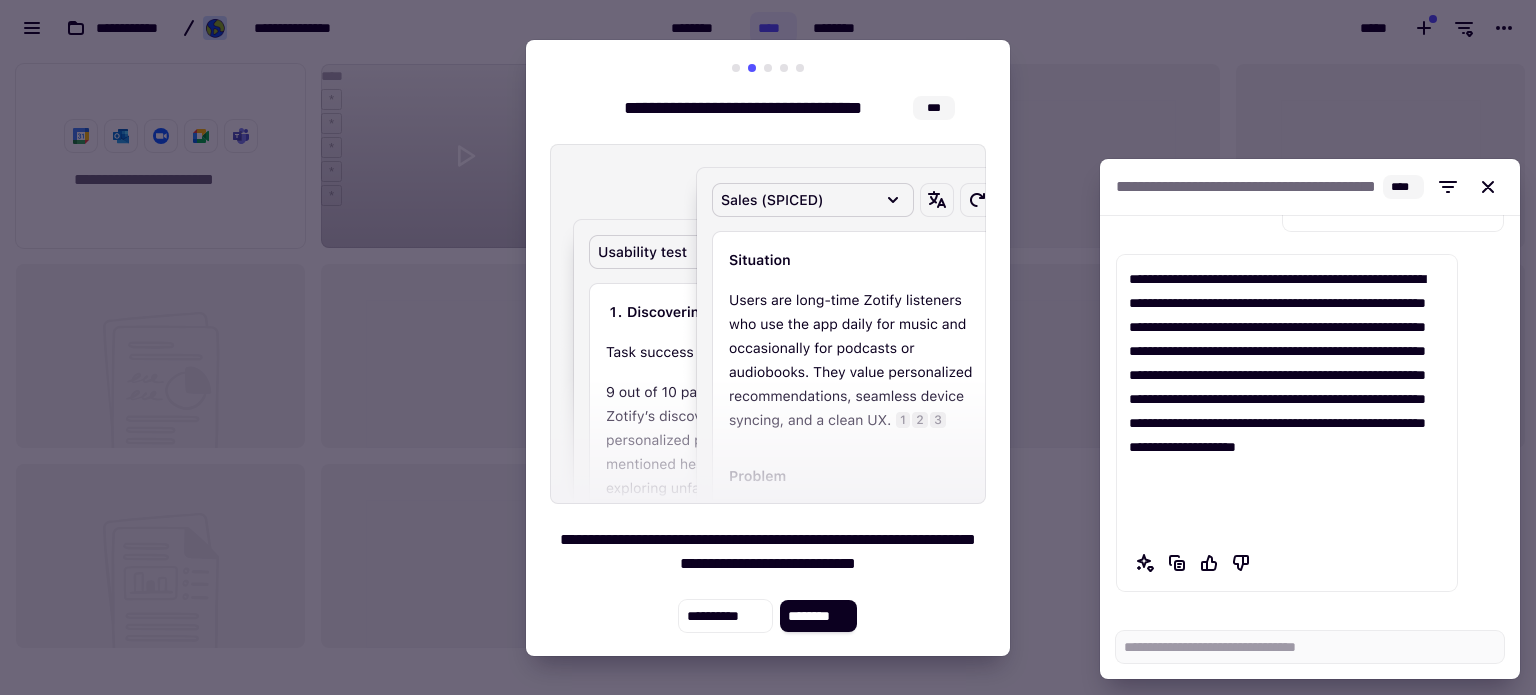 click at bounding box center [736, 68] 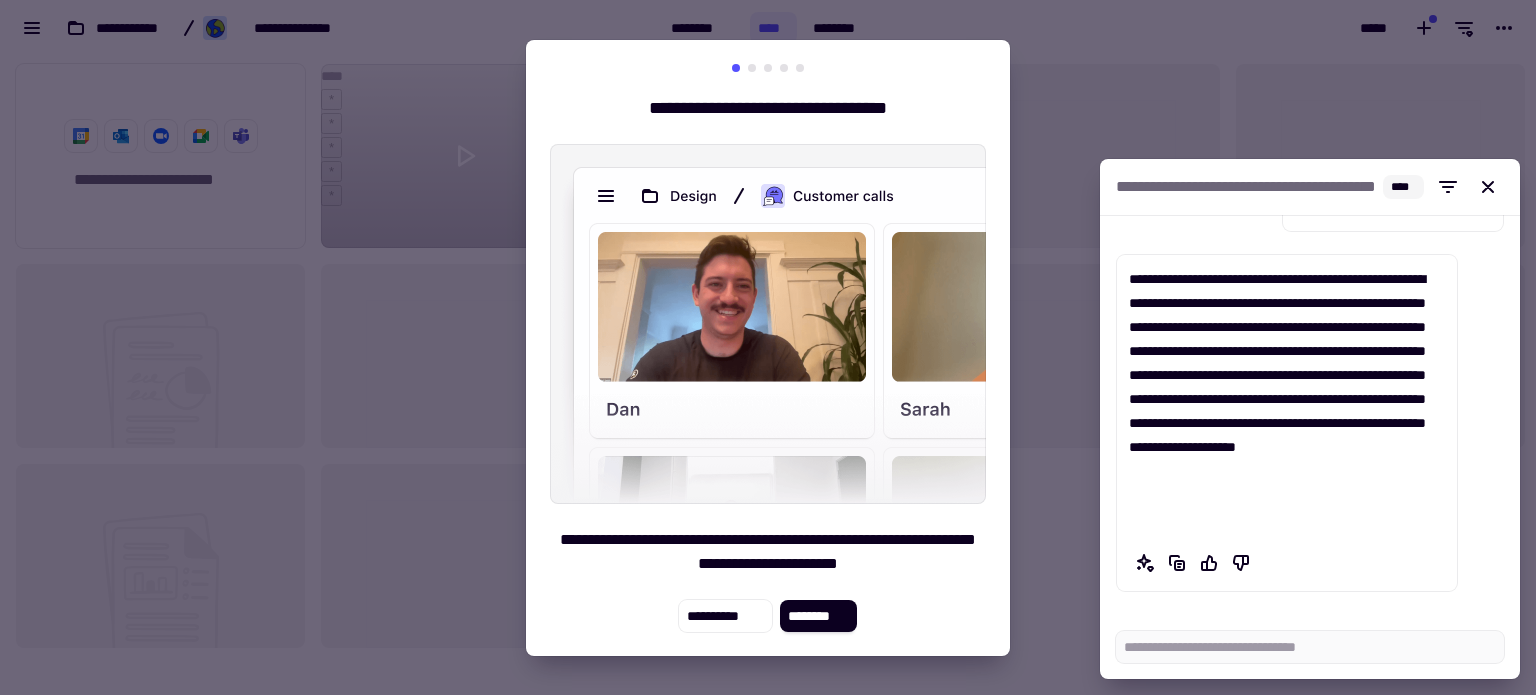 click at bounding box center [752, 68] 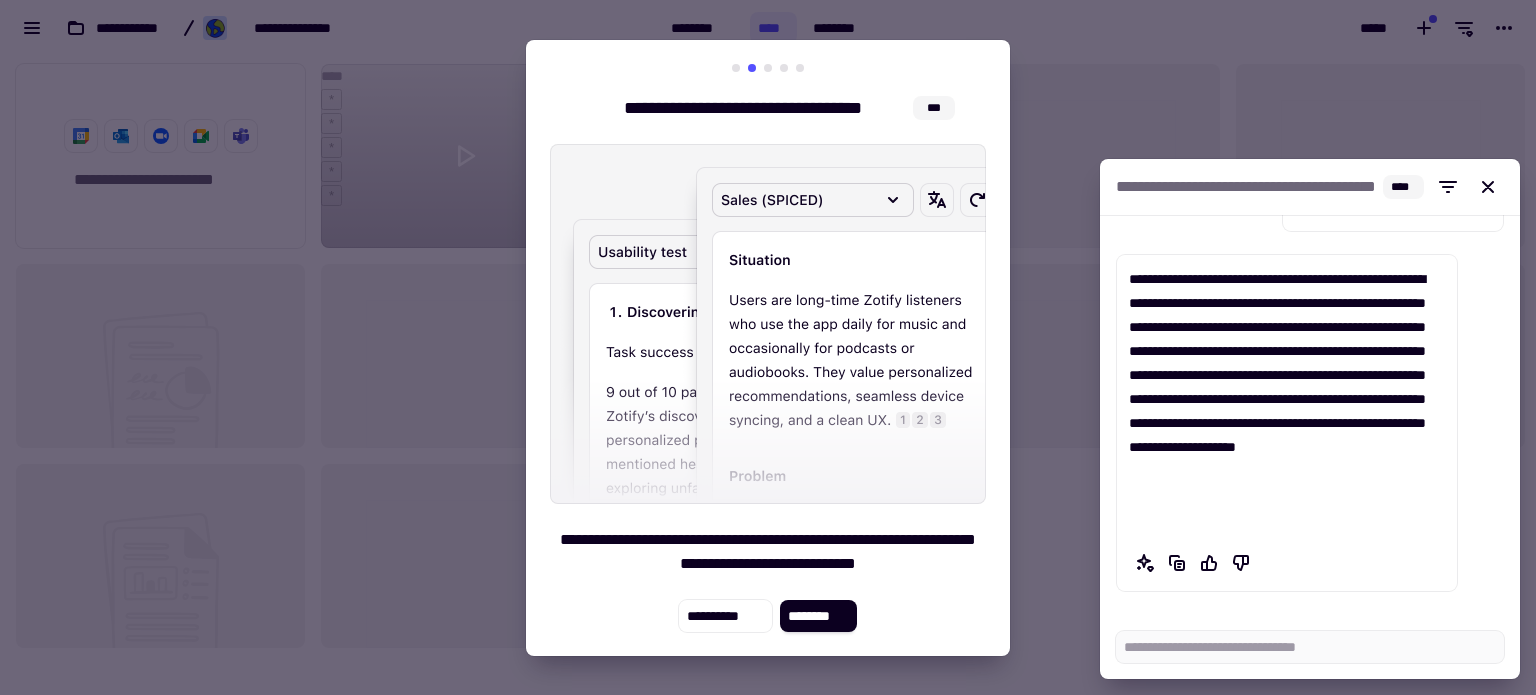 click at bounding box center (768, 68) 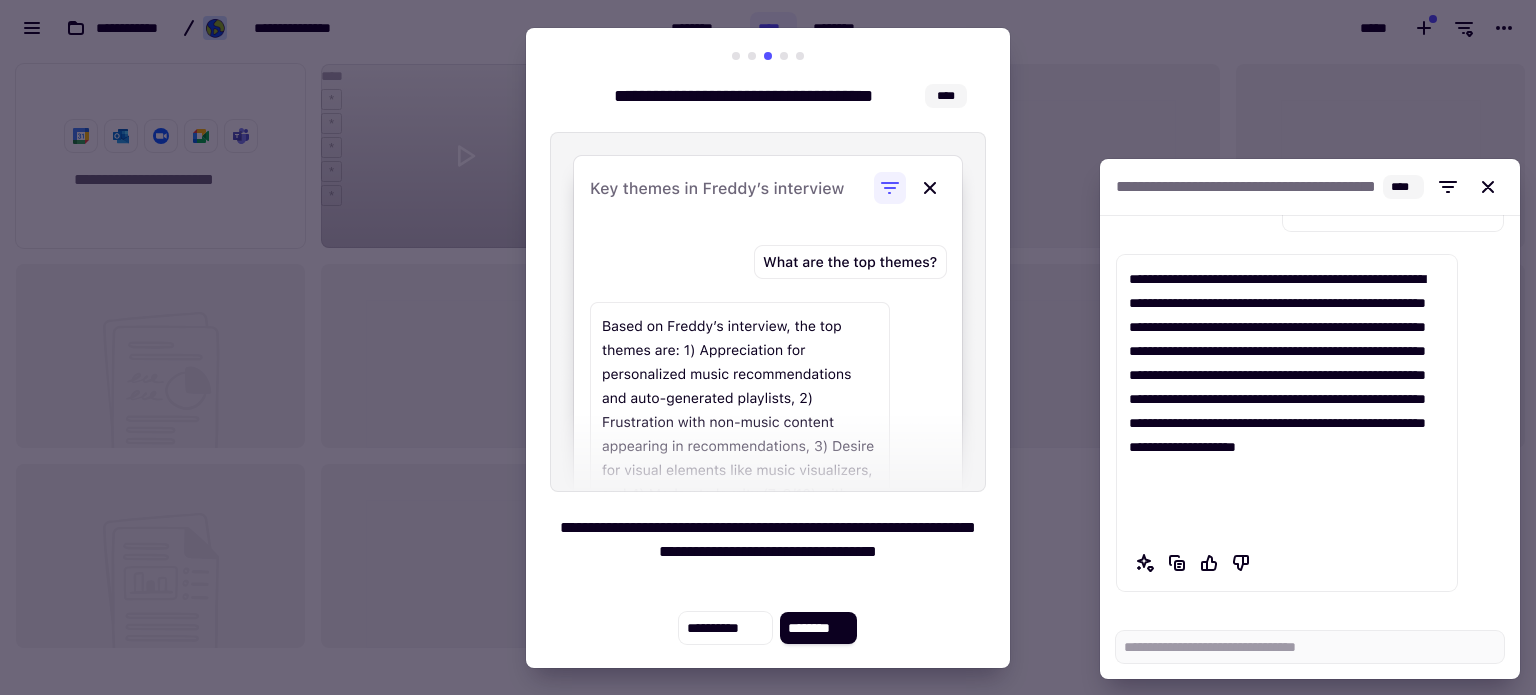 click at bounding box center [784, 56] 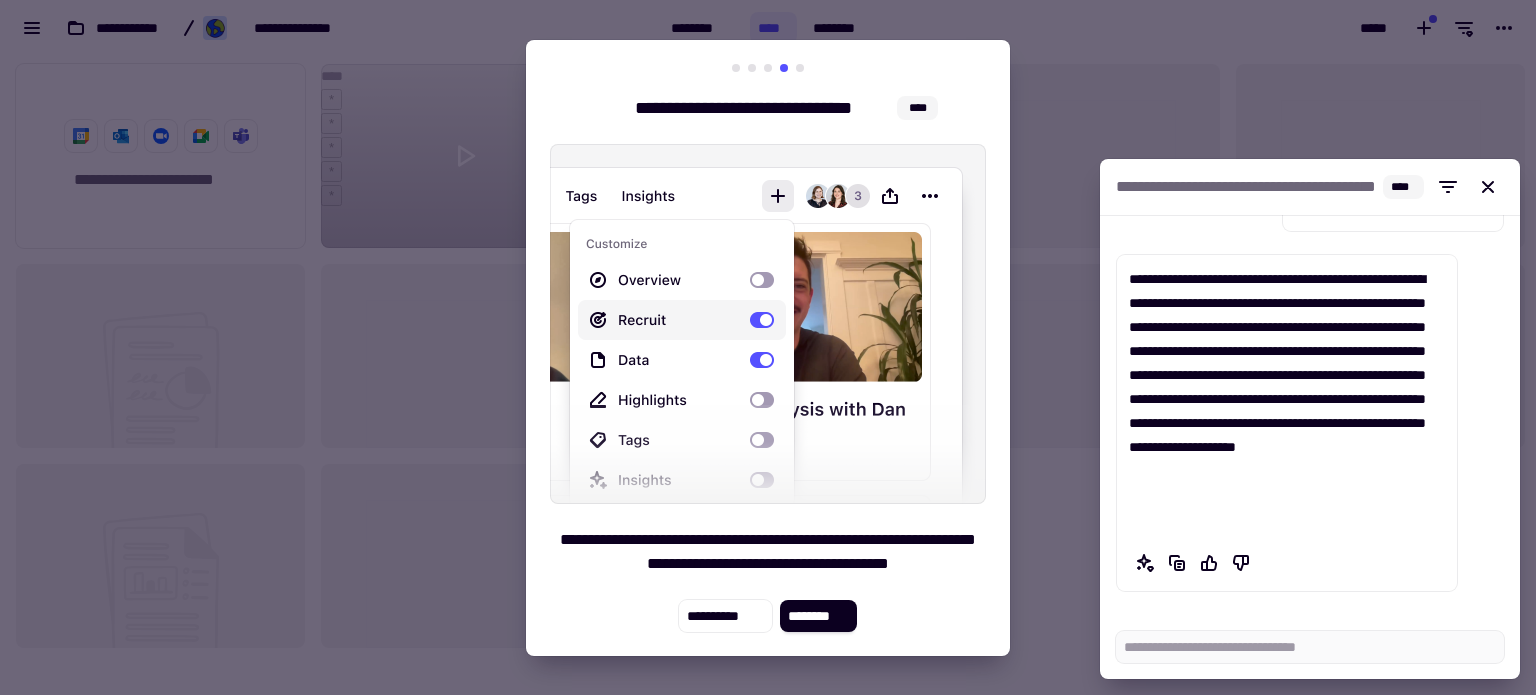 click at bounding box center (800, 68) 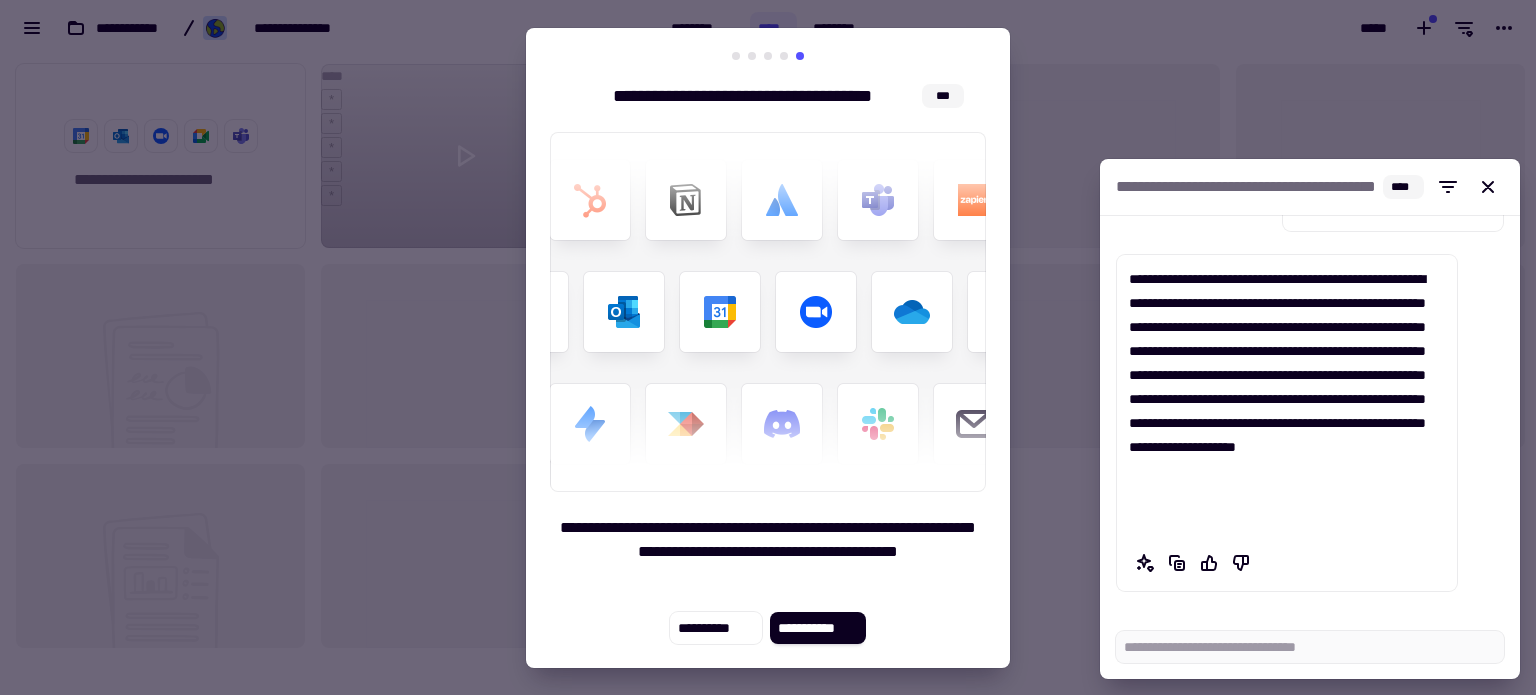 click at bounding box center (784, 56) 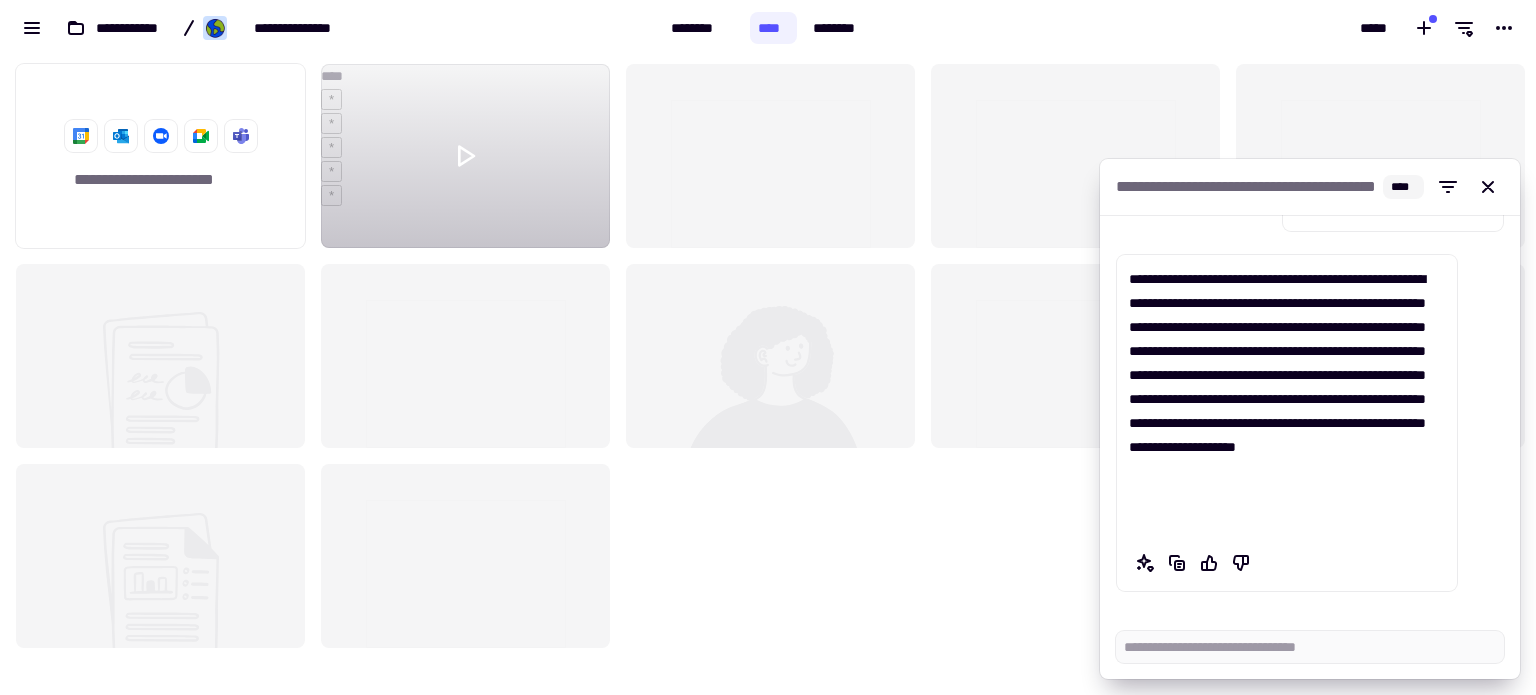 scroll, scrollTop: 0, scrollLeft: 0, axis: both 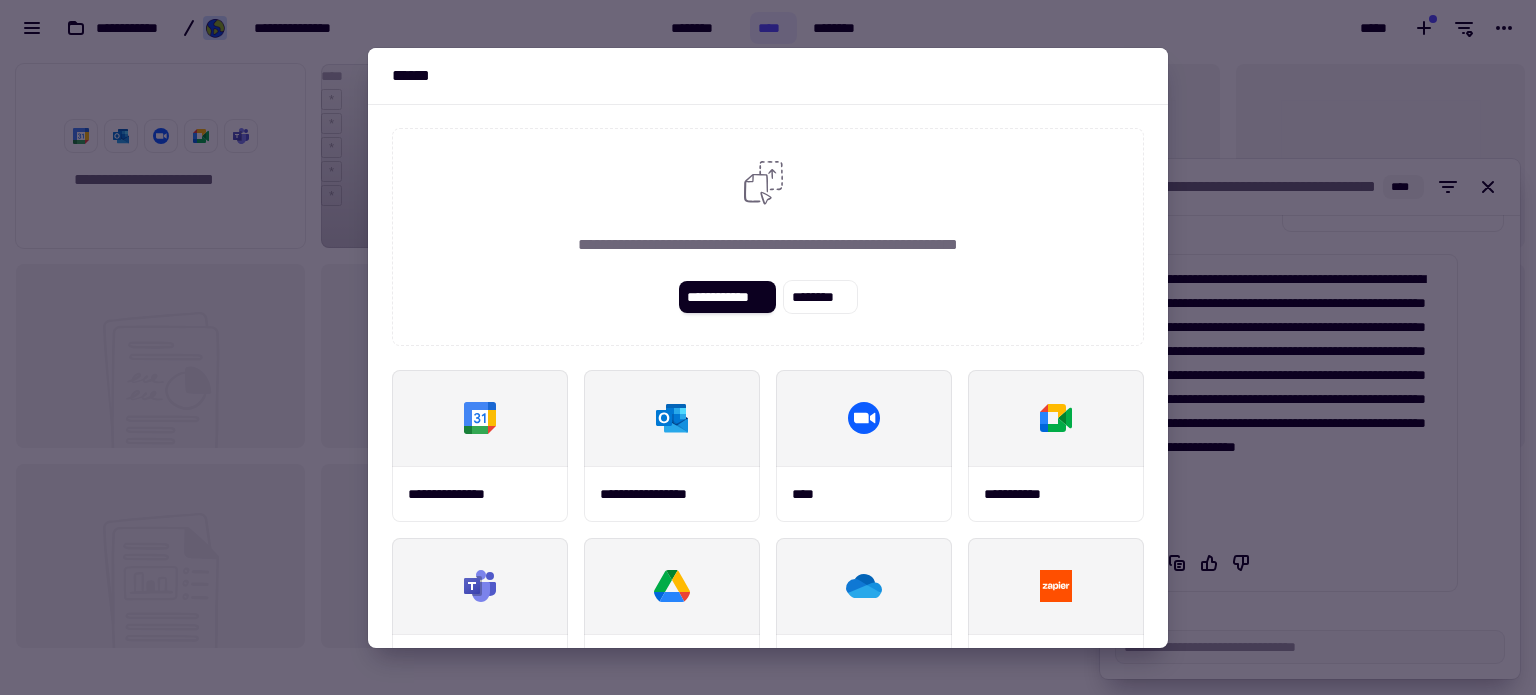click at bounding box center [768, 347] 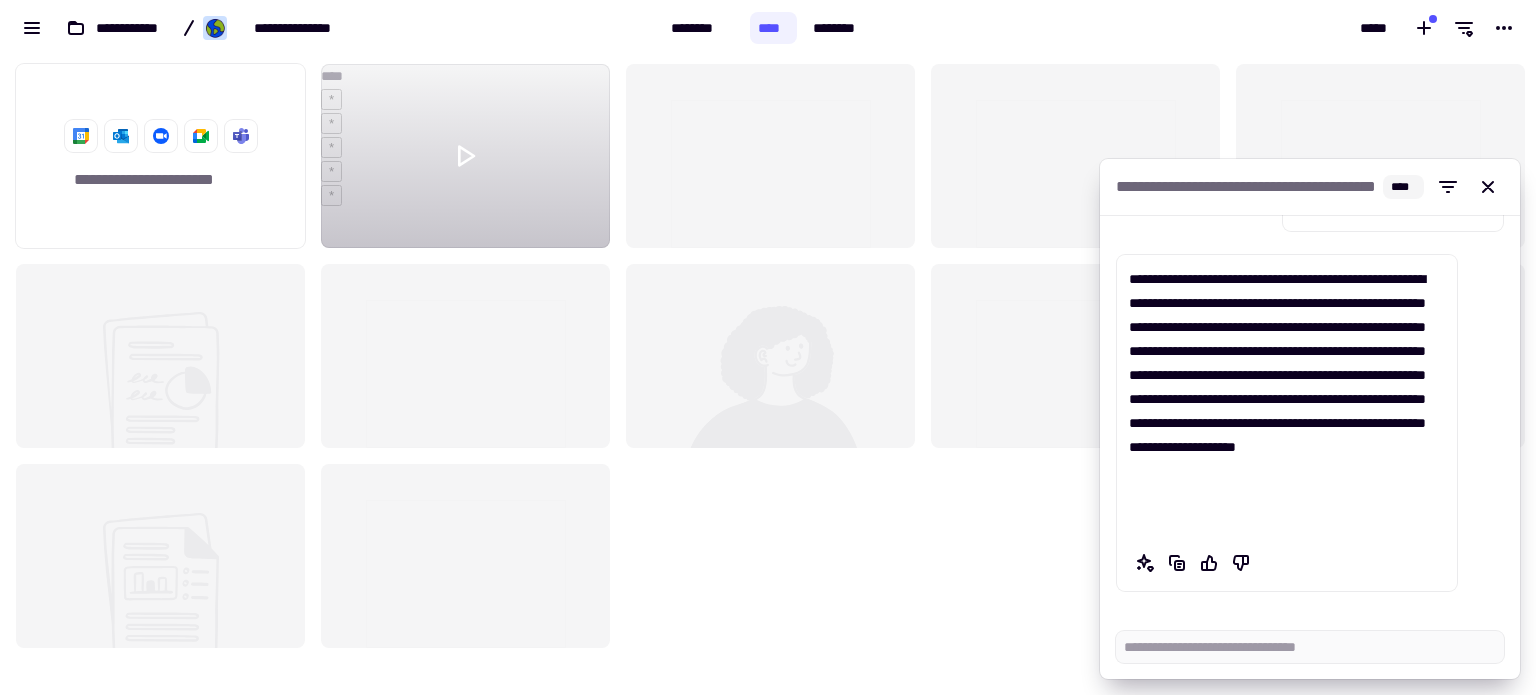 click 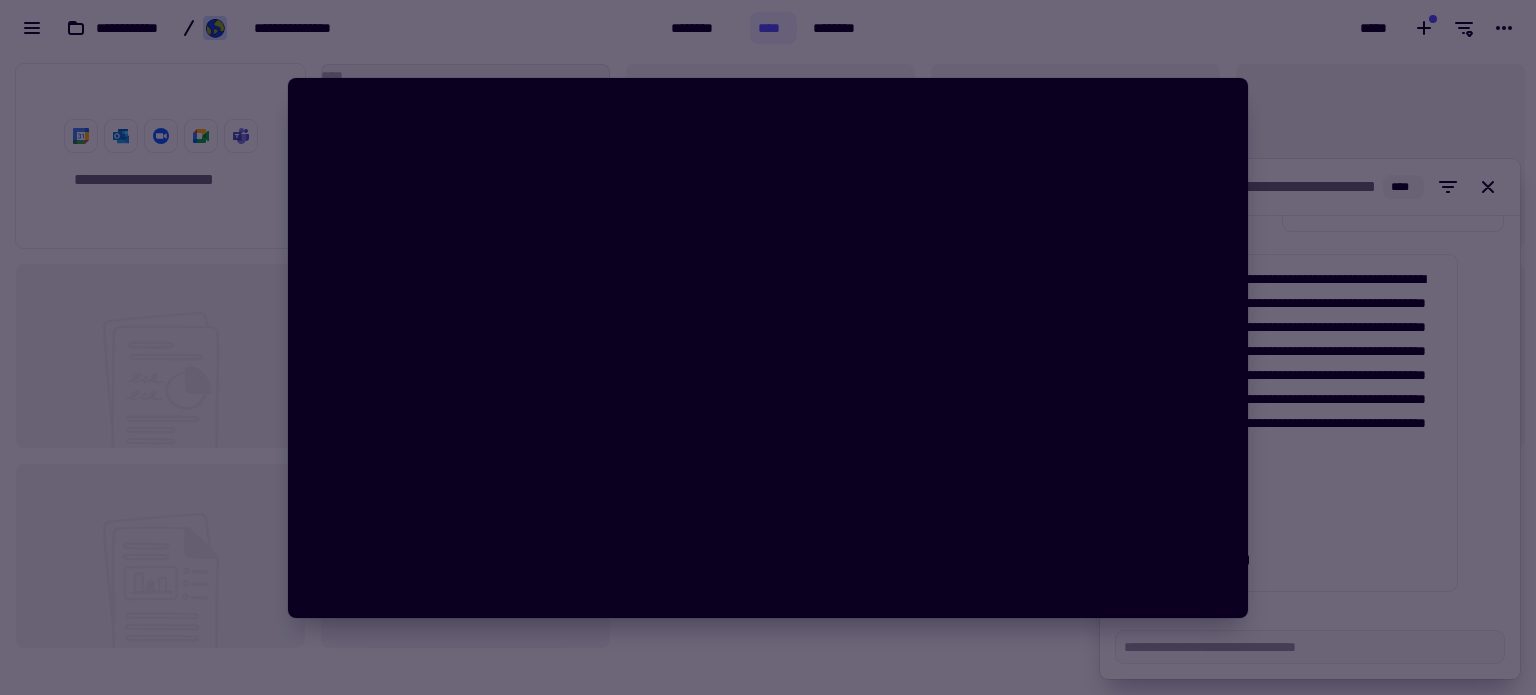click at bounding box center (768, 347) 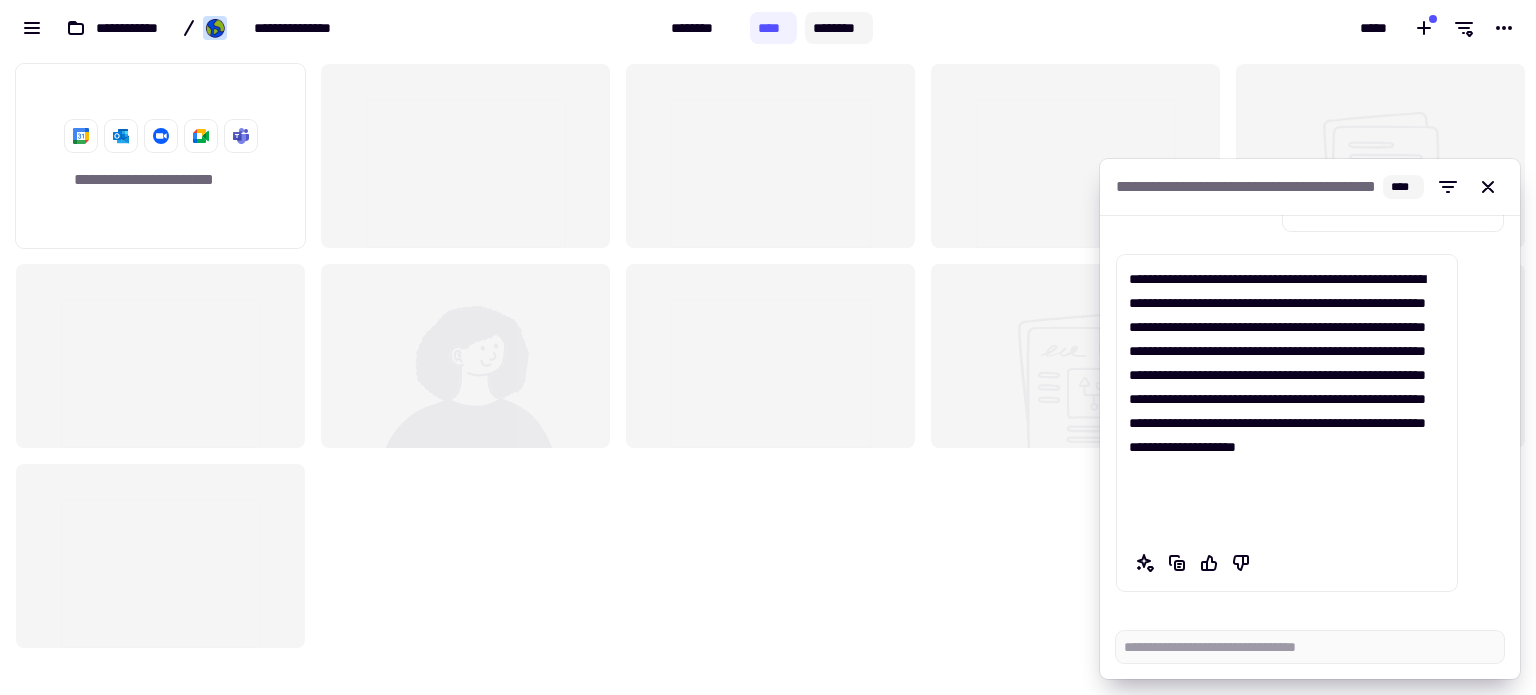 click on "********" 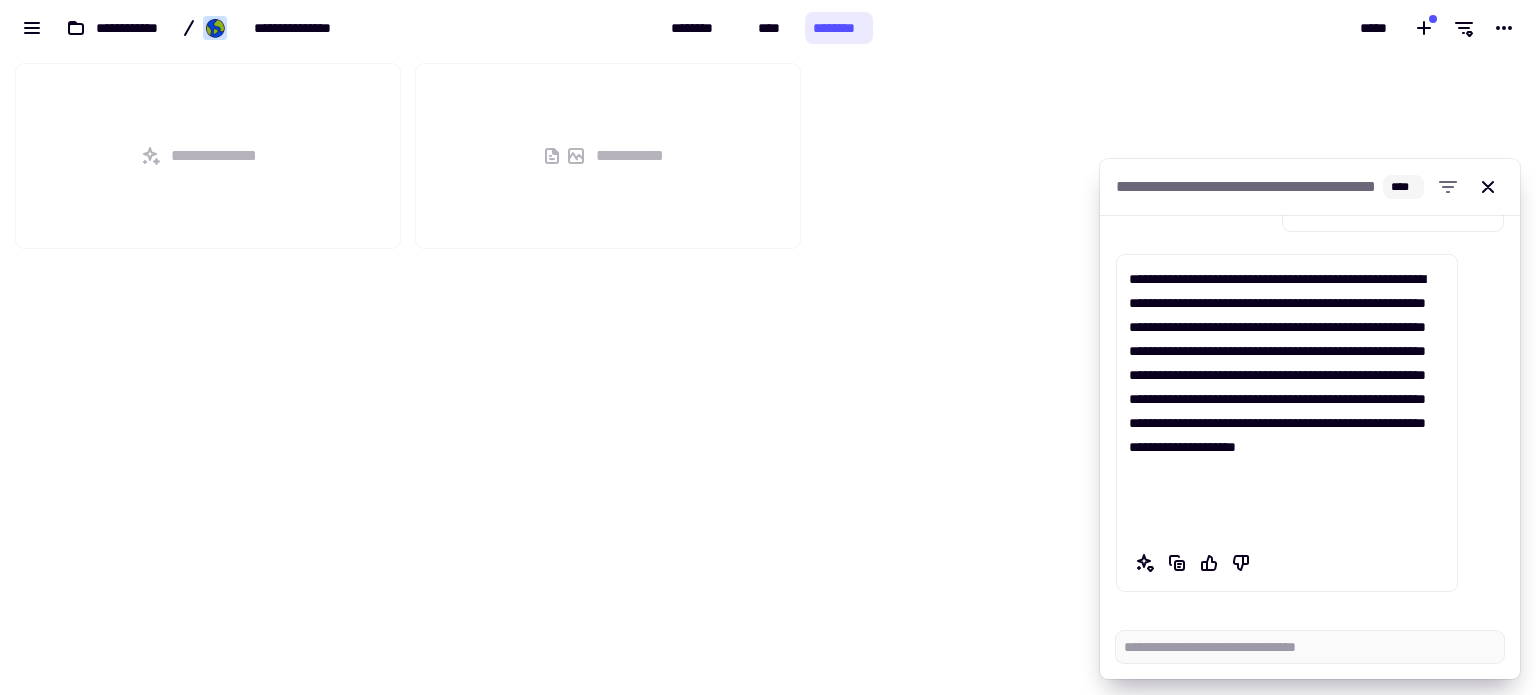 scroll, scrollTop: 16, scrollLeft: 16, axis: both 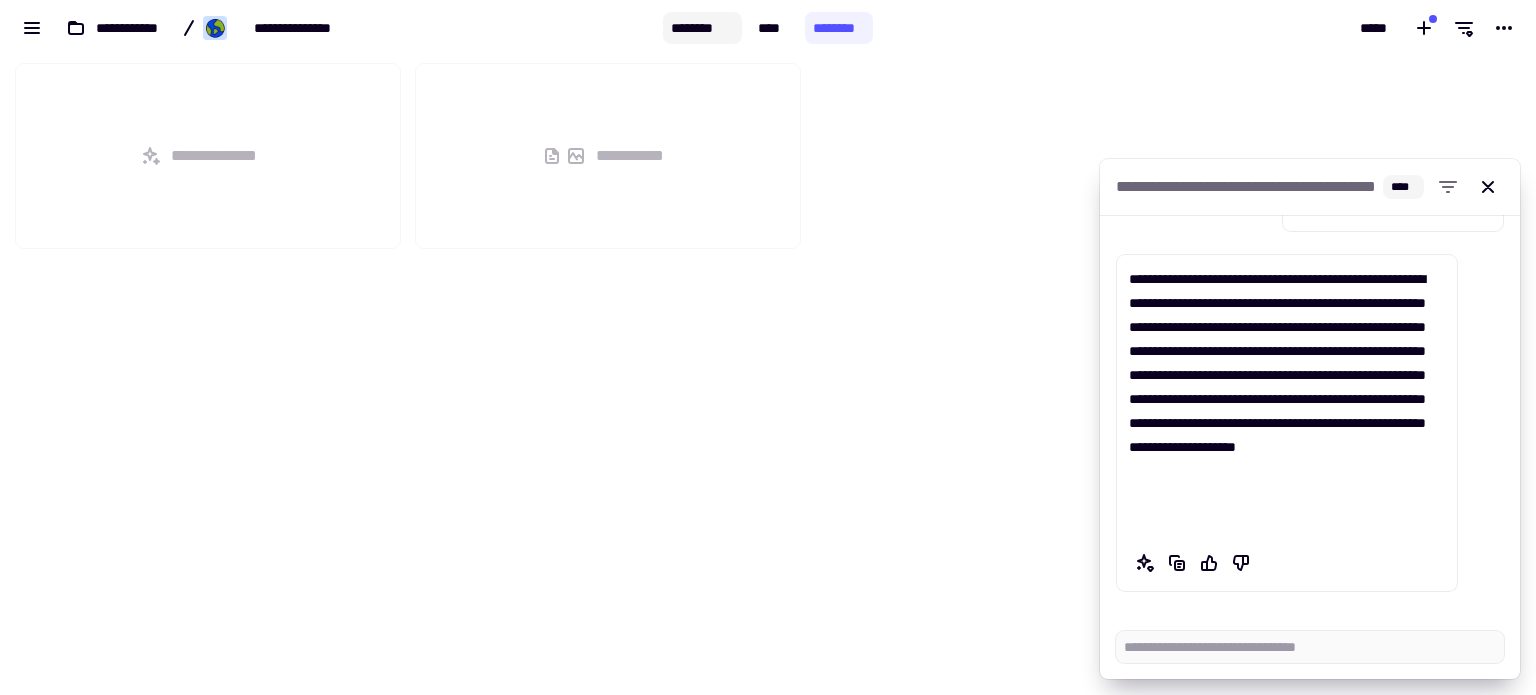 click on "**********" 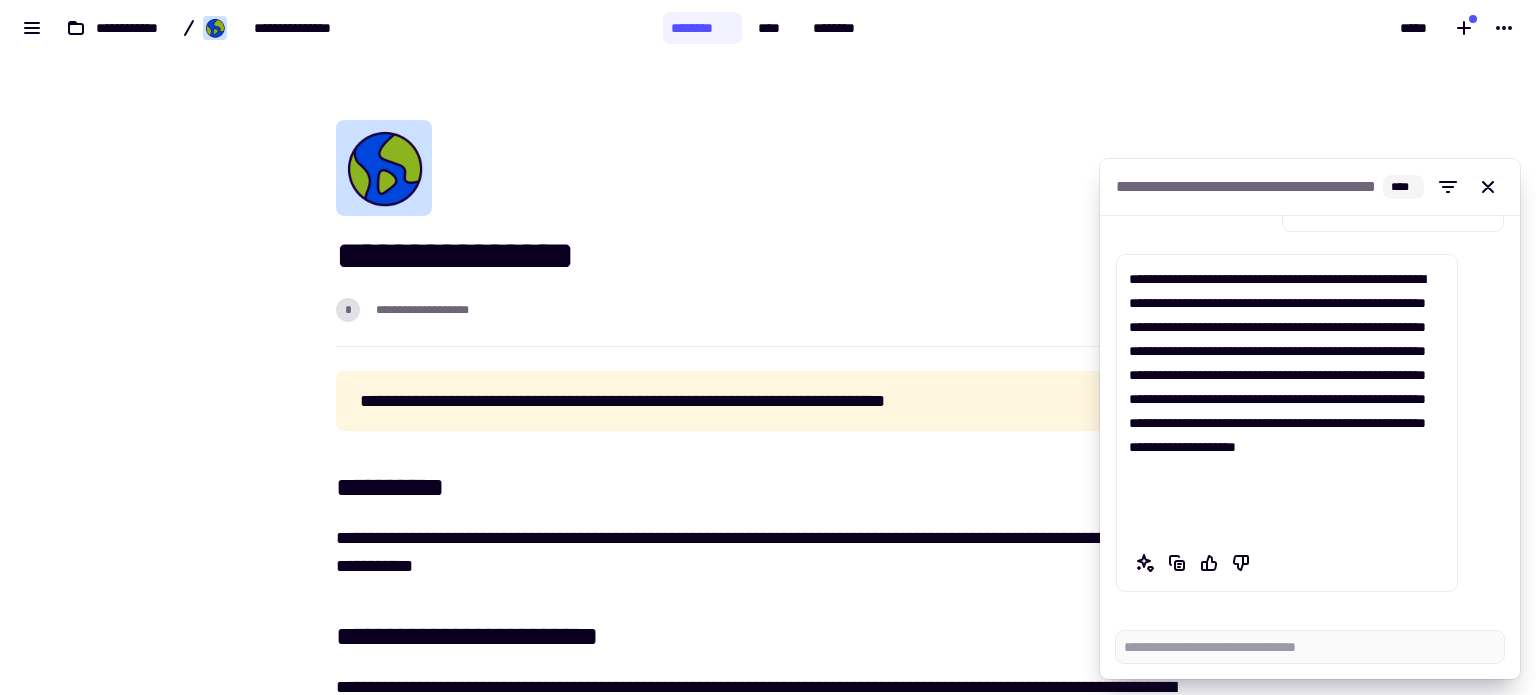 click on "[NUMBER] [STREET] [CITY] [STATE] [ZIP]" at bounding box center [768, 233] 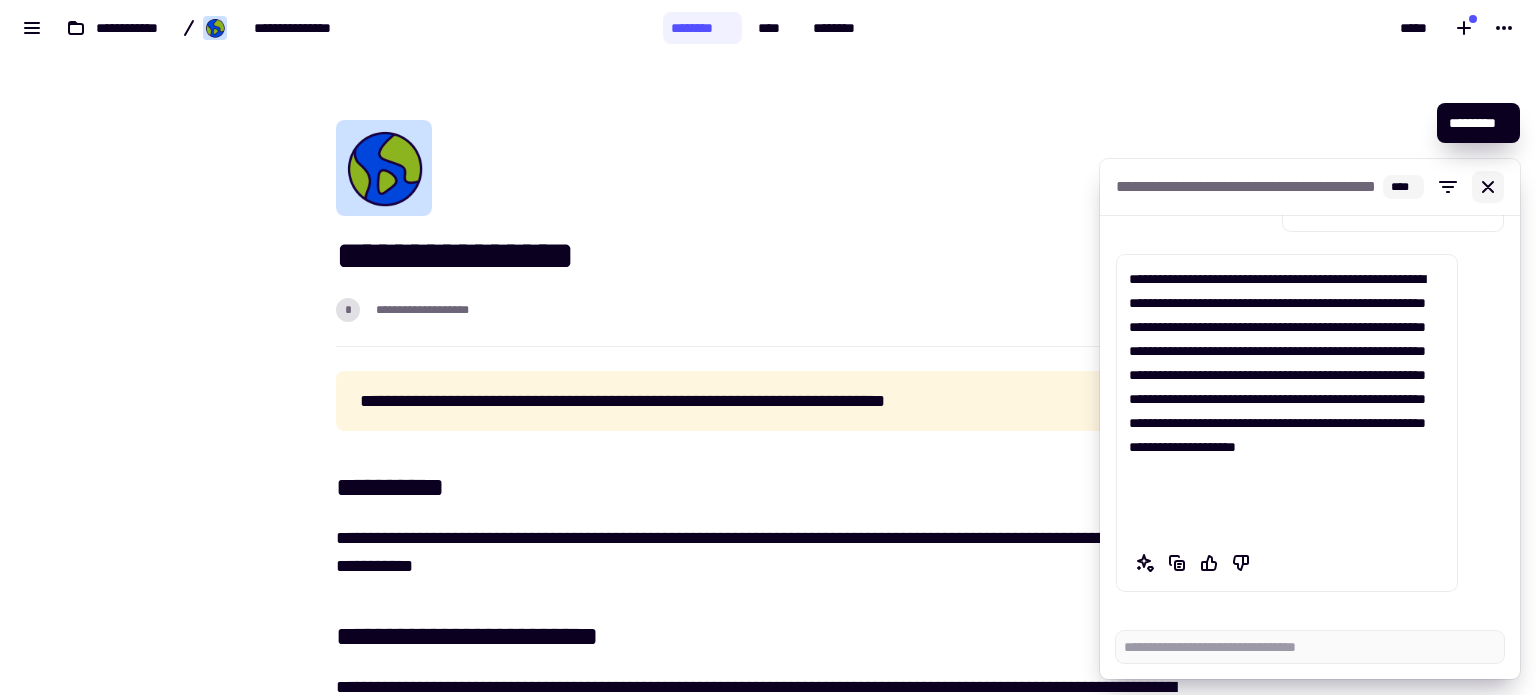 click 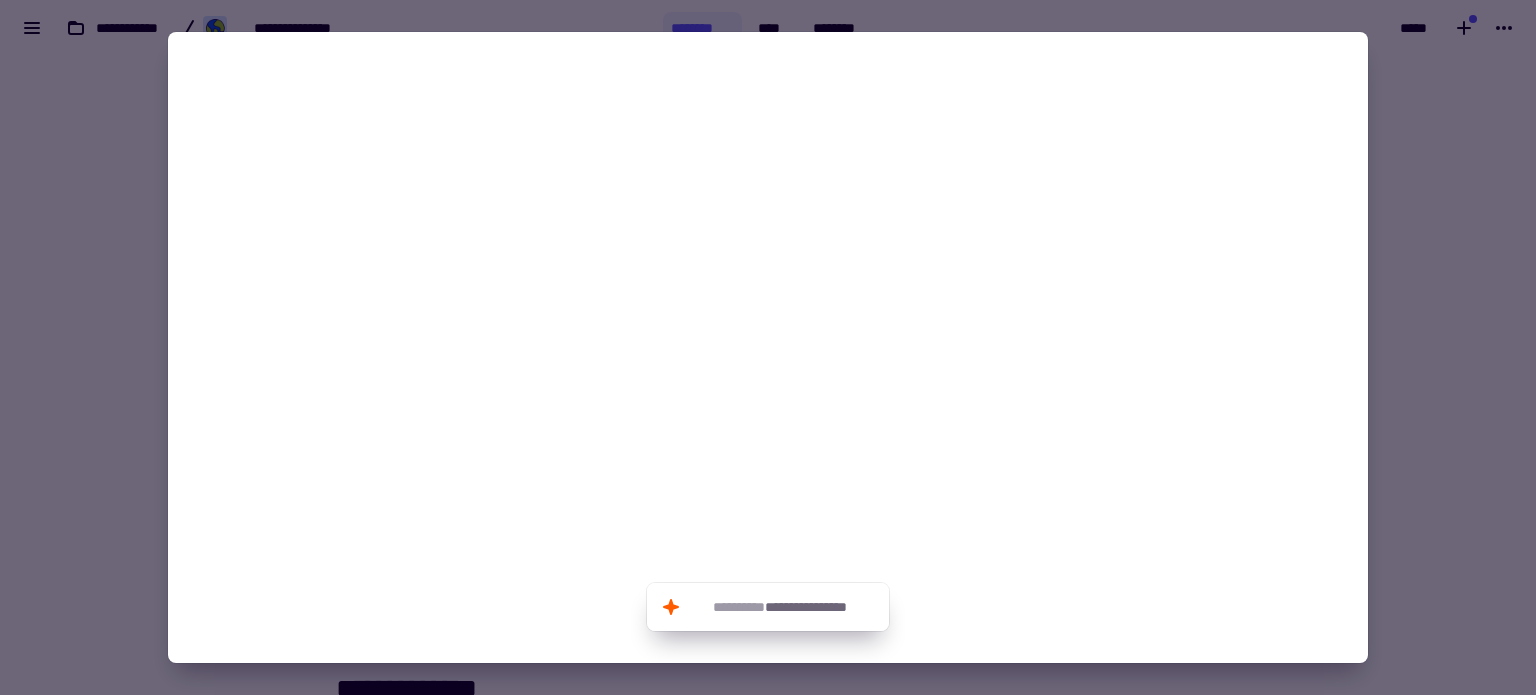 scroll, scrollTop: 100, scrollLeft: 0, axis: vertical 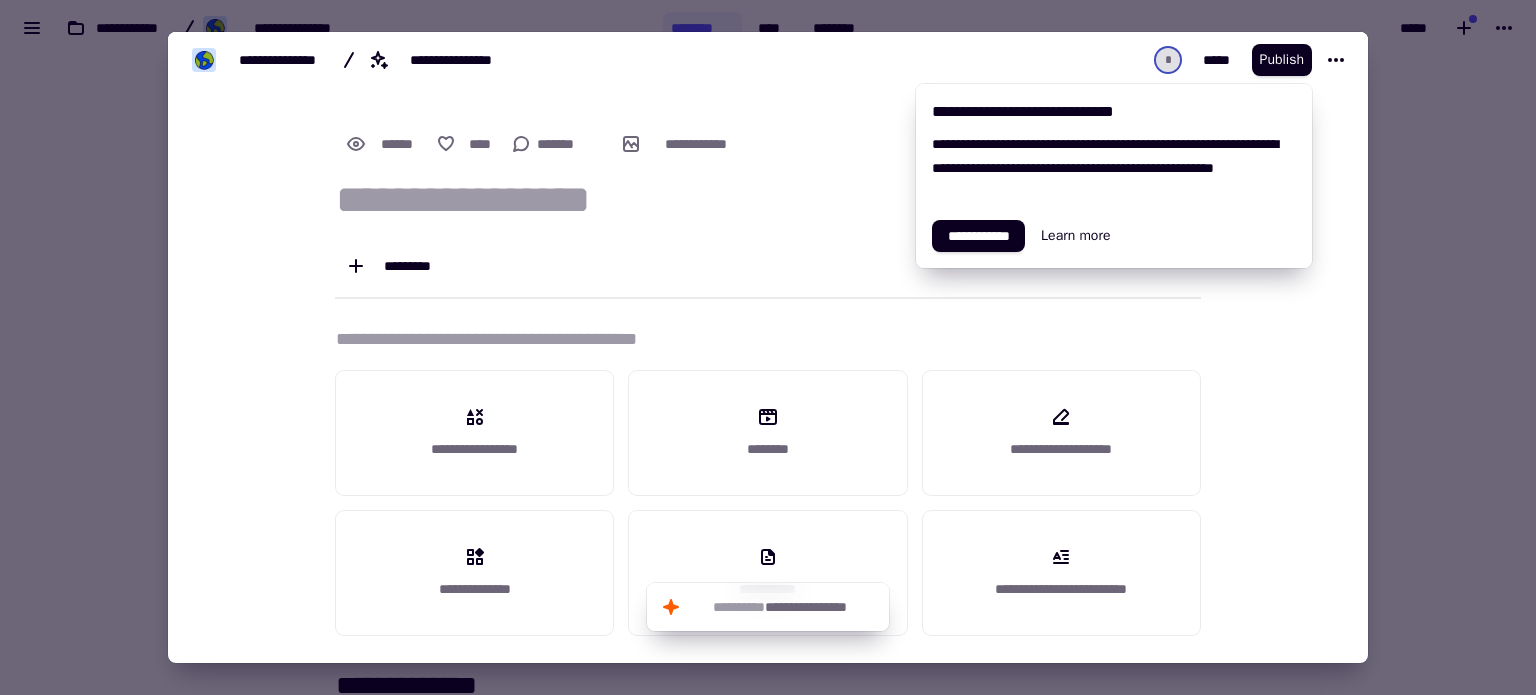 click on "[NUMBER] [STREET] [CITY] [STATE] [ZIP] [COUNTRY] [PHONE] [EMAIL] [CREDIT_CARD] [EXP_DATE] [CVV]" at bounding box center [768, 370] 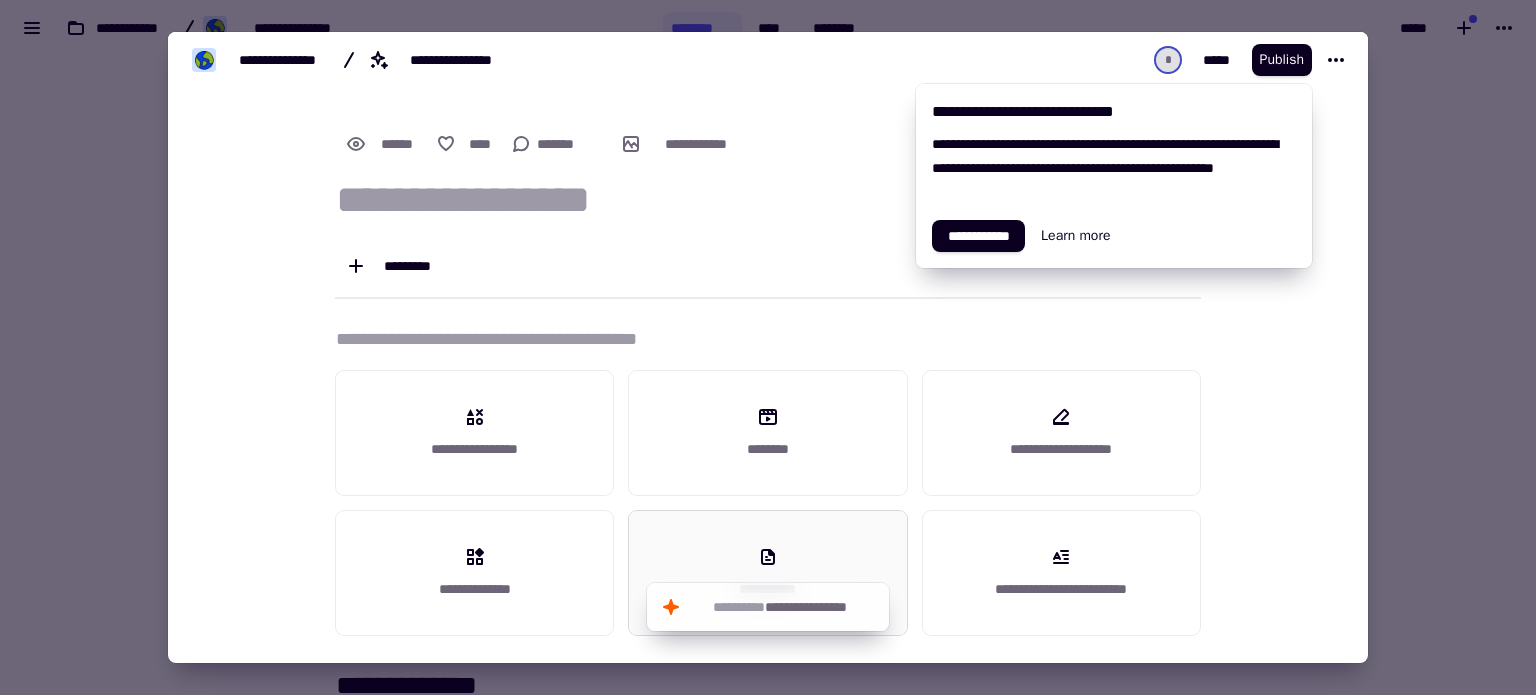 click on "**********" at bounding box center [767, 573] 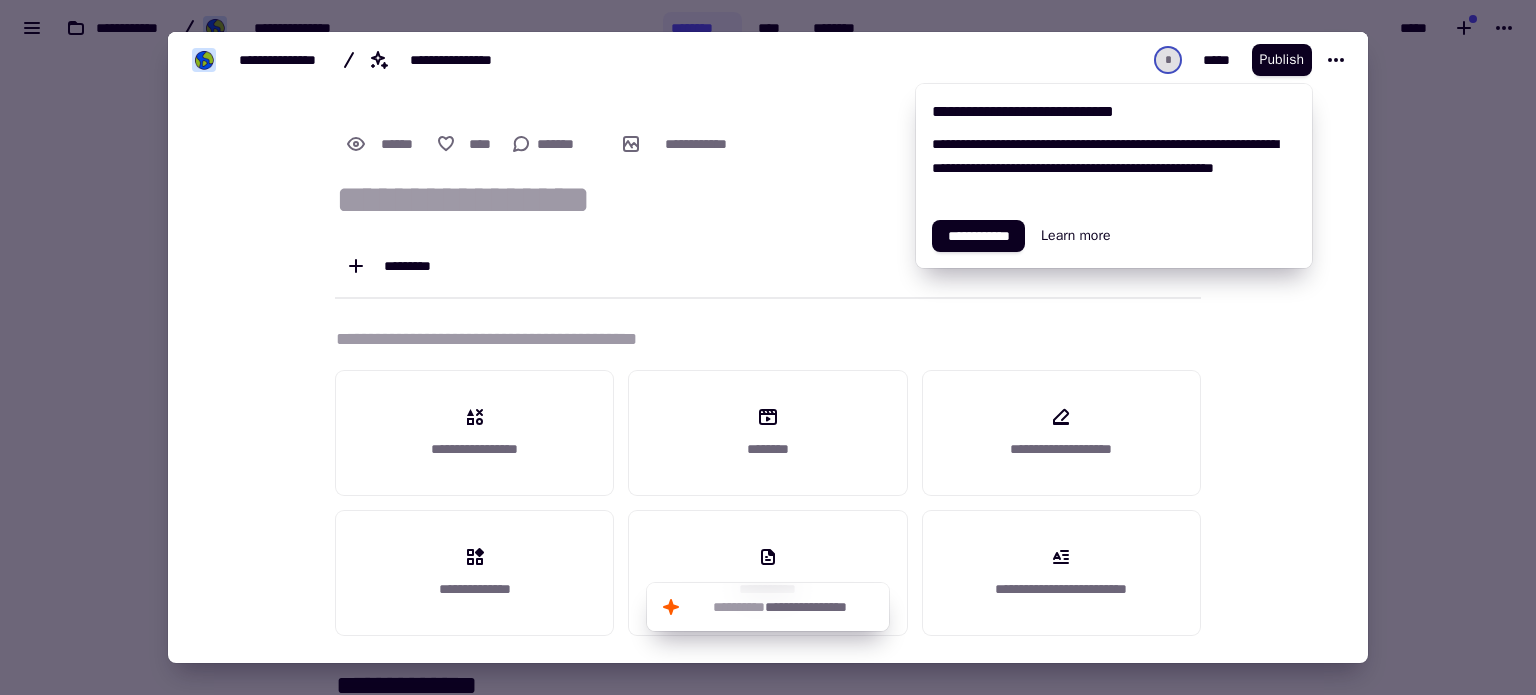click at bounding box center [768, 201] 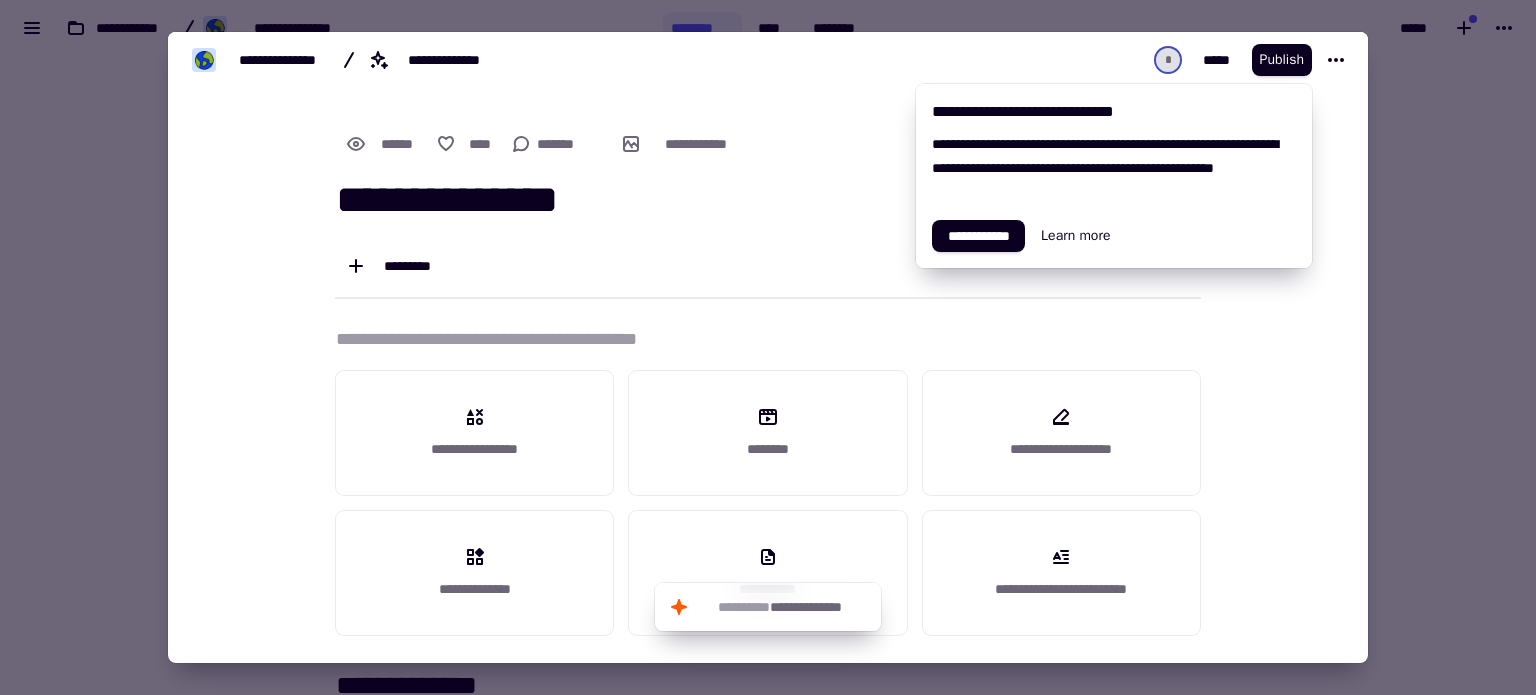 type on "**********" 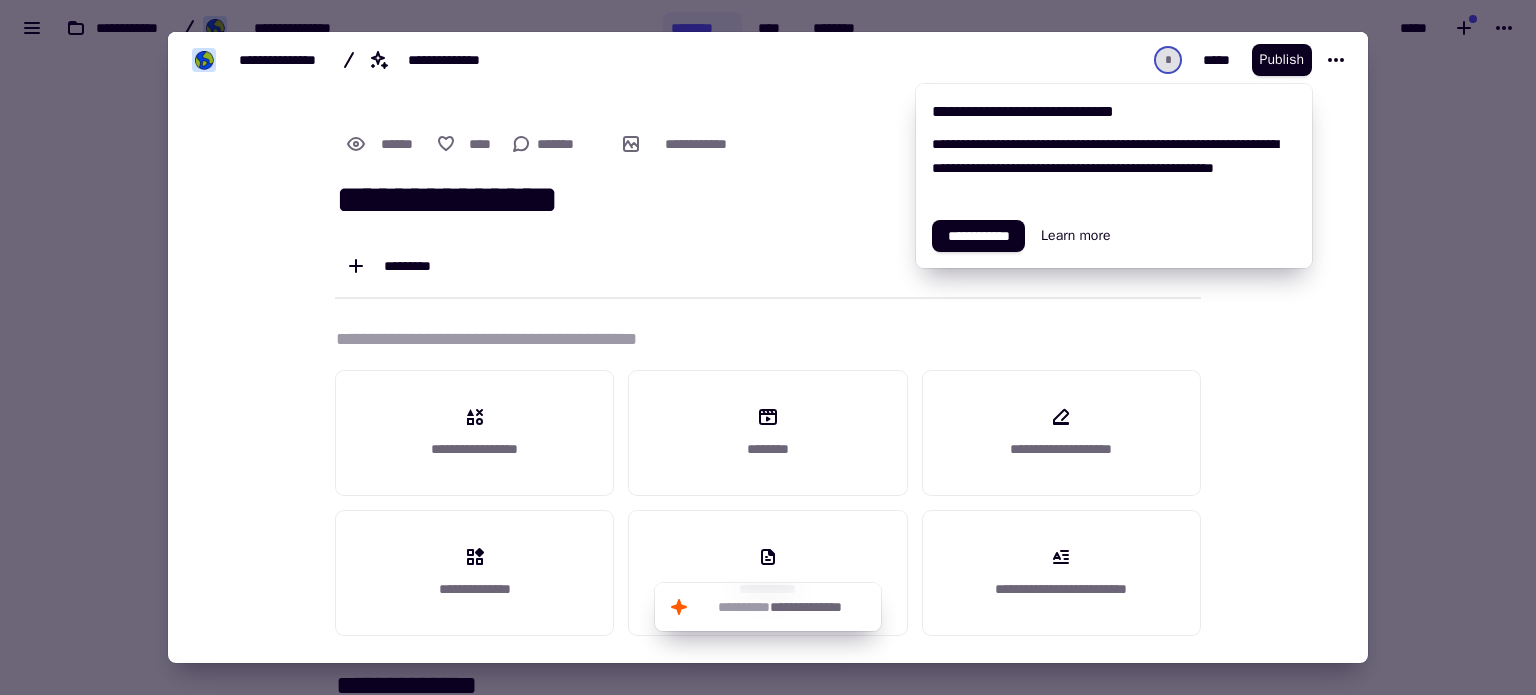type 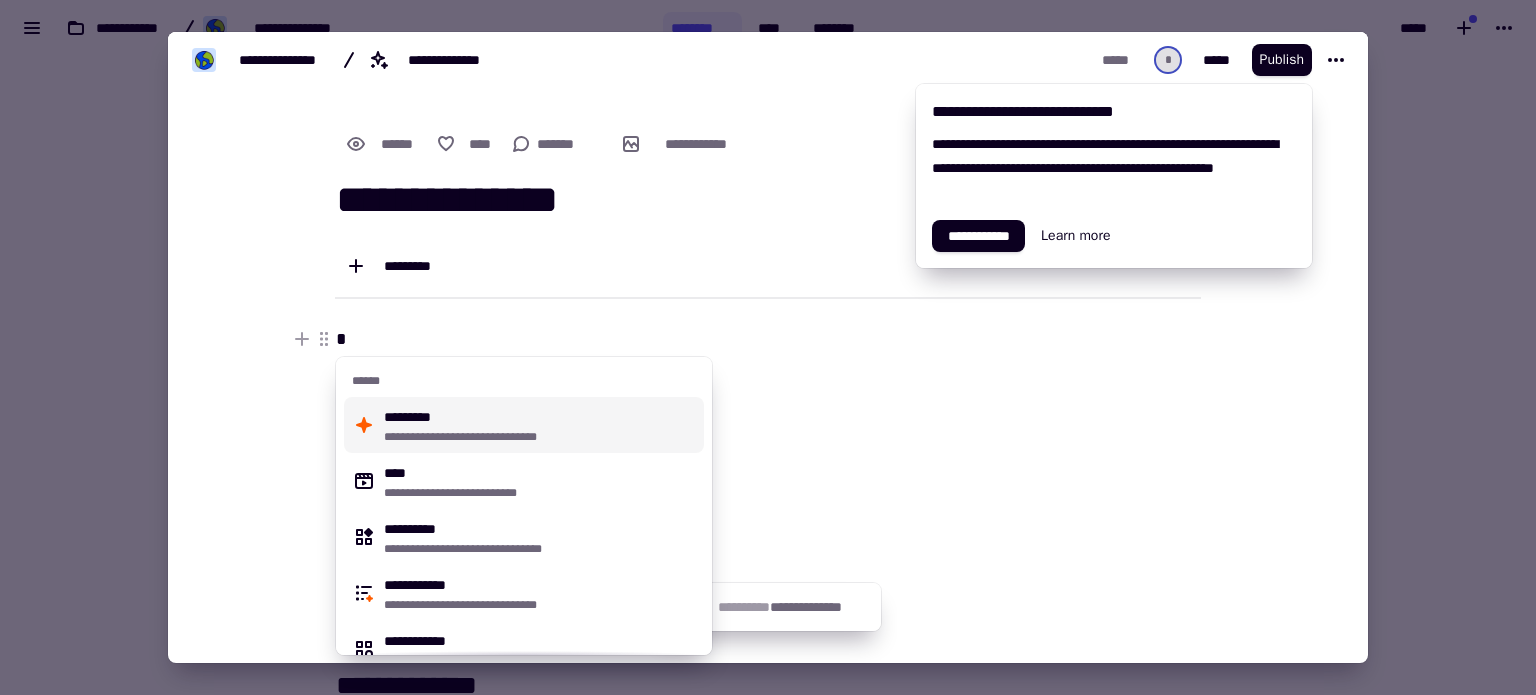 click on "*" at bounding box center [768, 339] 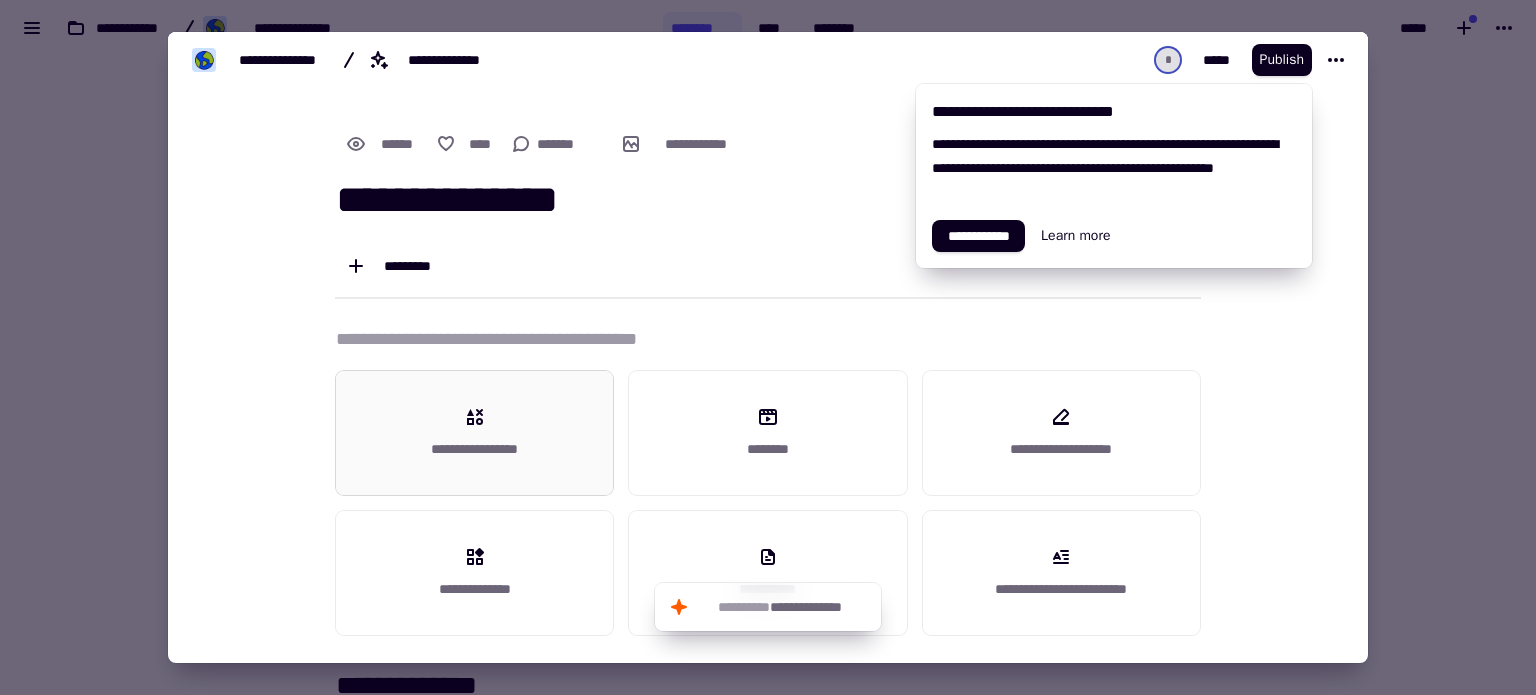 click on "**********" at bounding box center (474, 433) 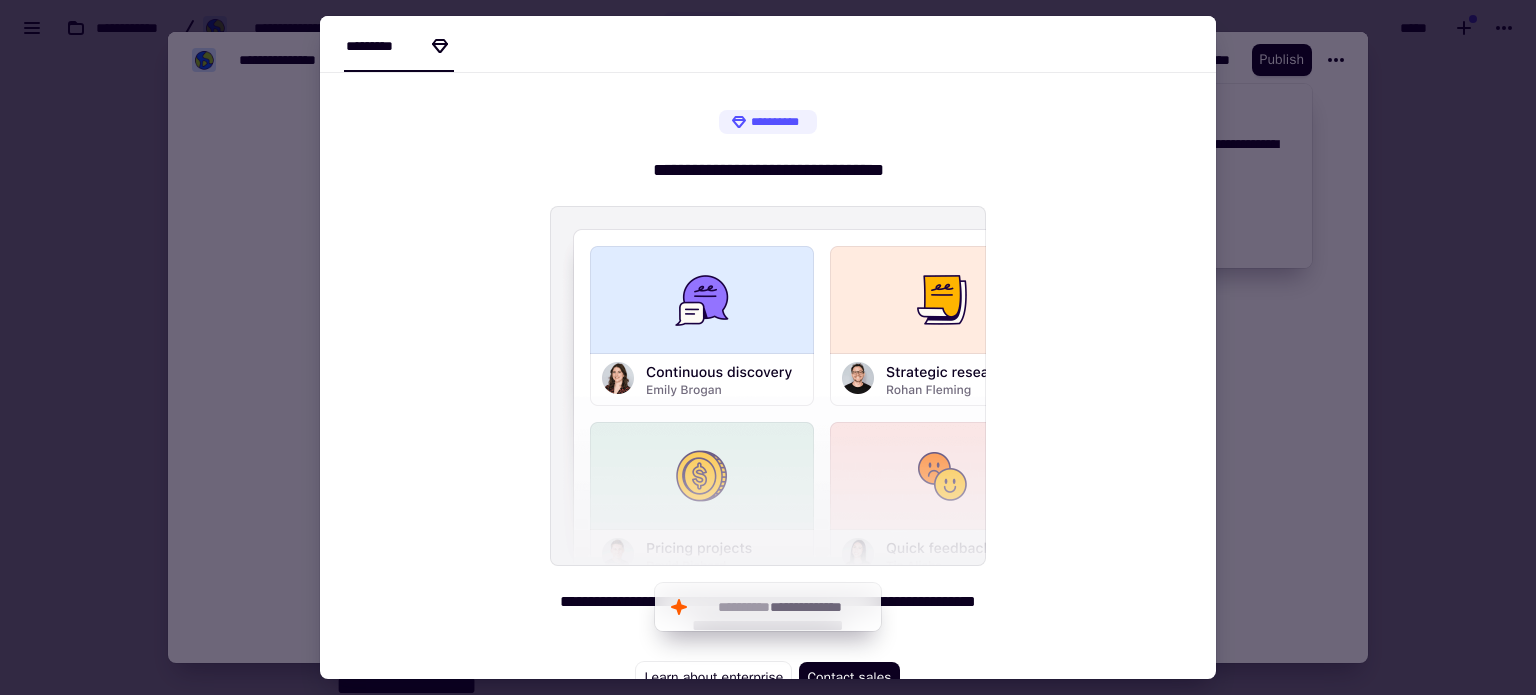 scroll, scrollTop: 0, scrollLeft: 0, axis: both 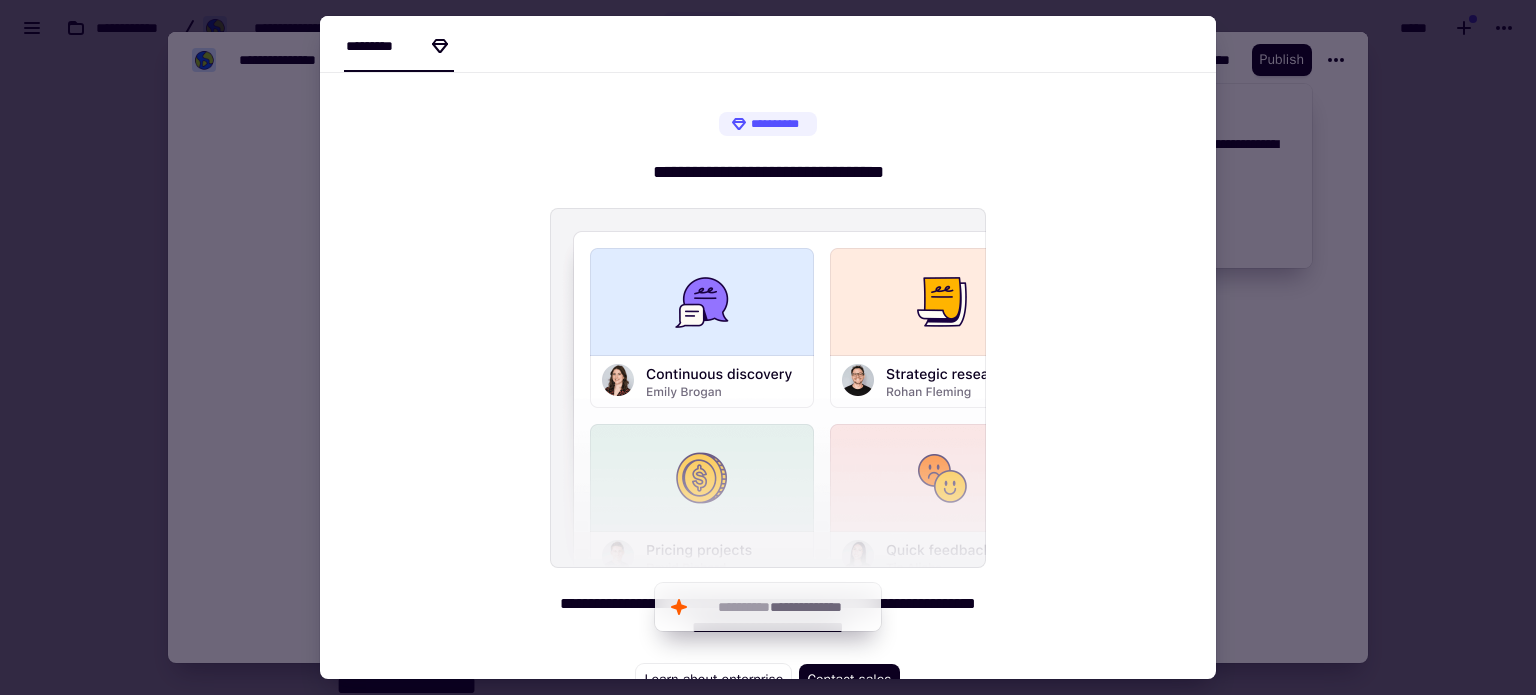 click at bounding box center (768, 347) 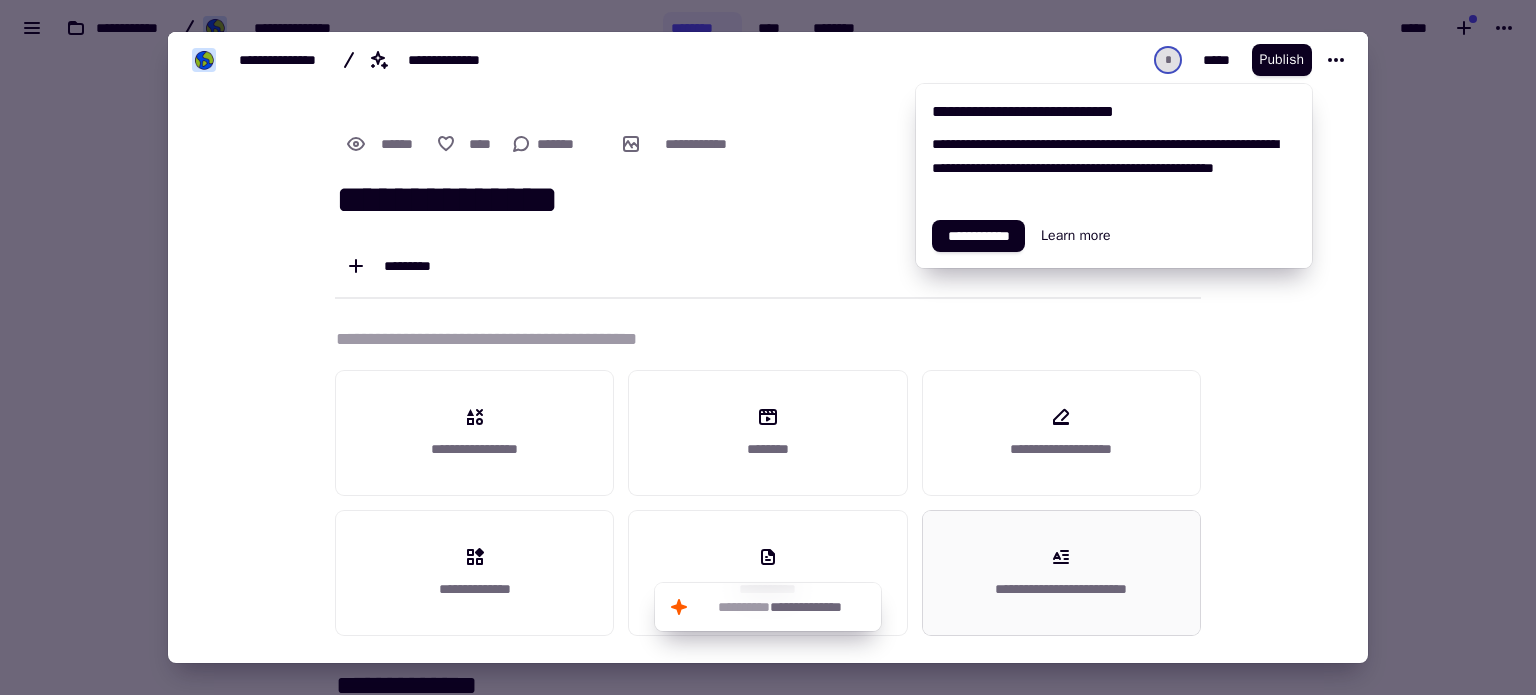 click 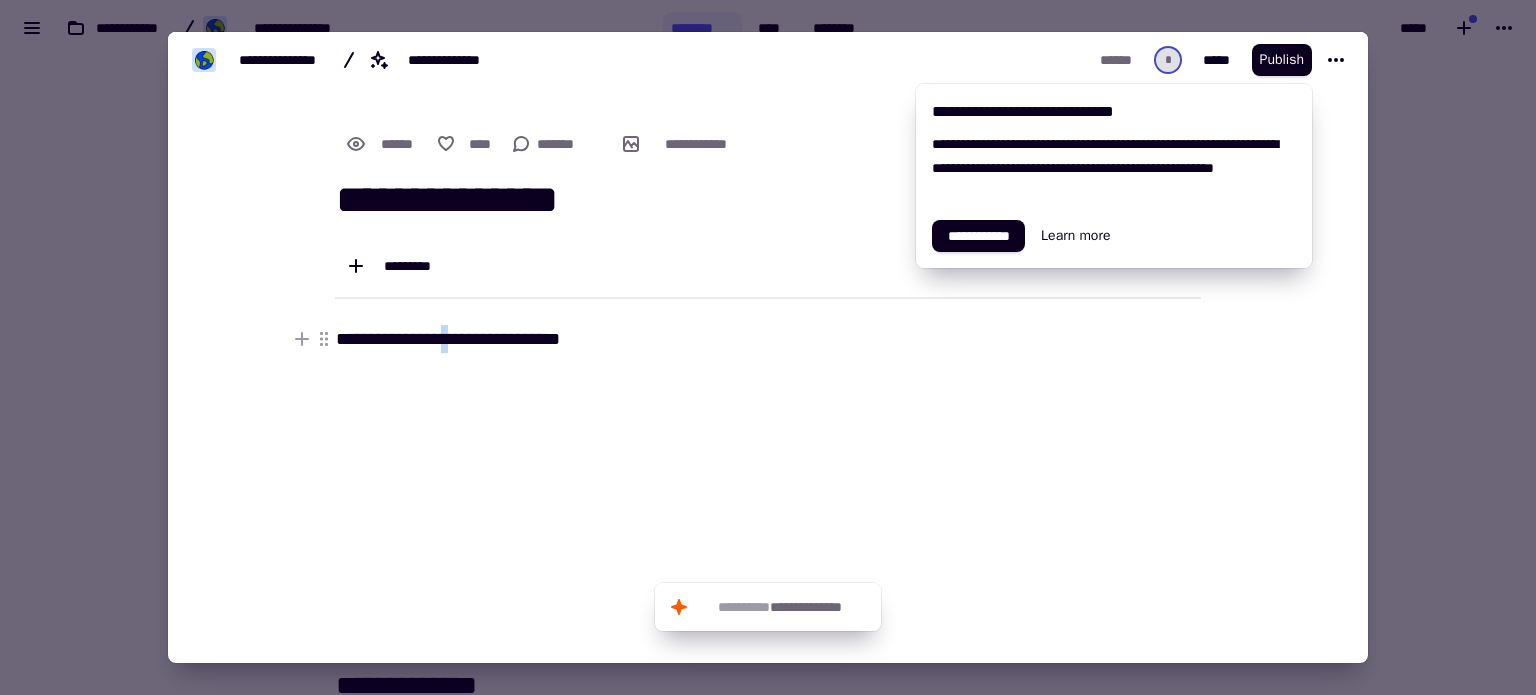 click on "**********" at bounding box center [768, 339] 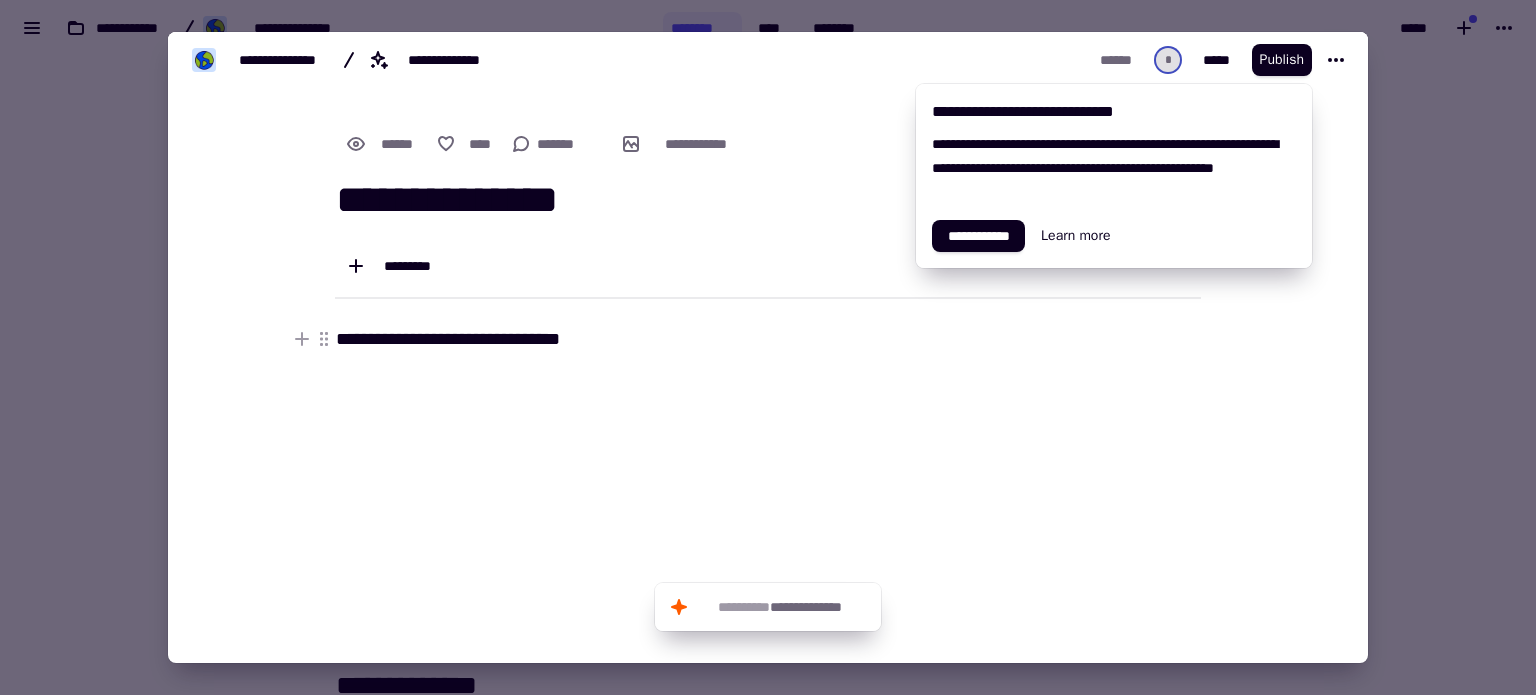 click on "**********" at bounding box center (768, 339) 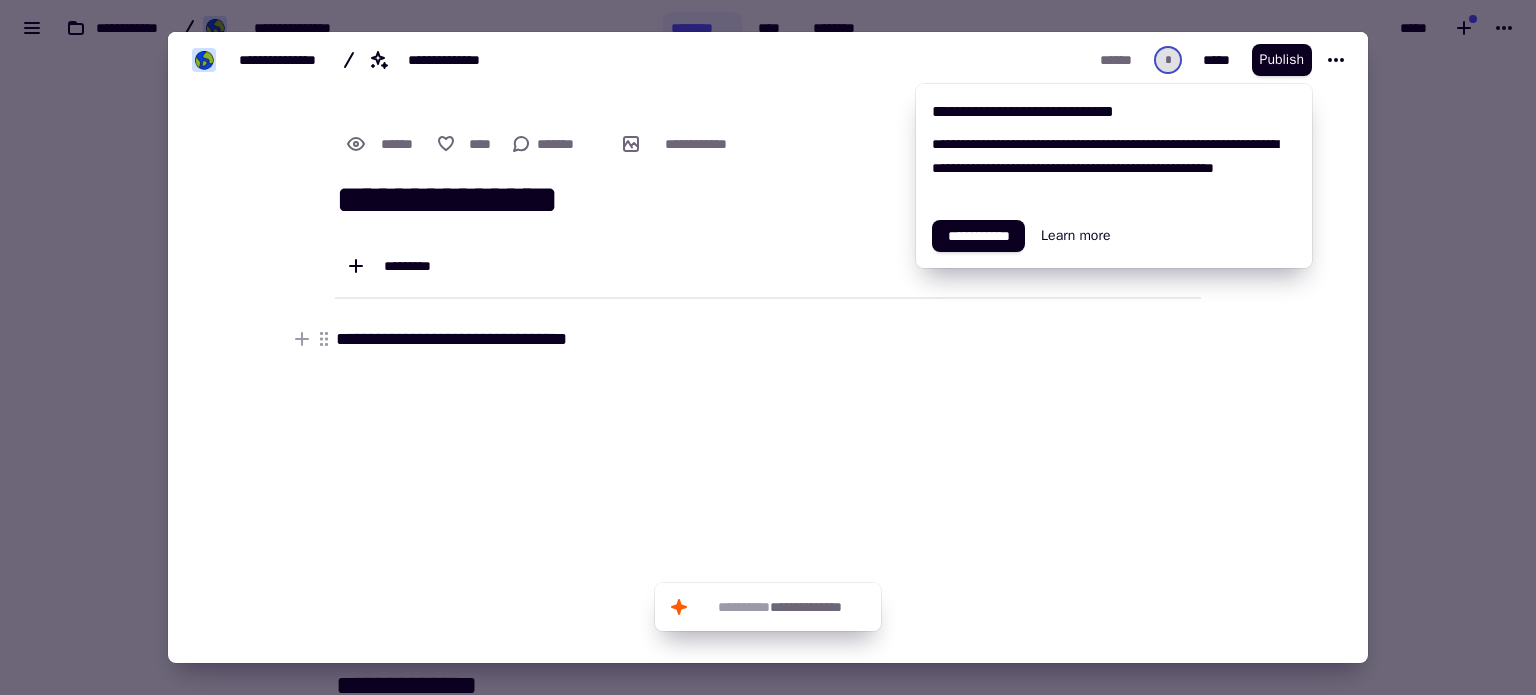 click on "**********" at bounding box center [768, 339] 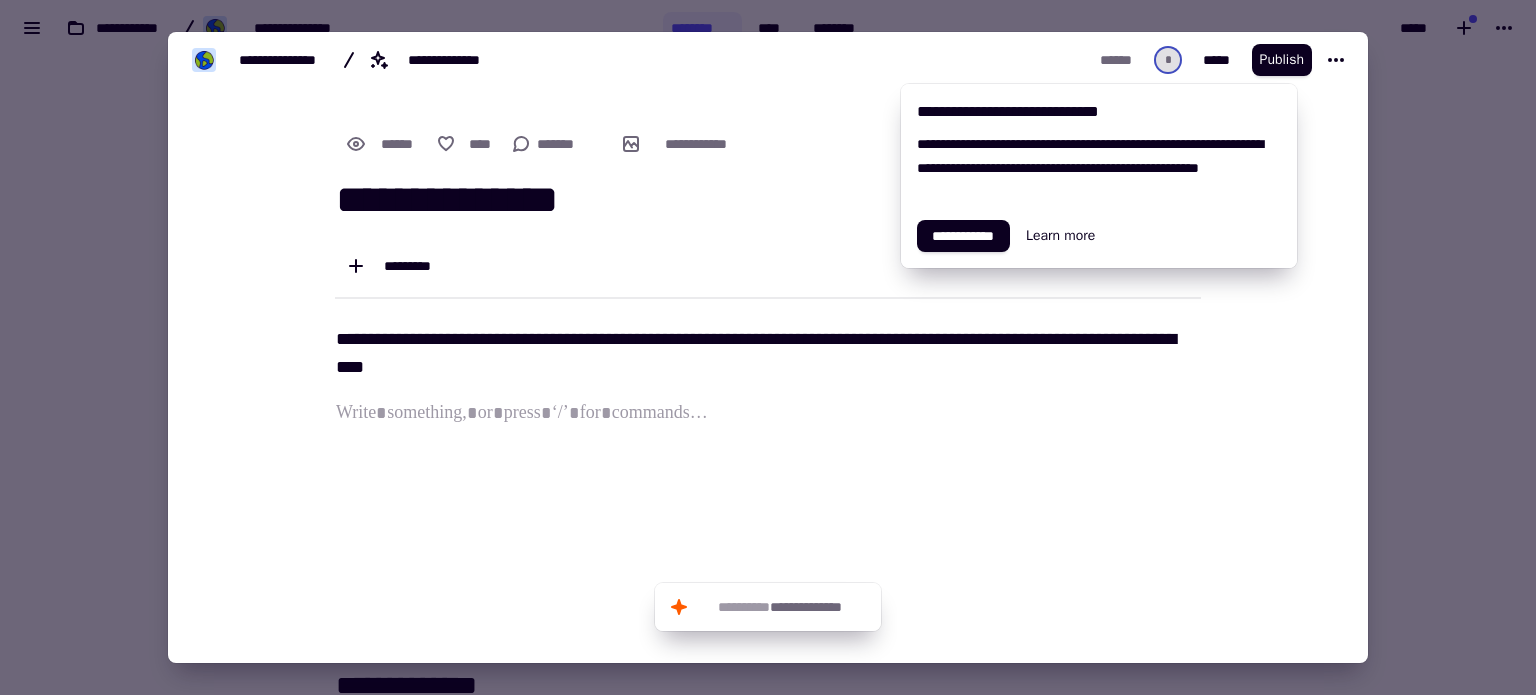 click at bounding box center (768, 549) 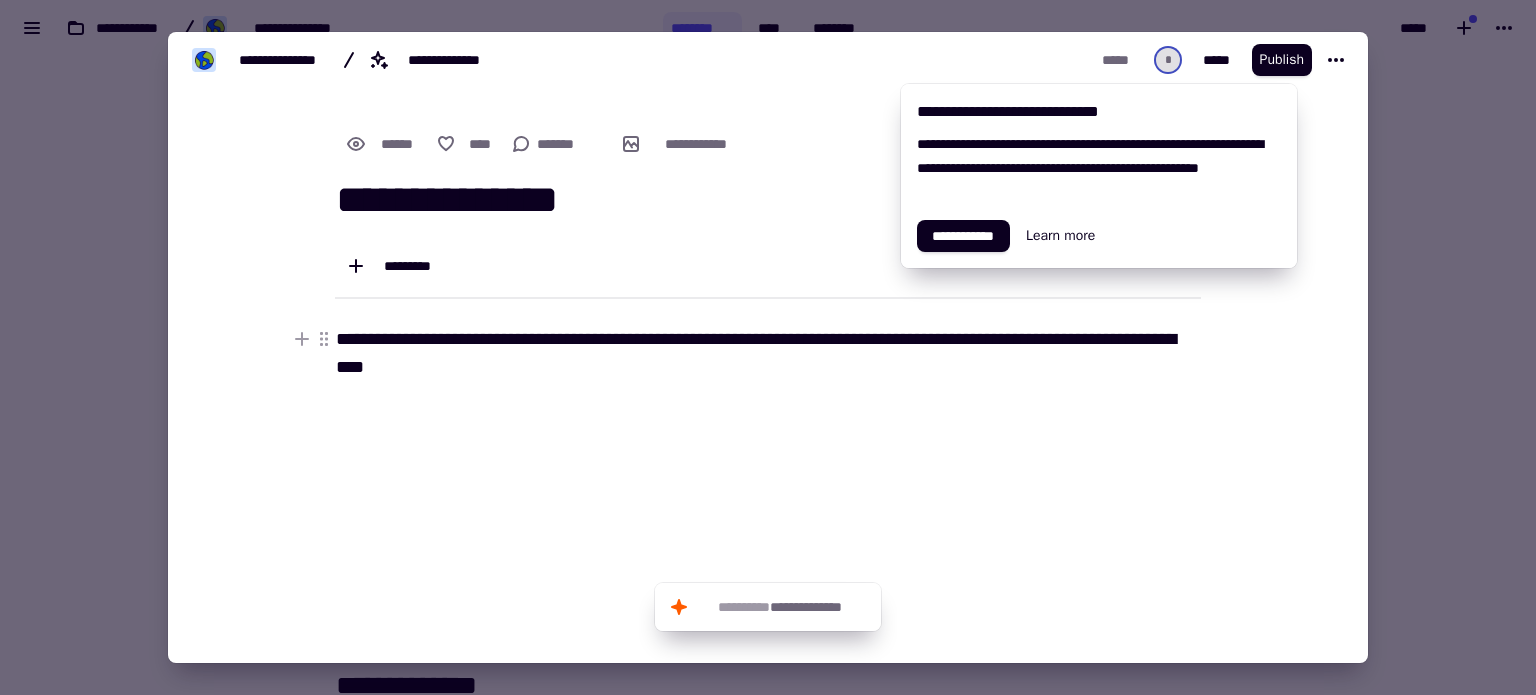 click on "**********" at bounding box center (768, 353) 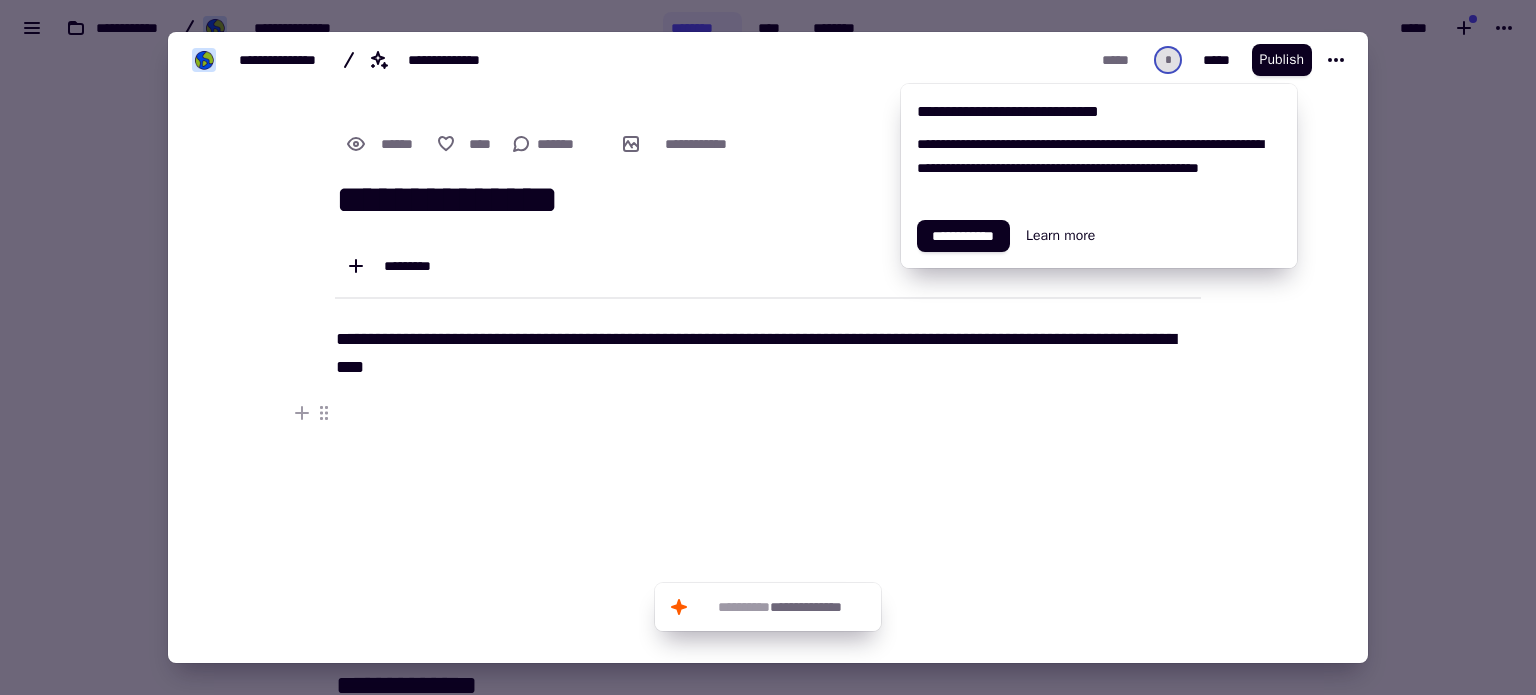click on "******" at bounding box center (0, 0) 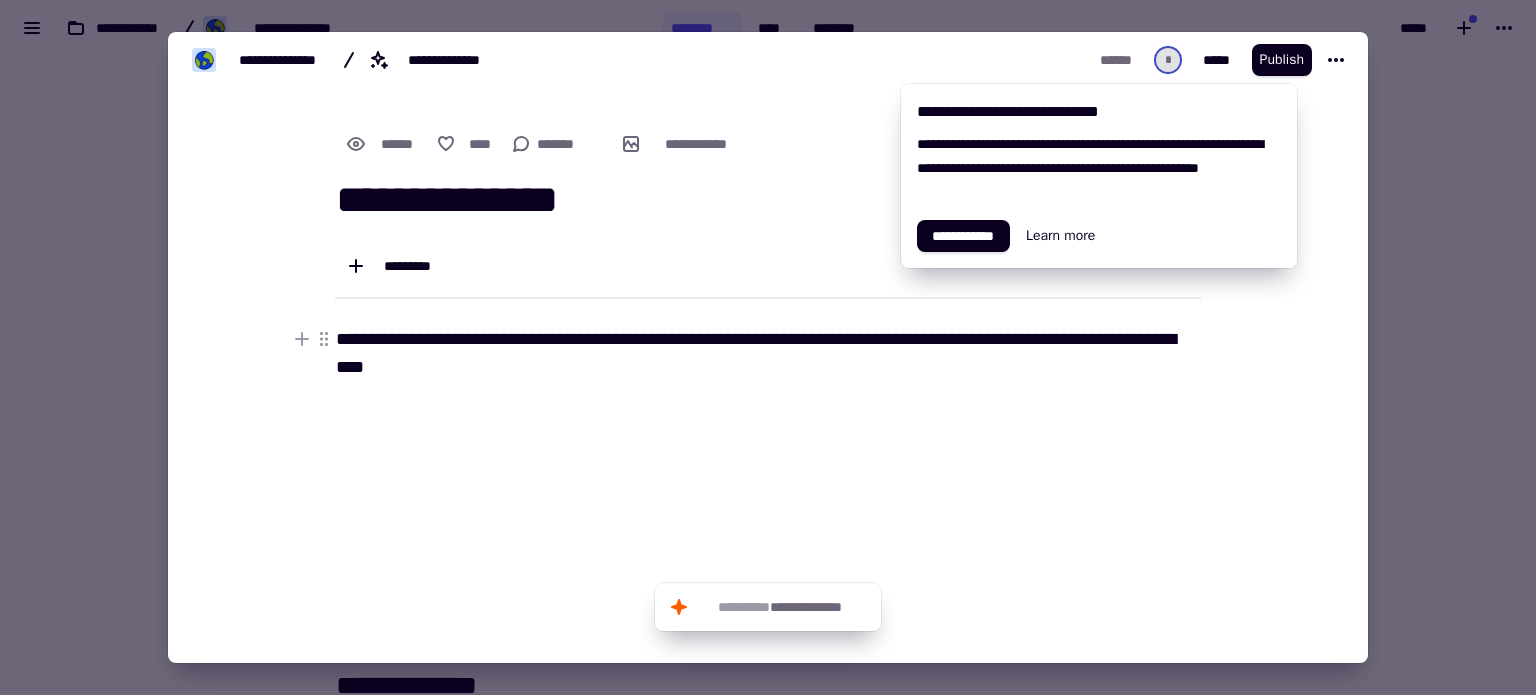 click on "**********" at bounding box center [768, 353] 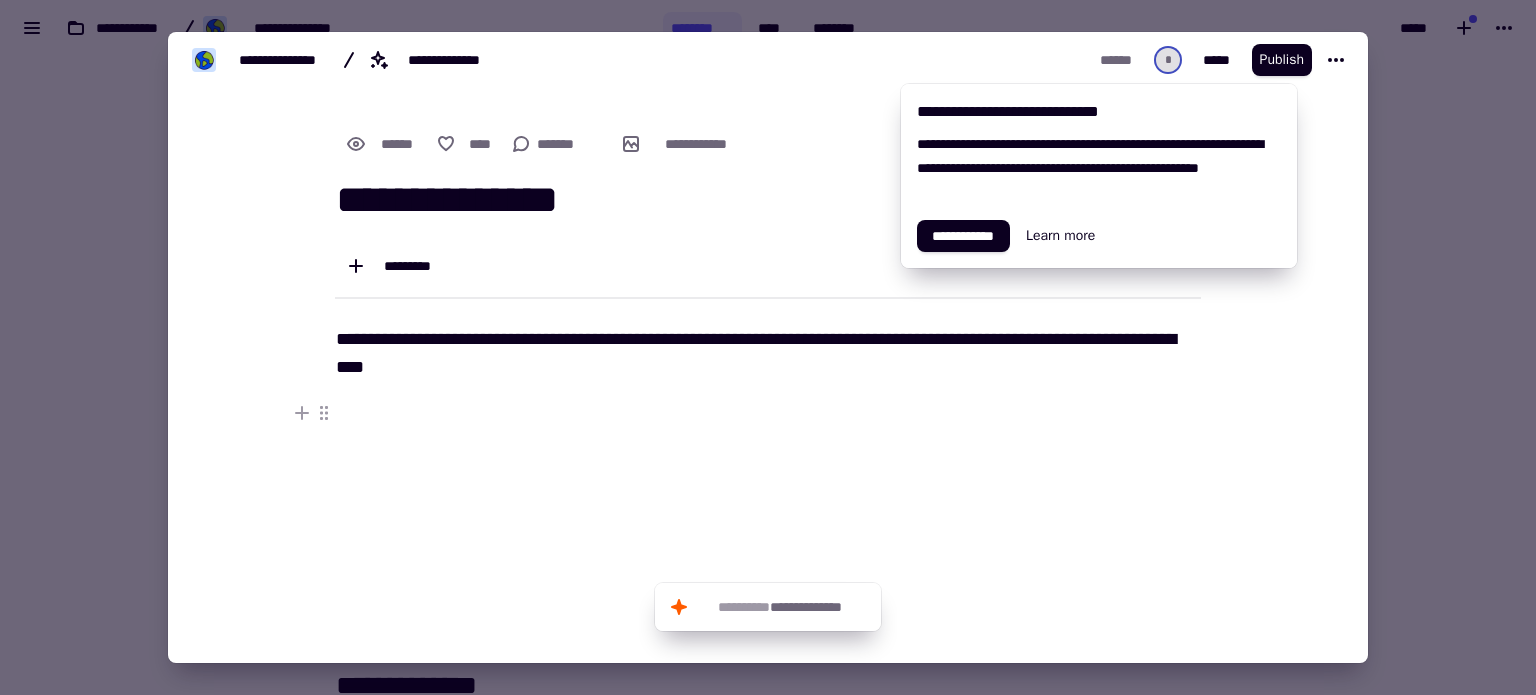 click on "******" at bounding box center [0, 0] 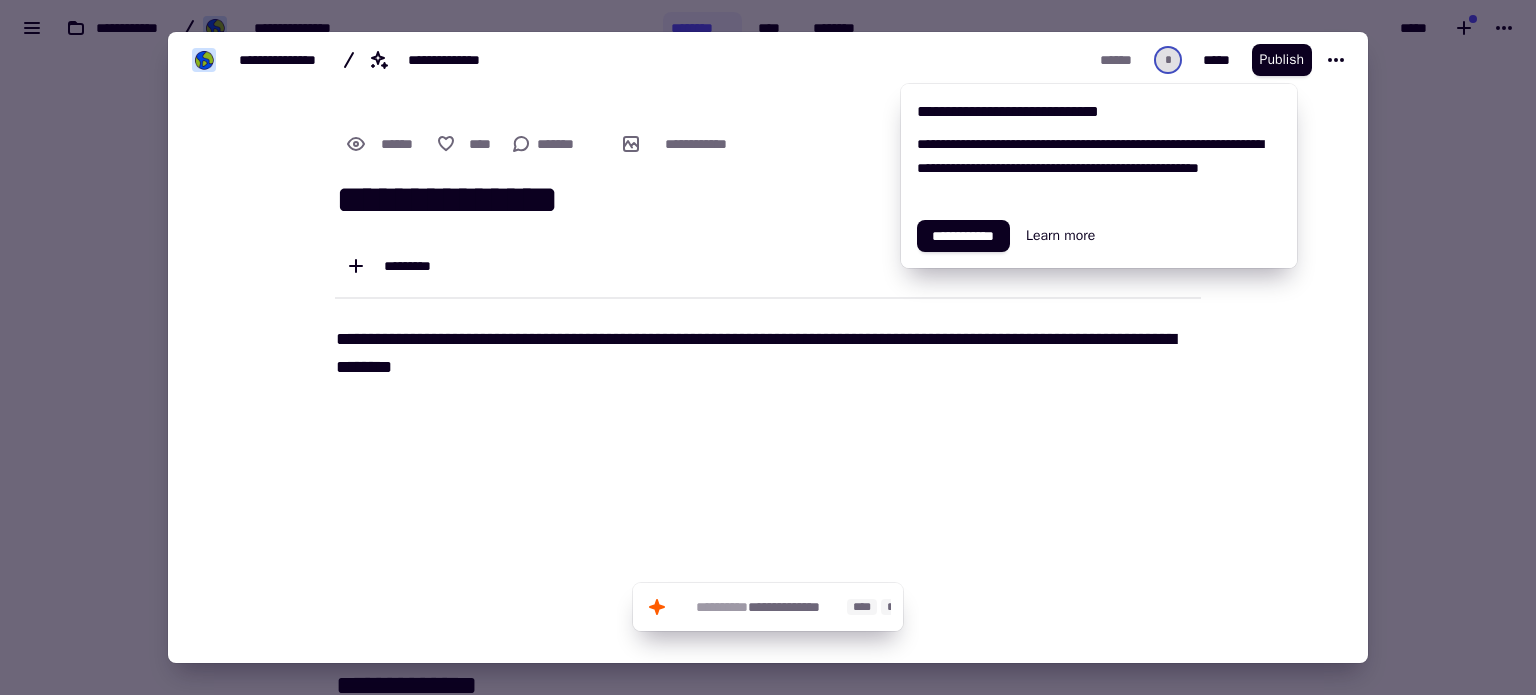 click on "**********" 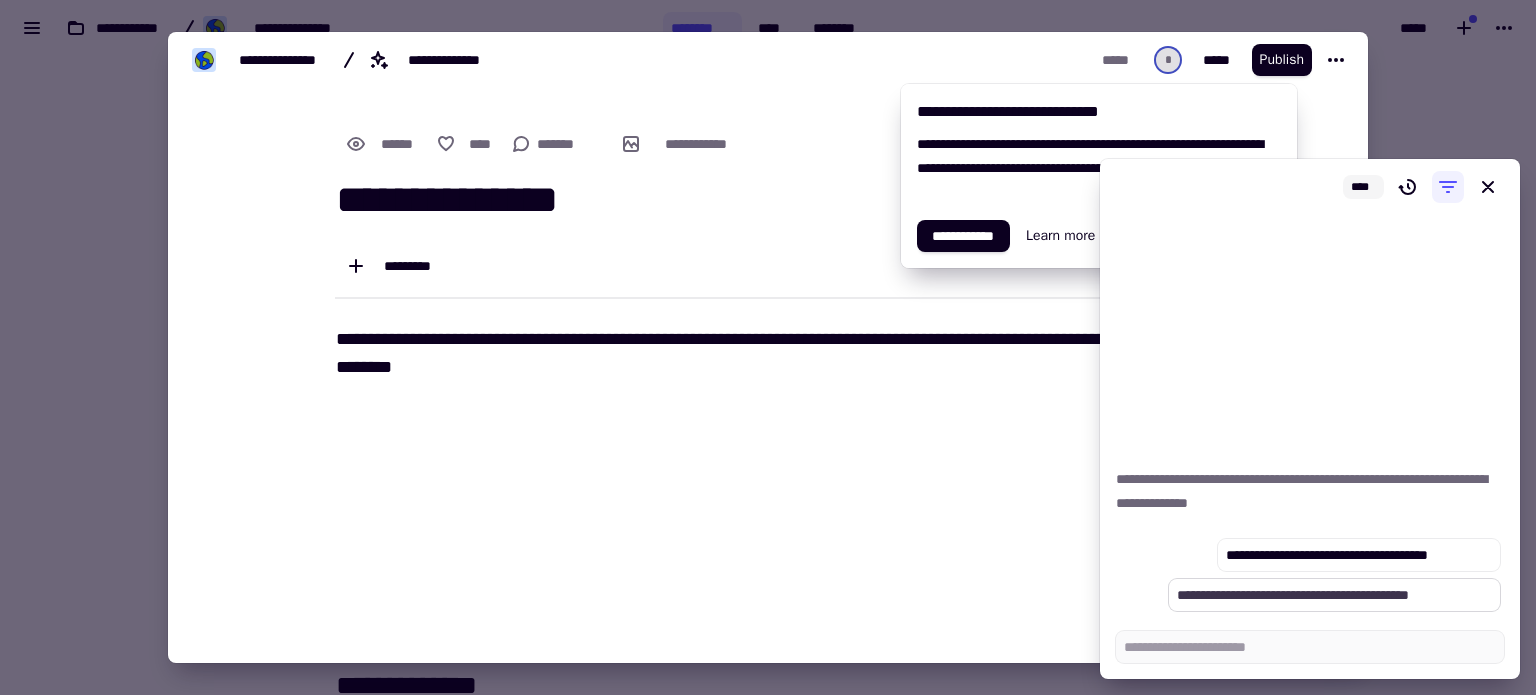 click on "**********" at bounding box center (1334, 595) 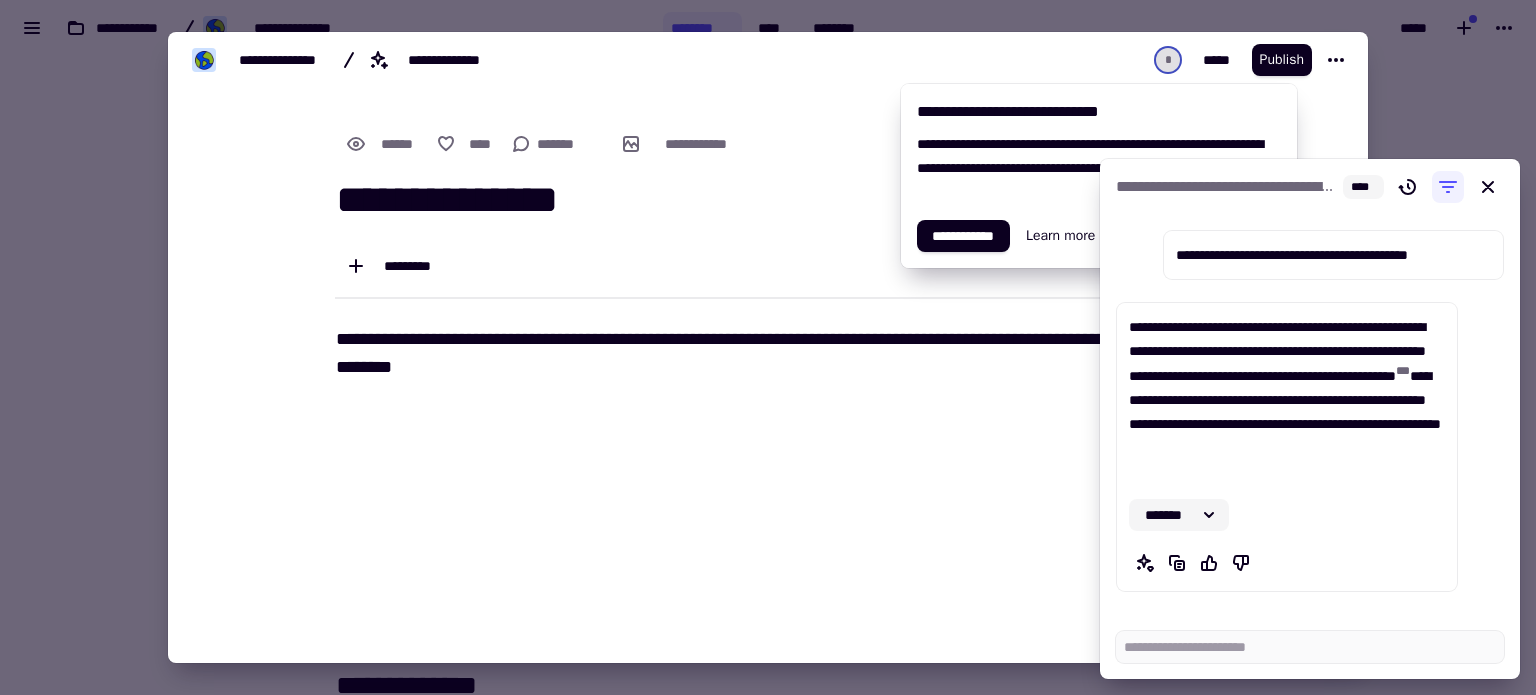 click on "*******" 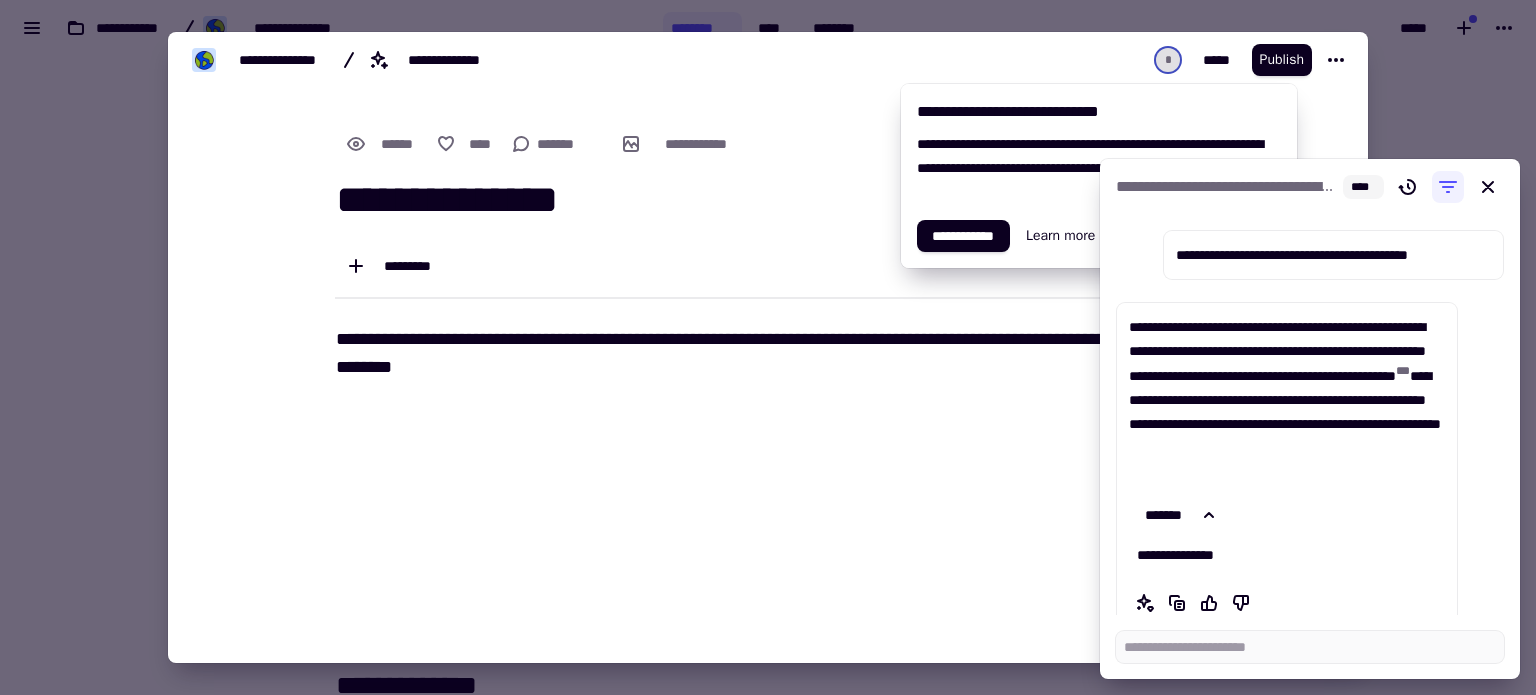 scroll, scrollTop: 40, scrollLeft: 0, axis: vertical 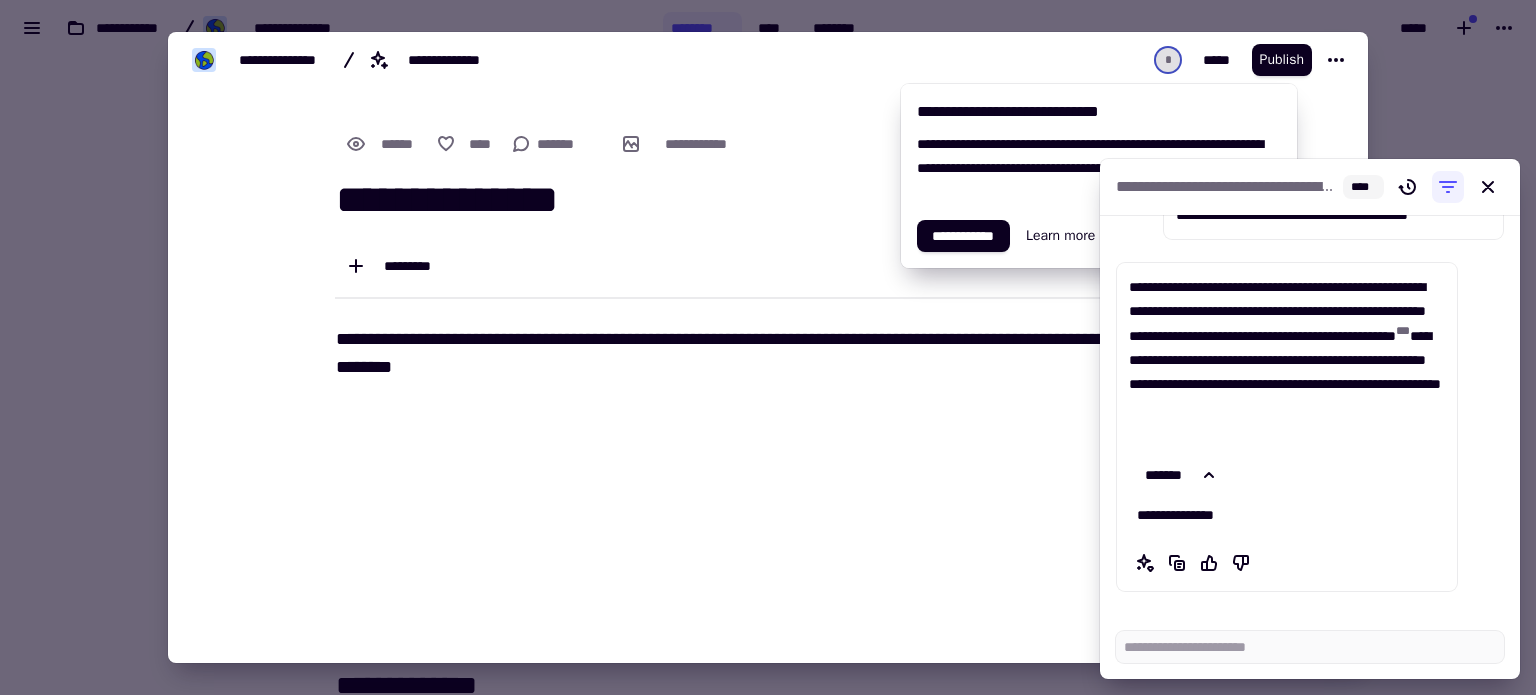 click on "[NUMBER] [STREET] [CITY] [STATE] [ZIP] [COUNTRY] [PHONE]" at bounding box center [768, 407] 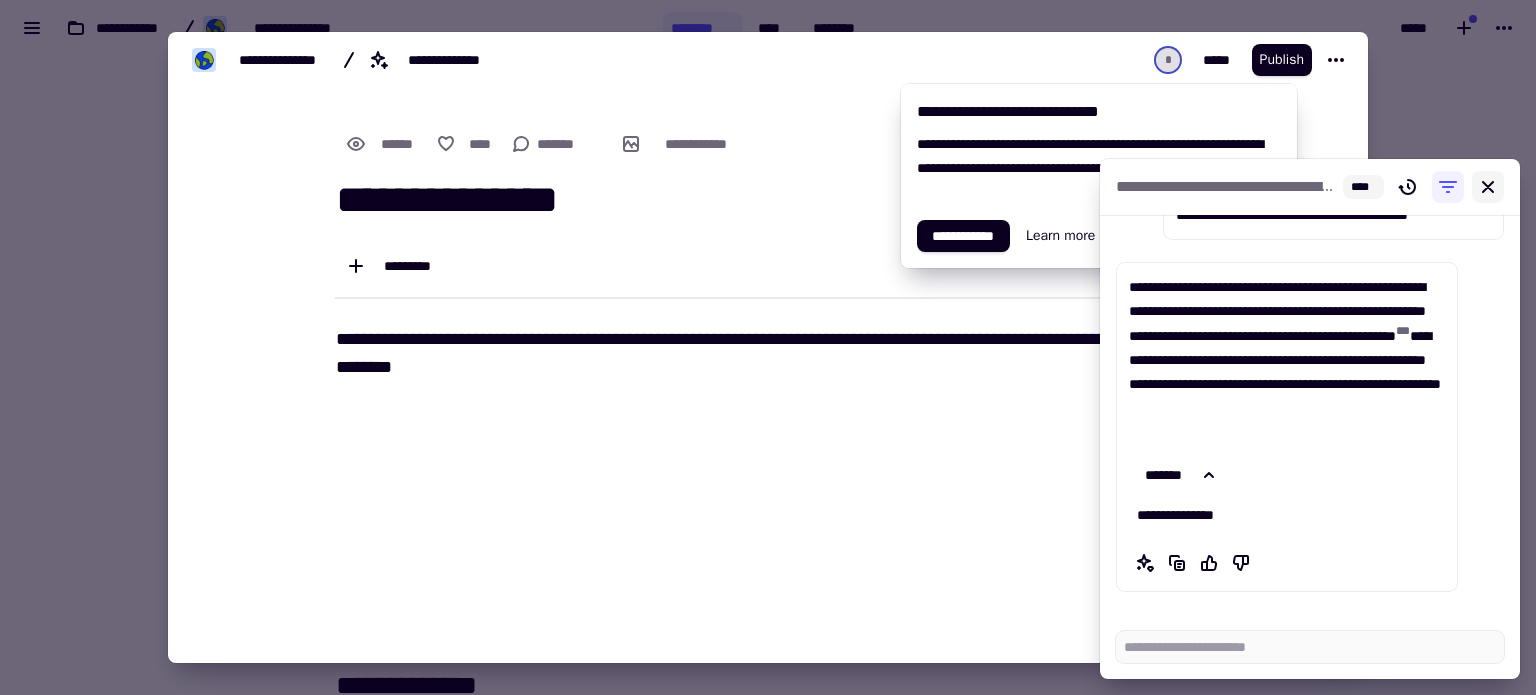 click 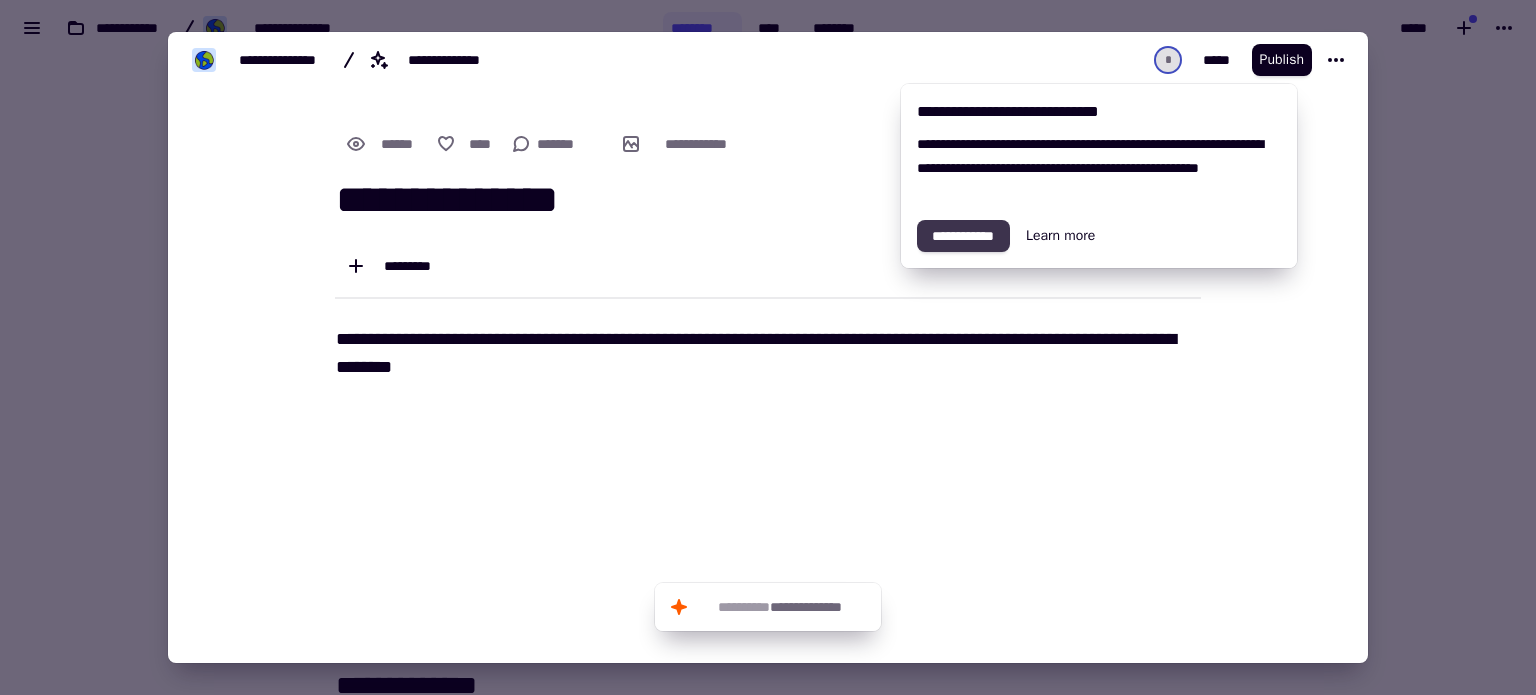 click on "**********" 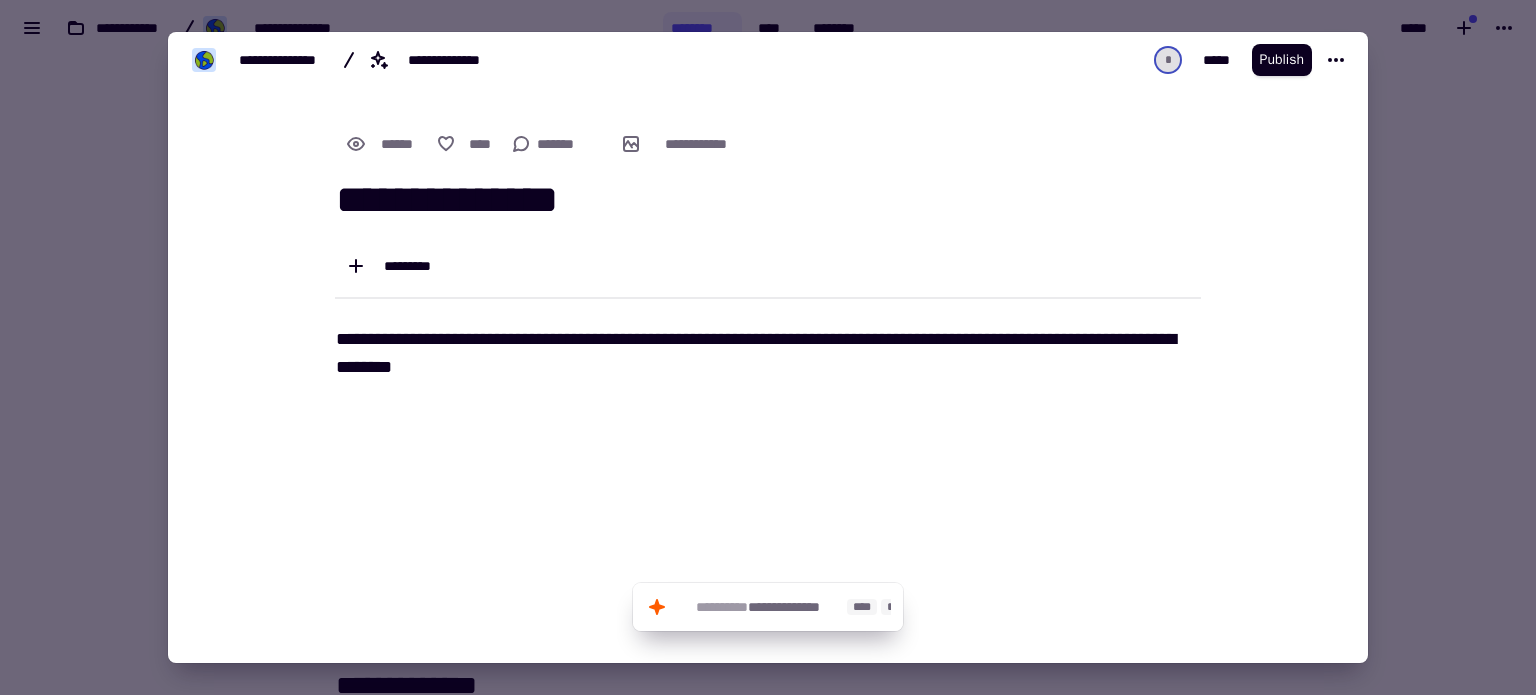 click on "**********" 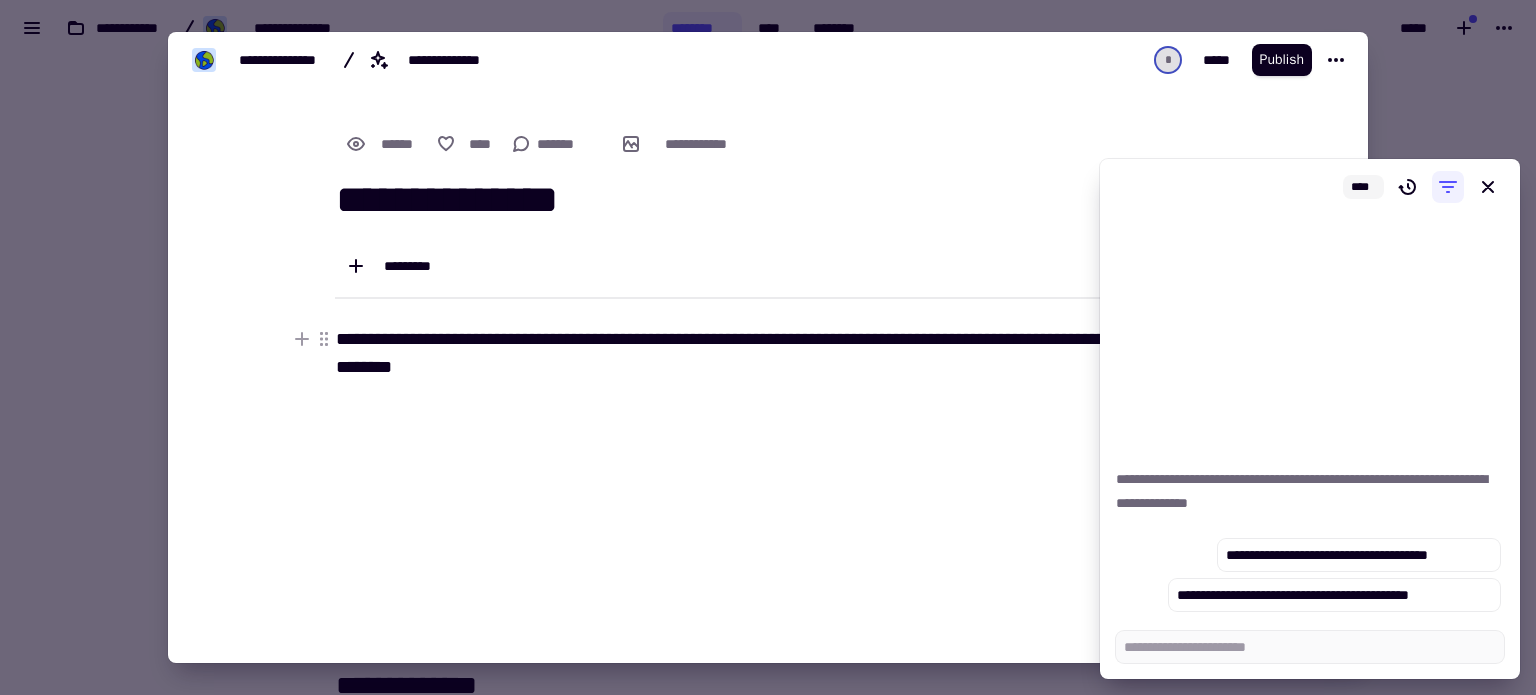 type on "*" 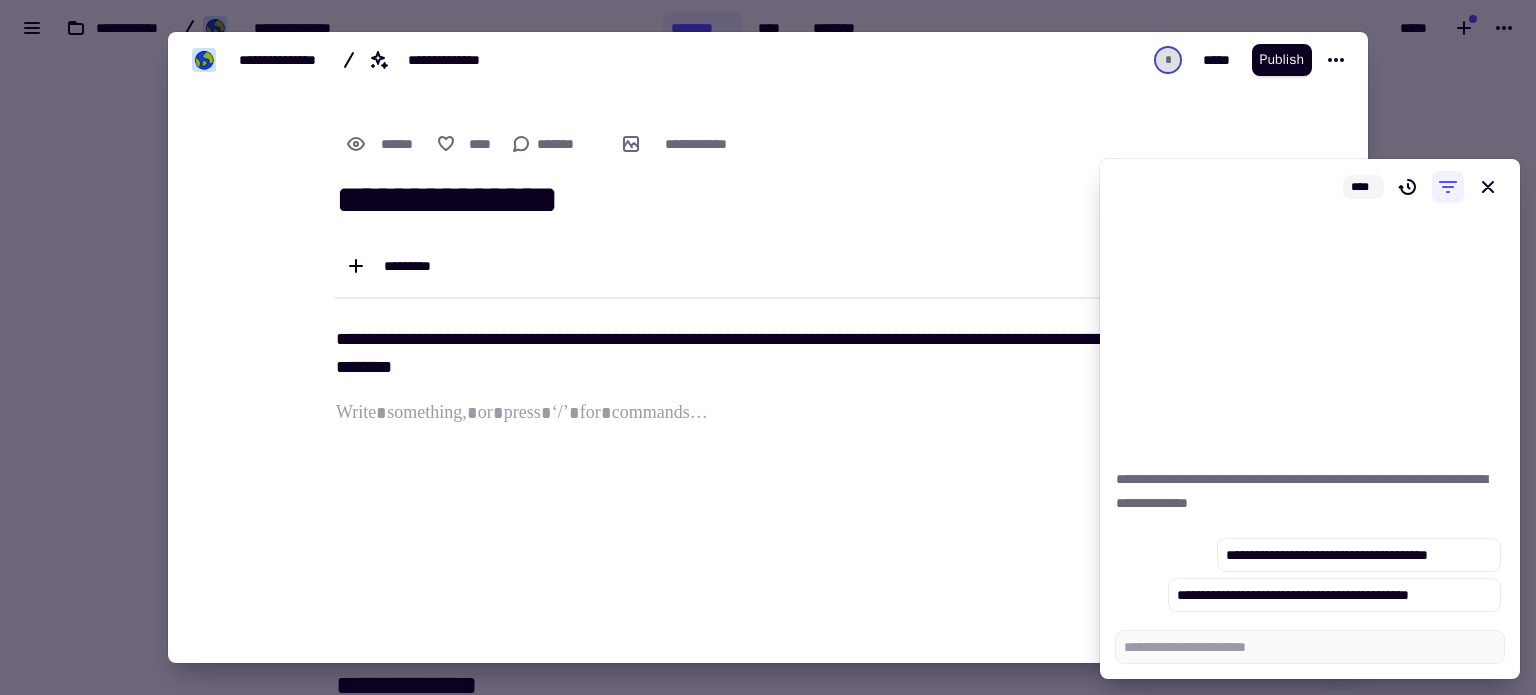 click on "**********" at bounding box center (768, 201) 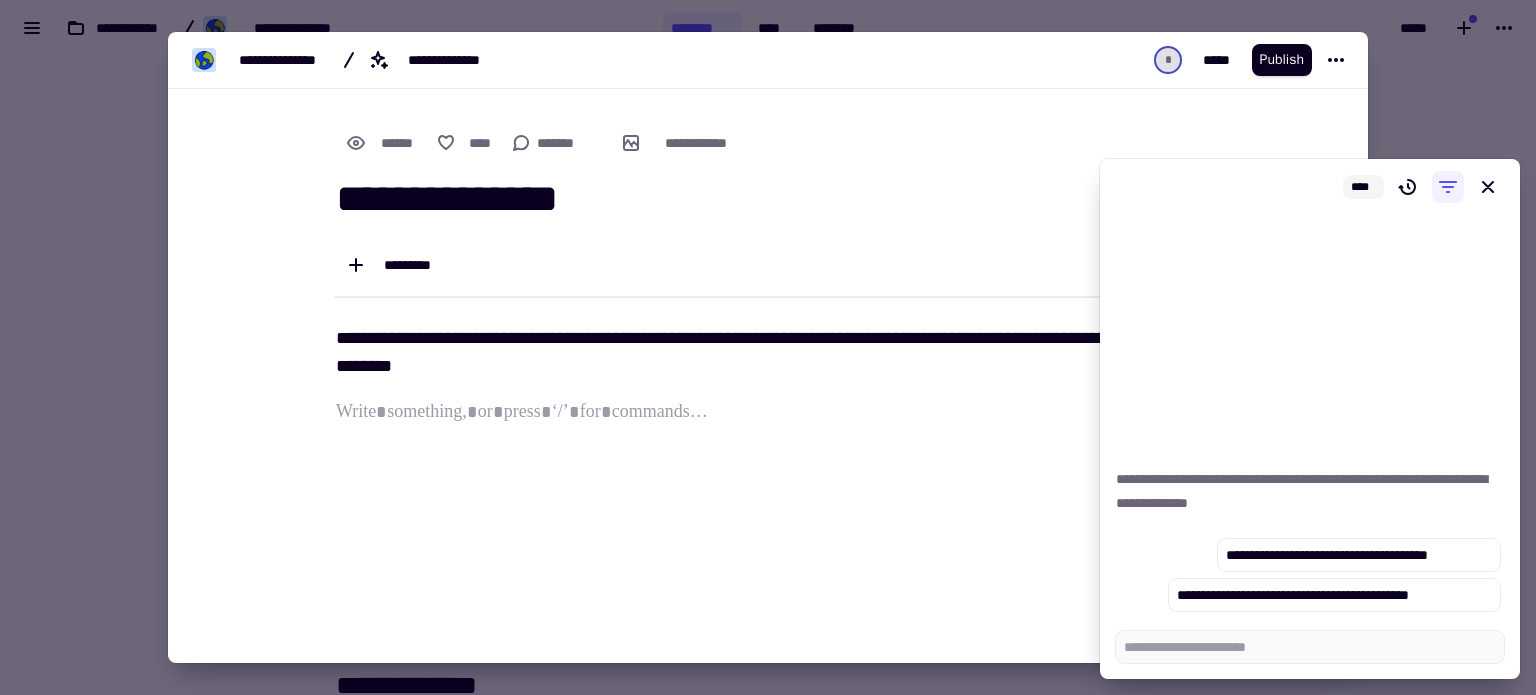 scroll, scrollTop: 0, scrollLeft: 0, axis: both 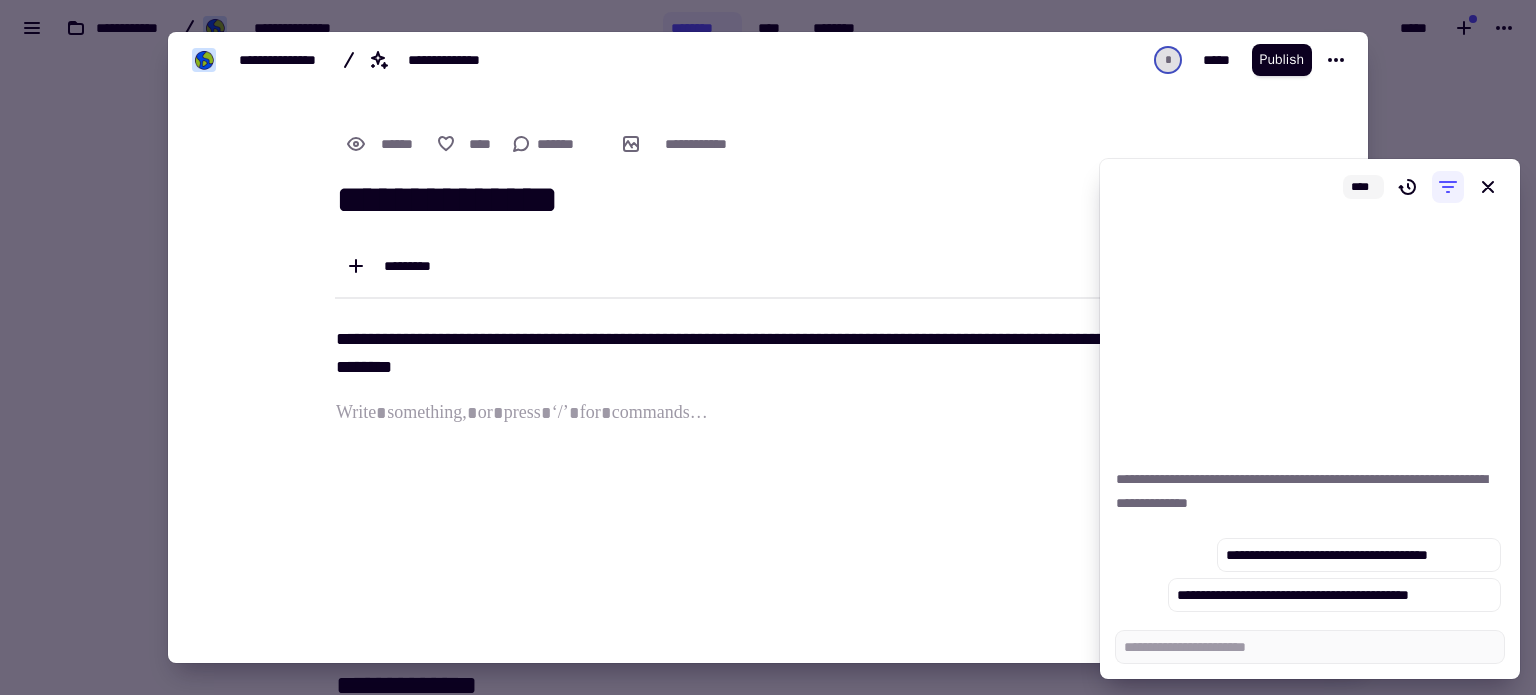 click on "**********" at bounding box center (768, 201) 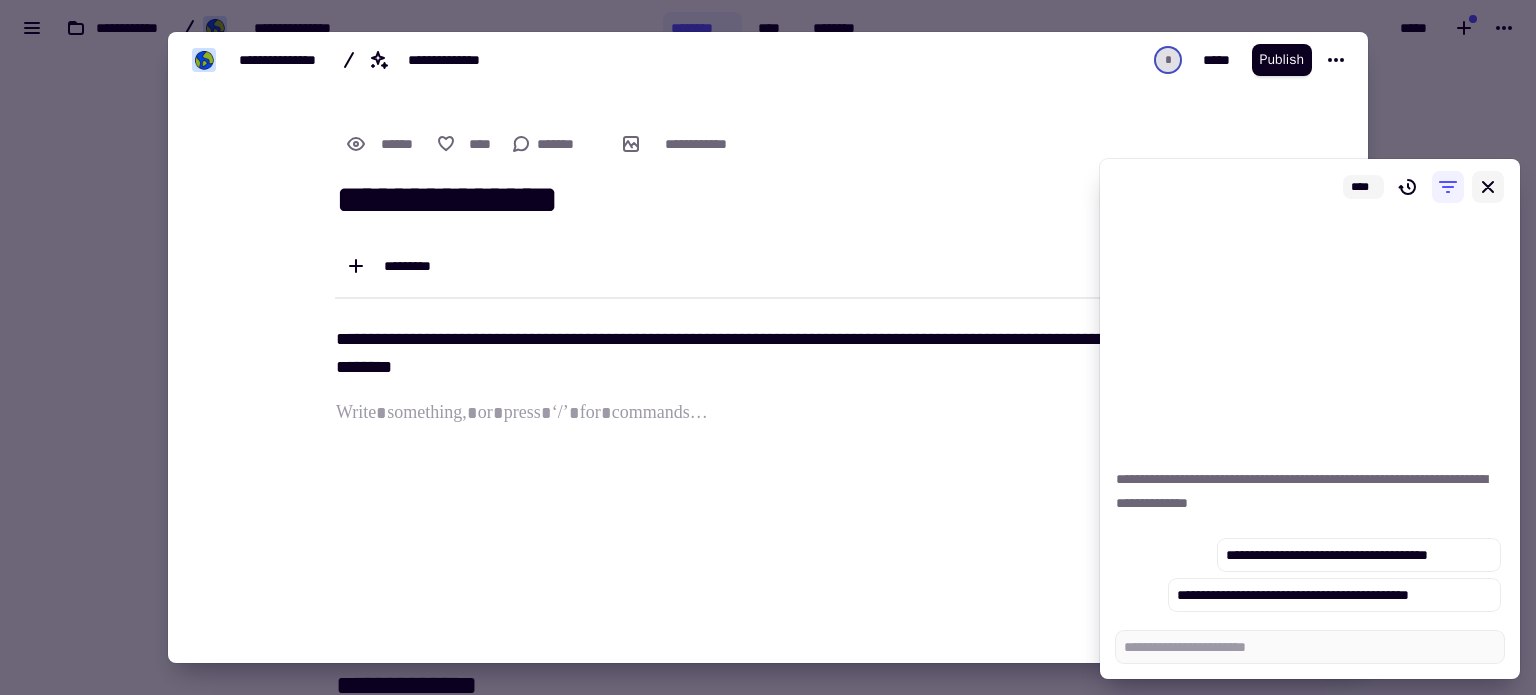click 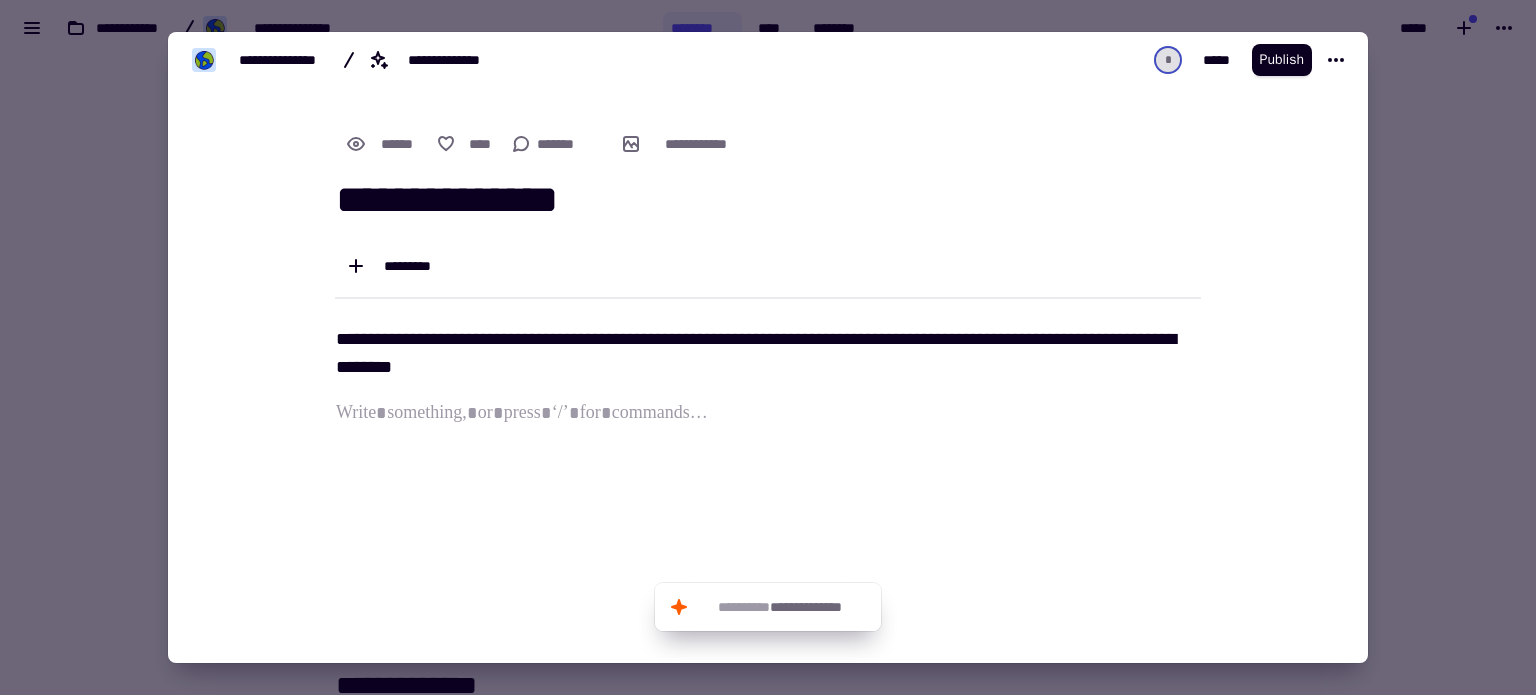 click on "[NUMBER] [STREET] [CITY] [STATE] [ZIP] [COUNTRY] [PHONE]" at bounding box center [768, 407] 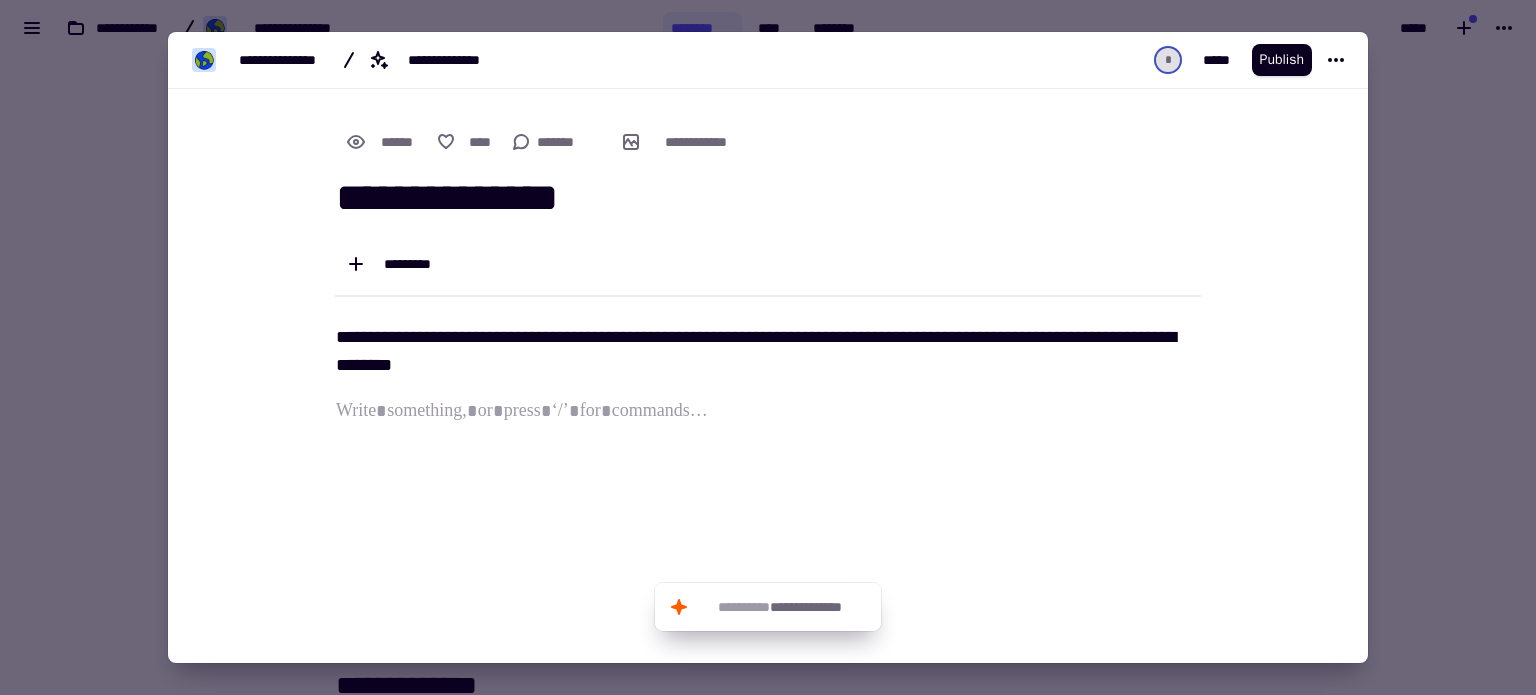 scroll, scrollTop: 0, scrollLeft: 0, axis: both 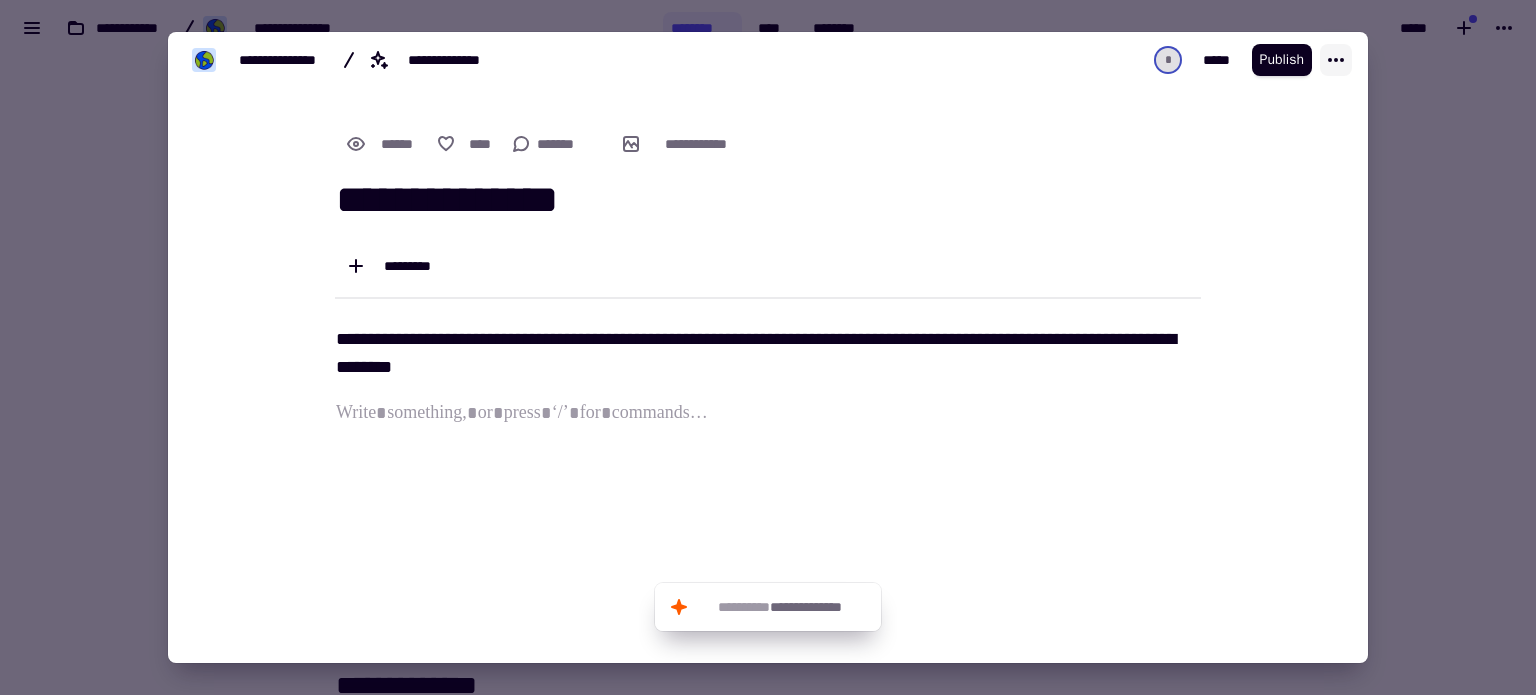 click 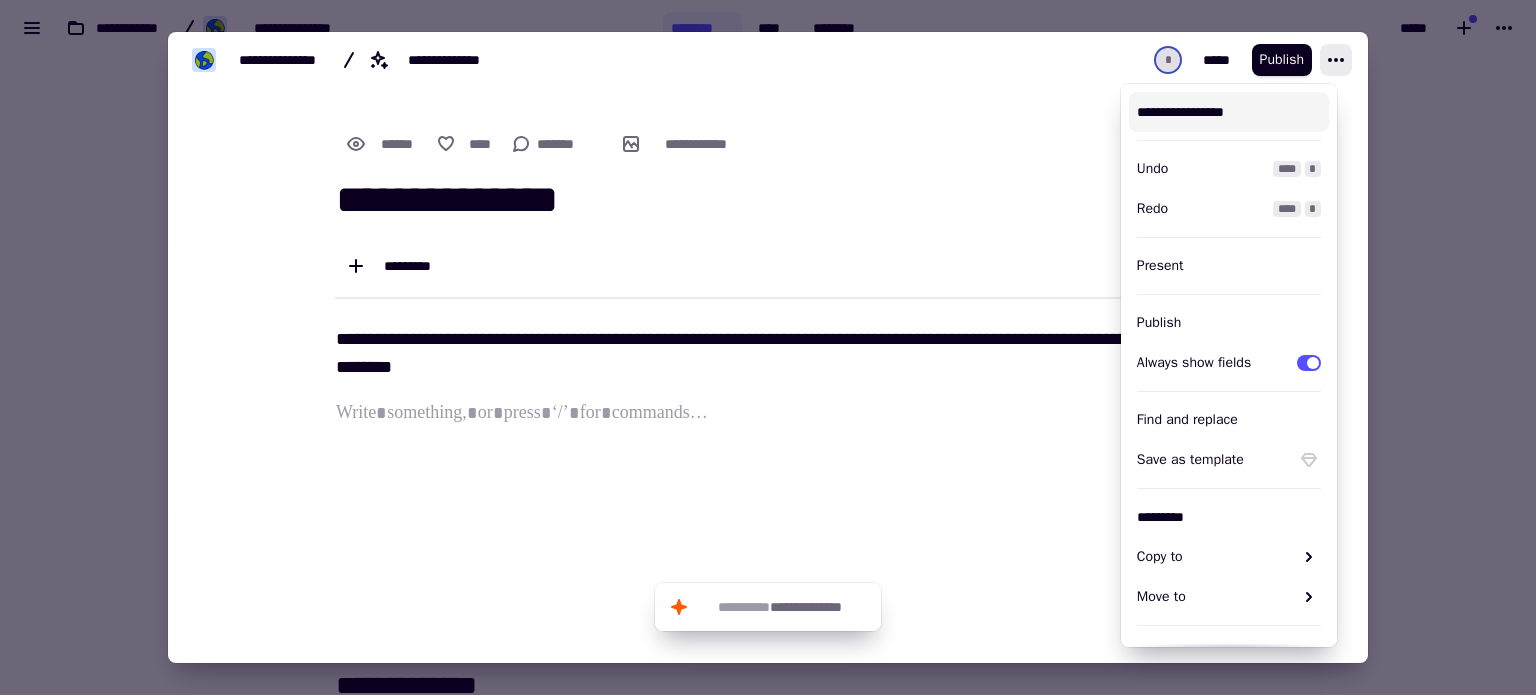 click on "**********" at bounding box center [1229, 112] 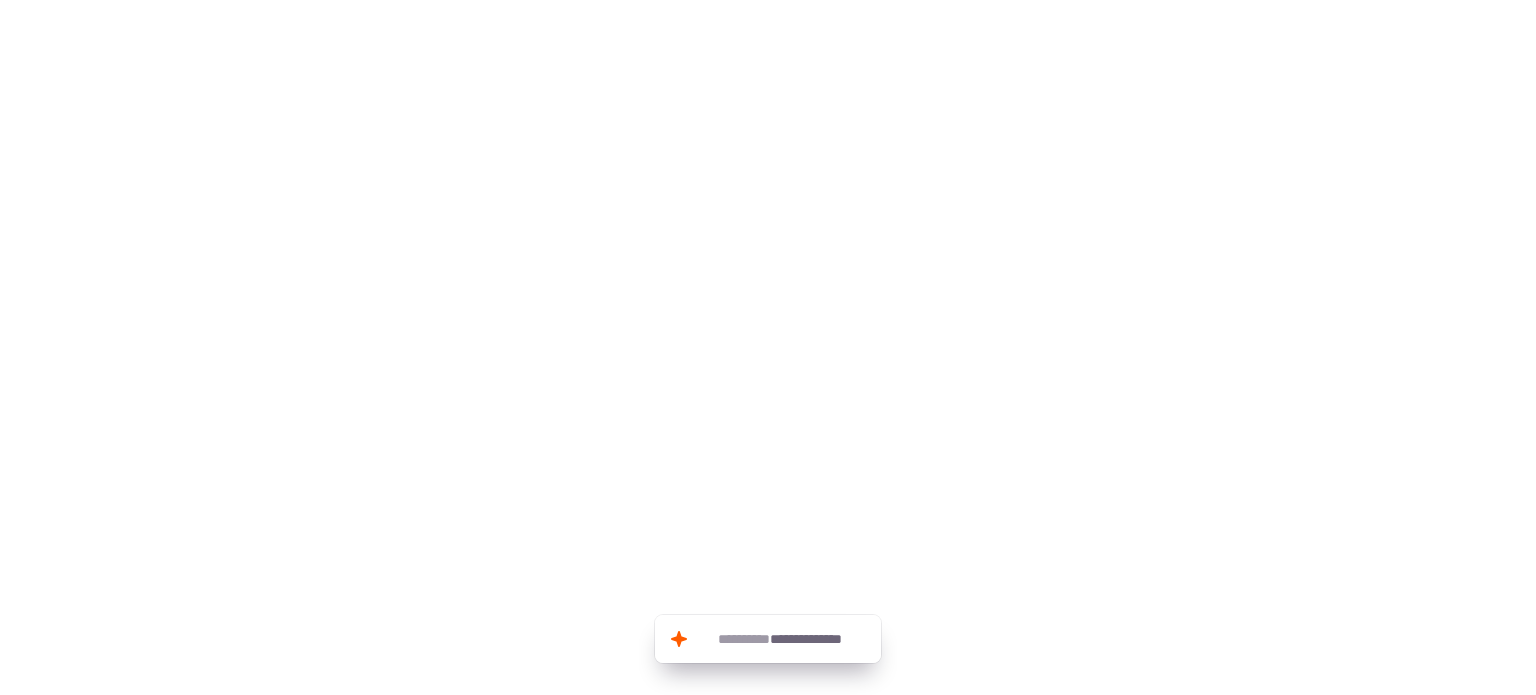 scroll, scrollTop: 0, scrollLeft: 0, axis: both 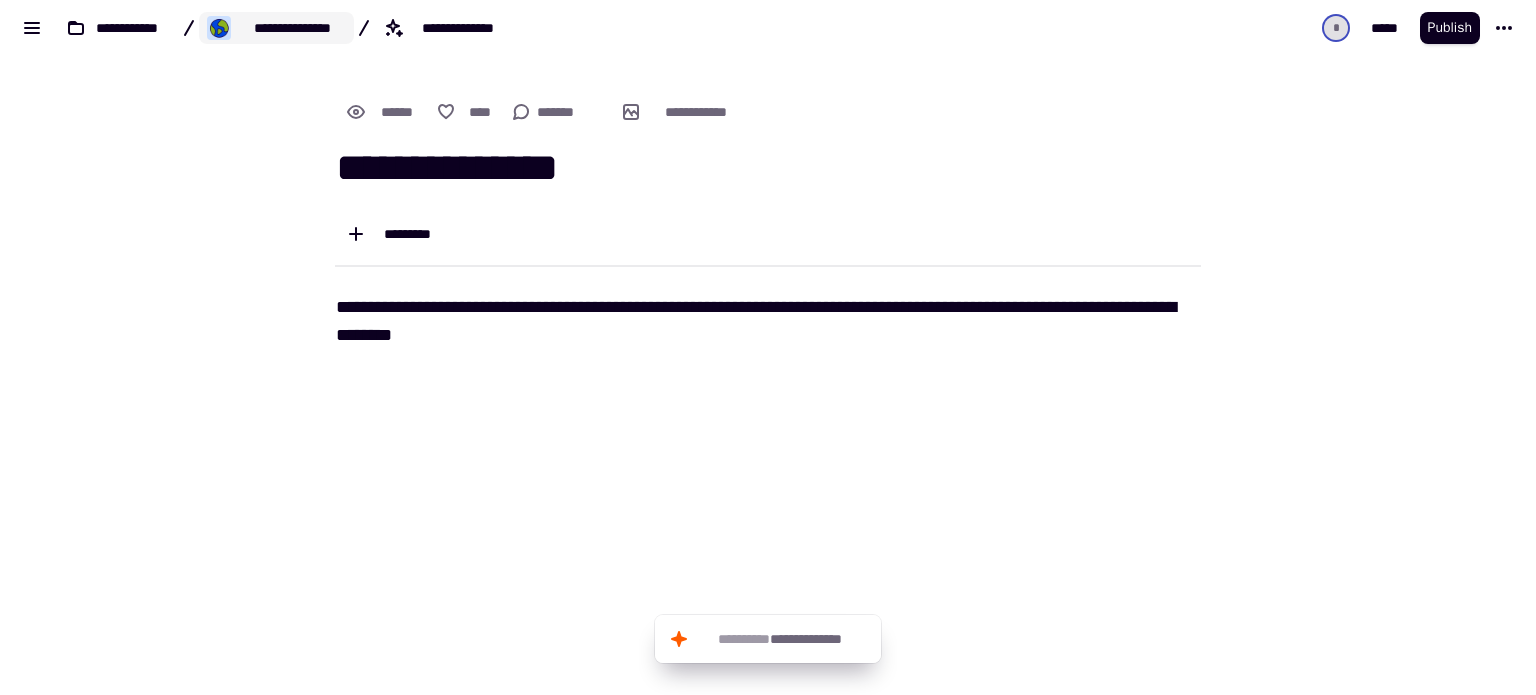 click on "**********" 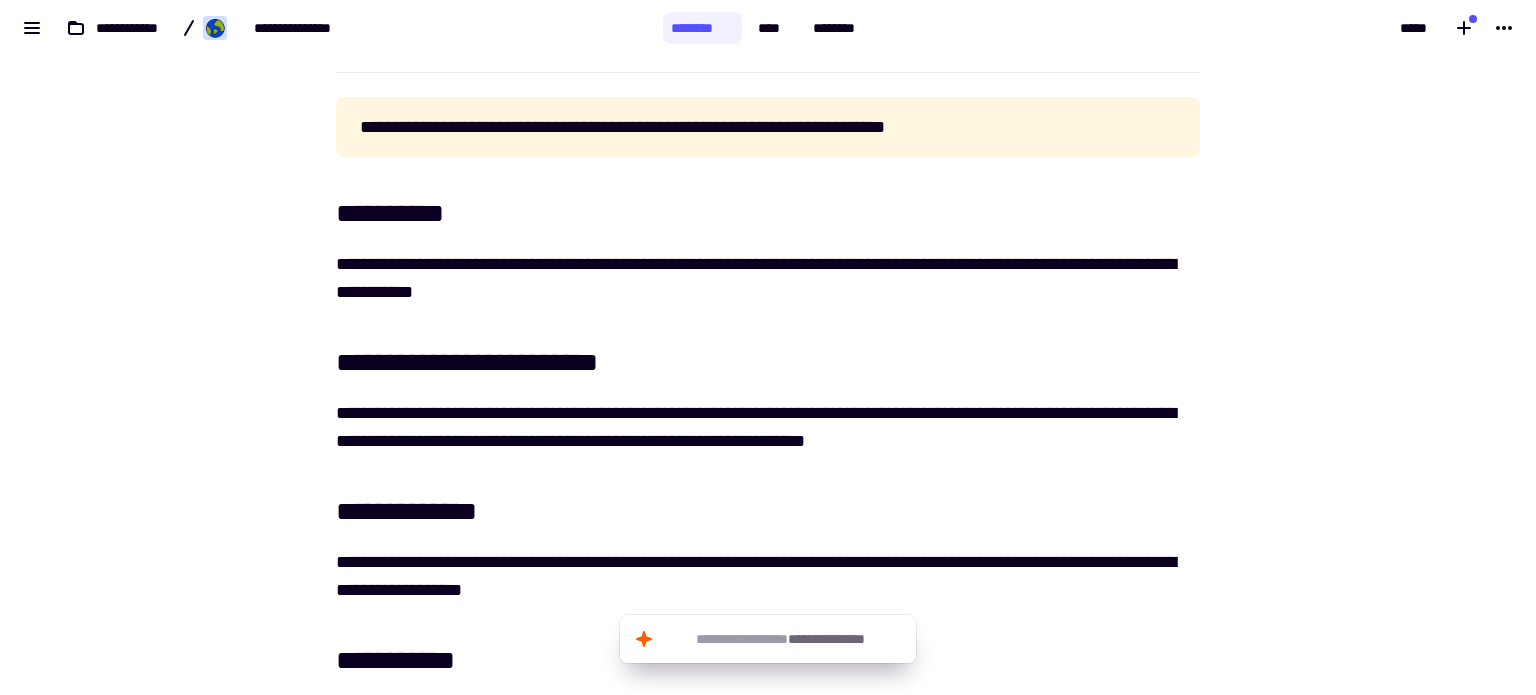 scroll, scrollTop: 0, scrollLeft: 0, axis: both 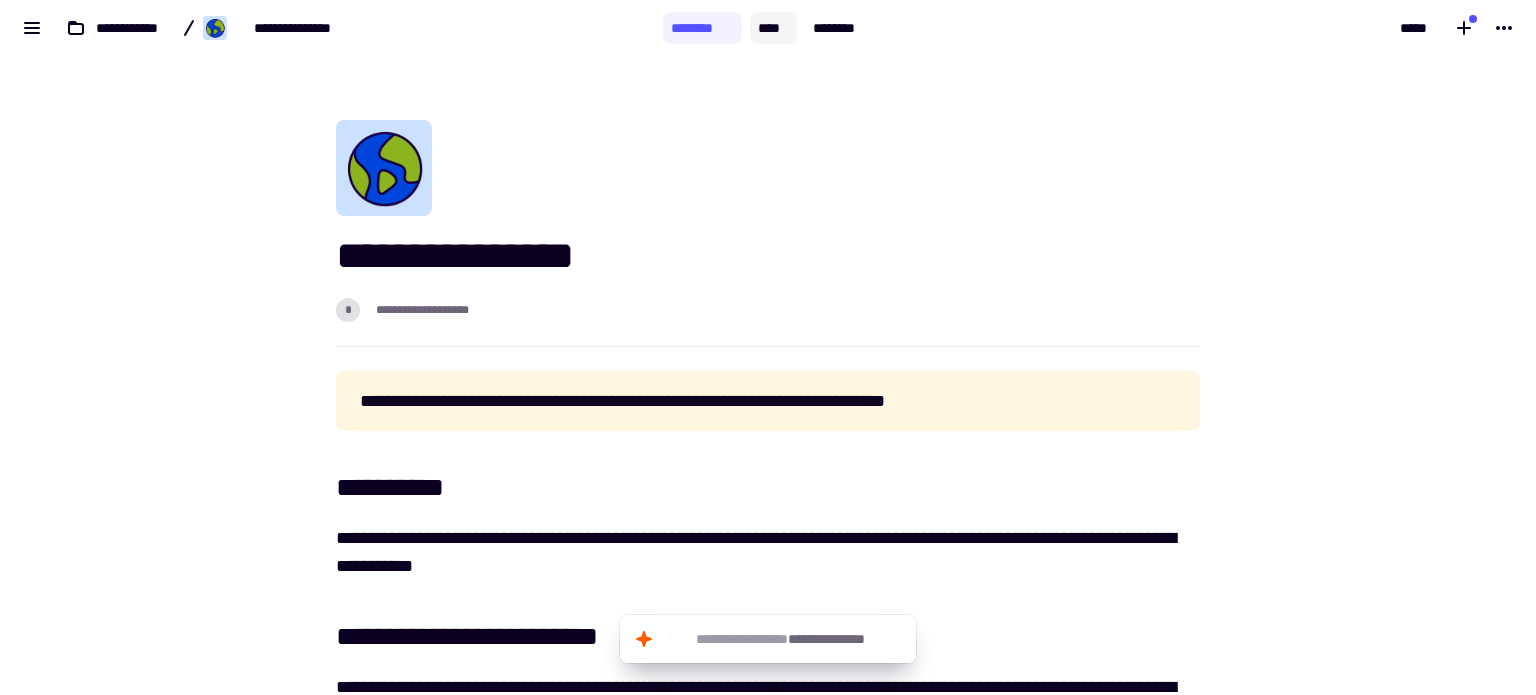 click on "****" 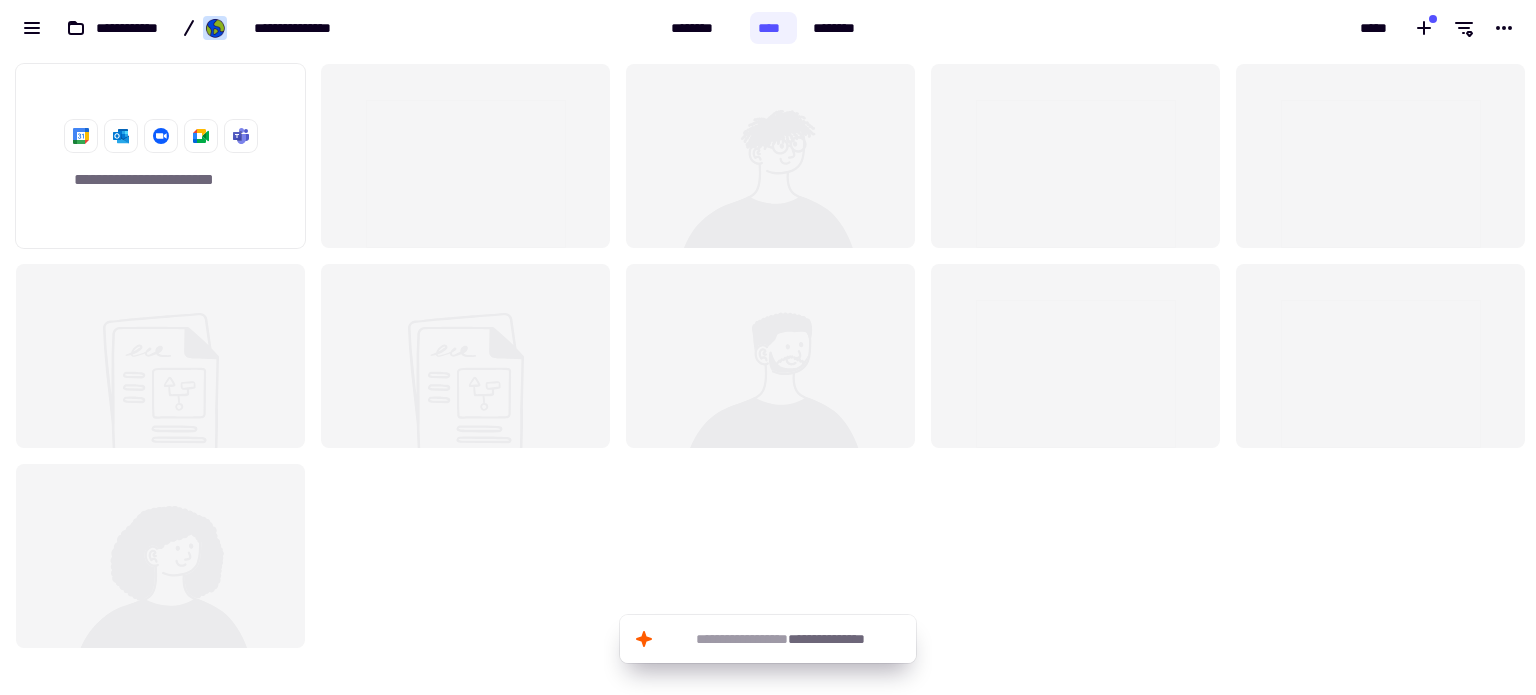 scroll, scrollTop: 16, scrollLeft: 16, axis: both 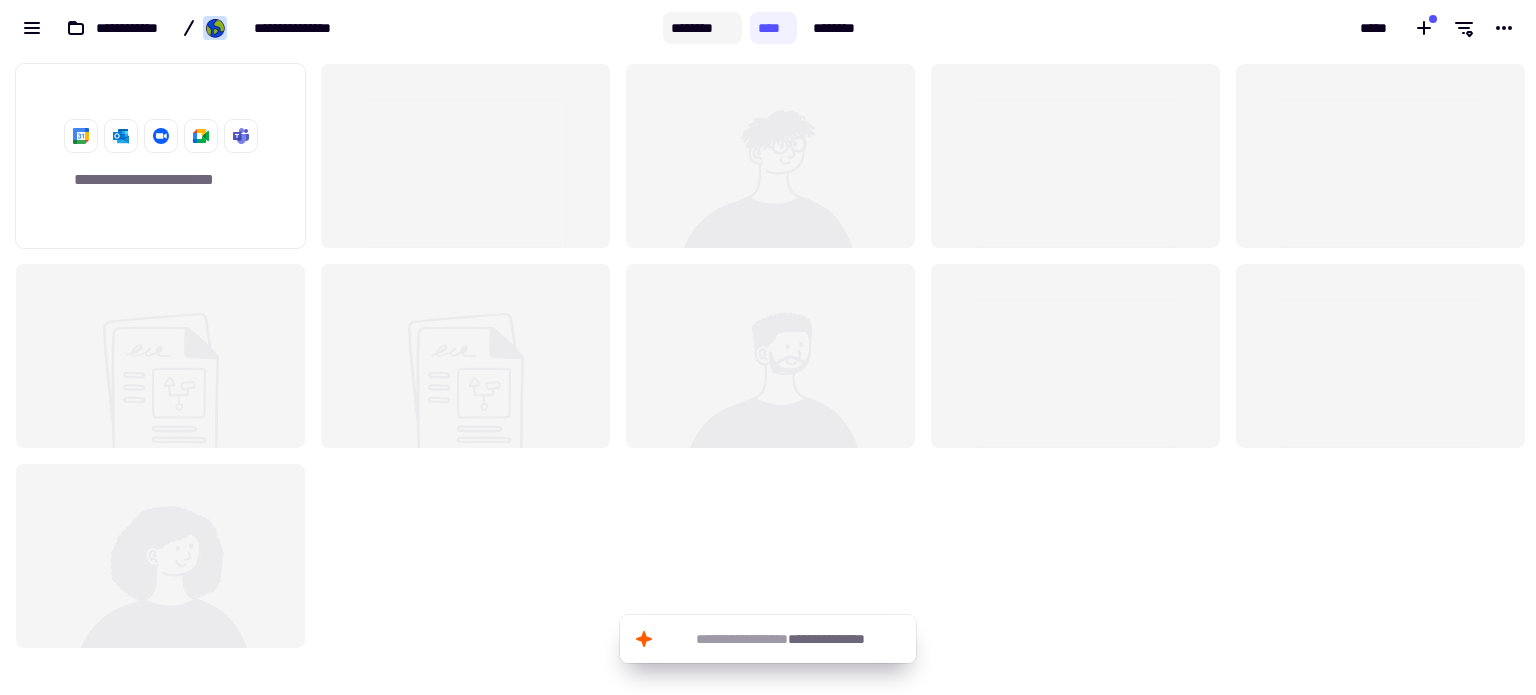 click on "********" 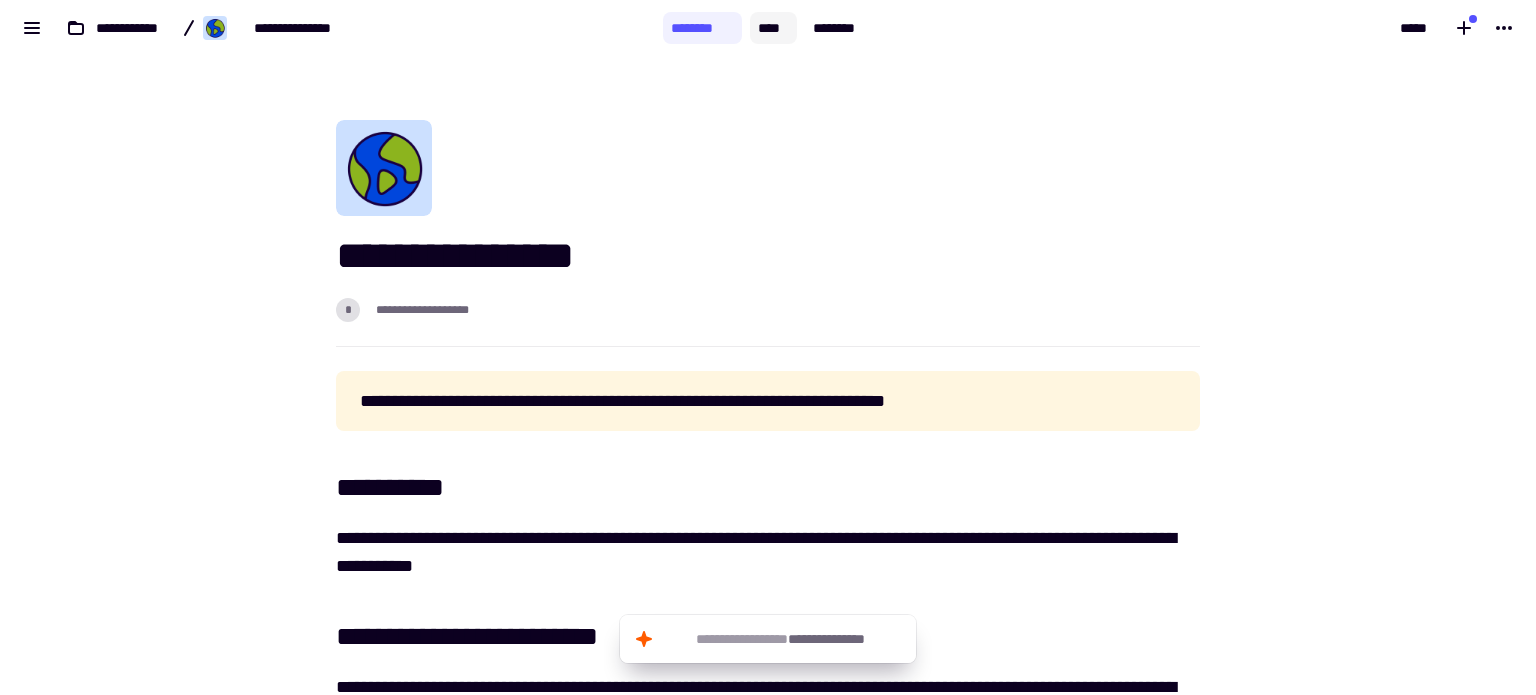 click on "****" 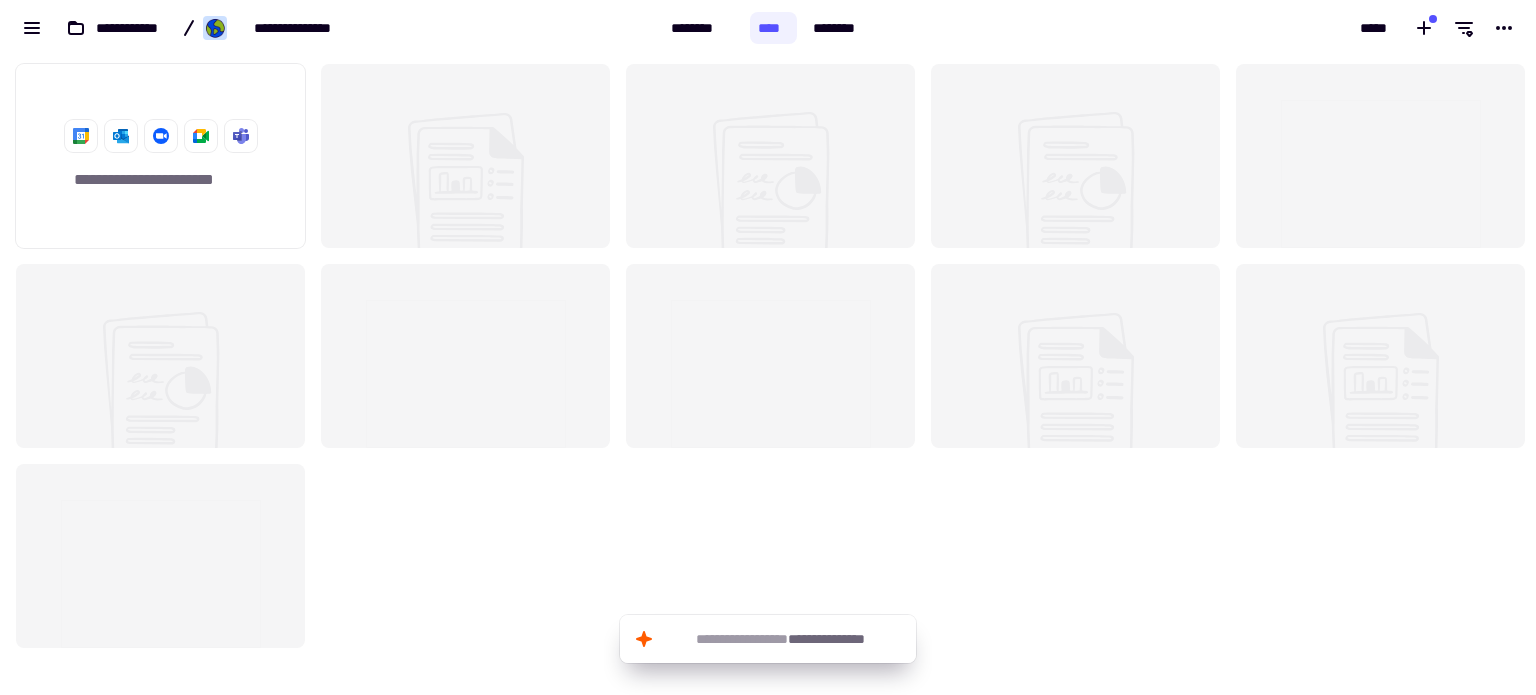 scroll, scrollTop: 16, scrollLeft: 16, axis: both 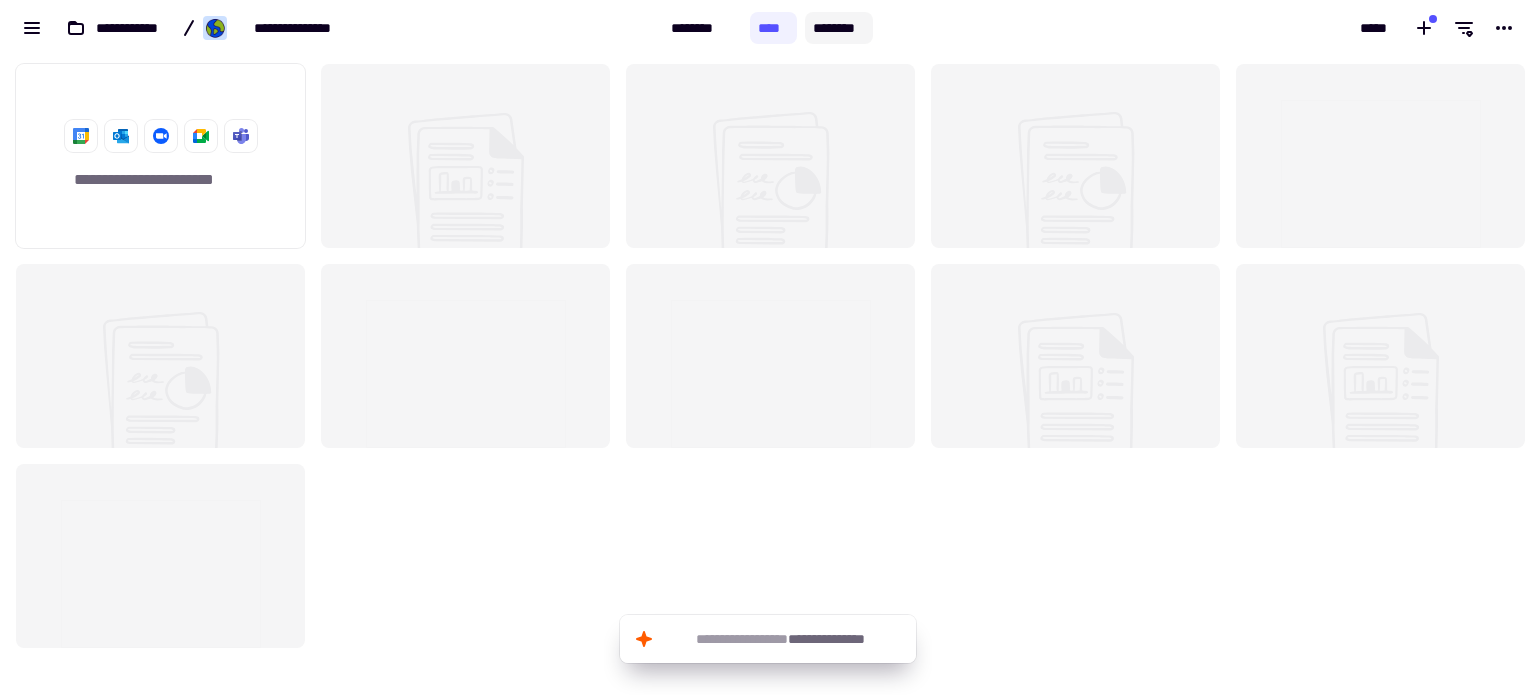 click on "********" 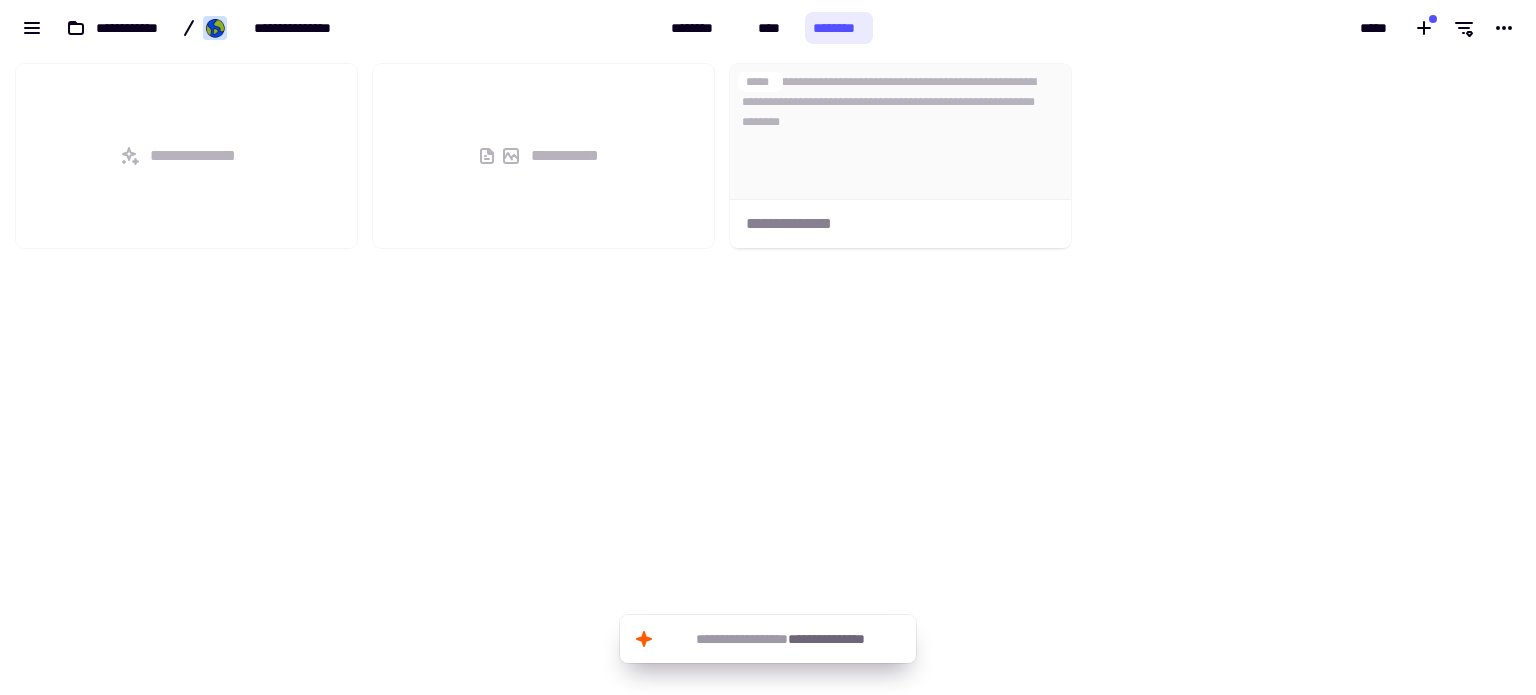 scroll, scrollTop: 16, scrollLeft: 16, axis: both 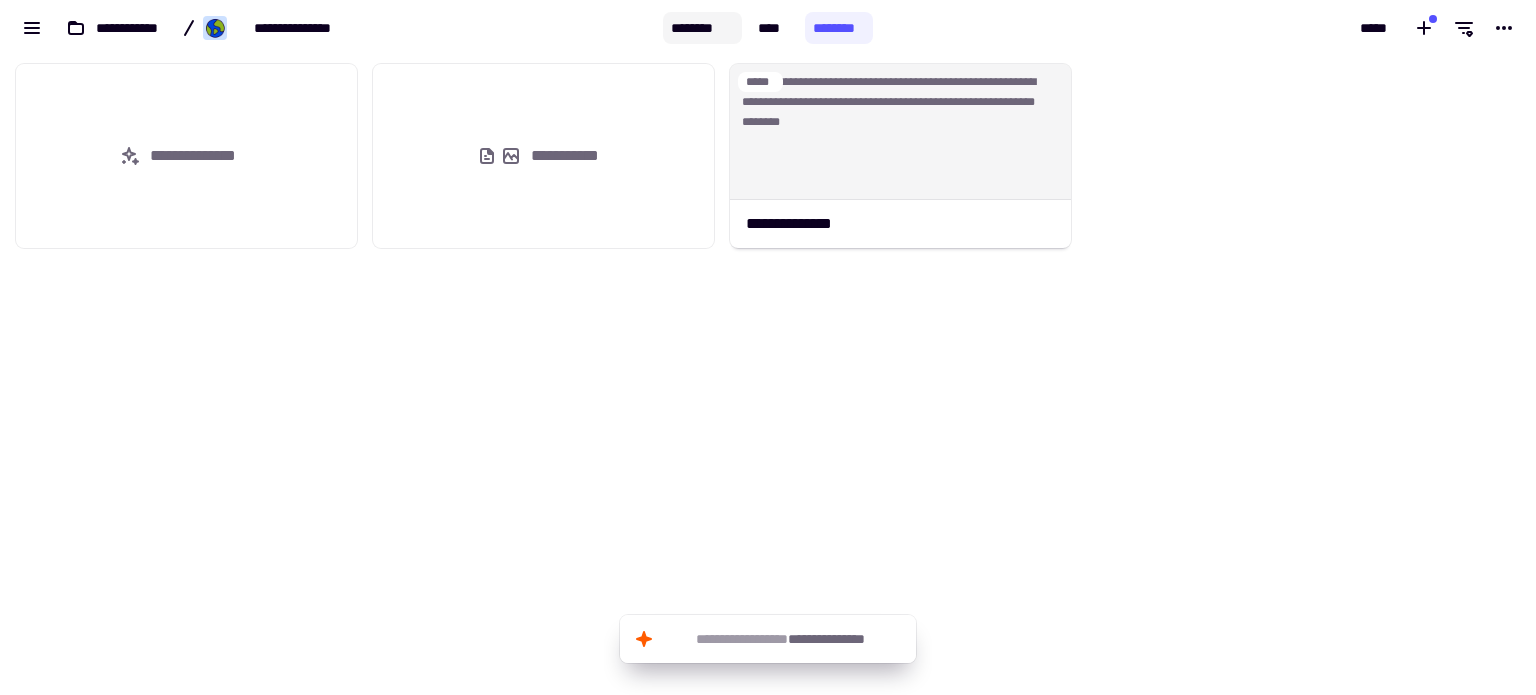click on "********" 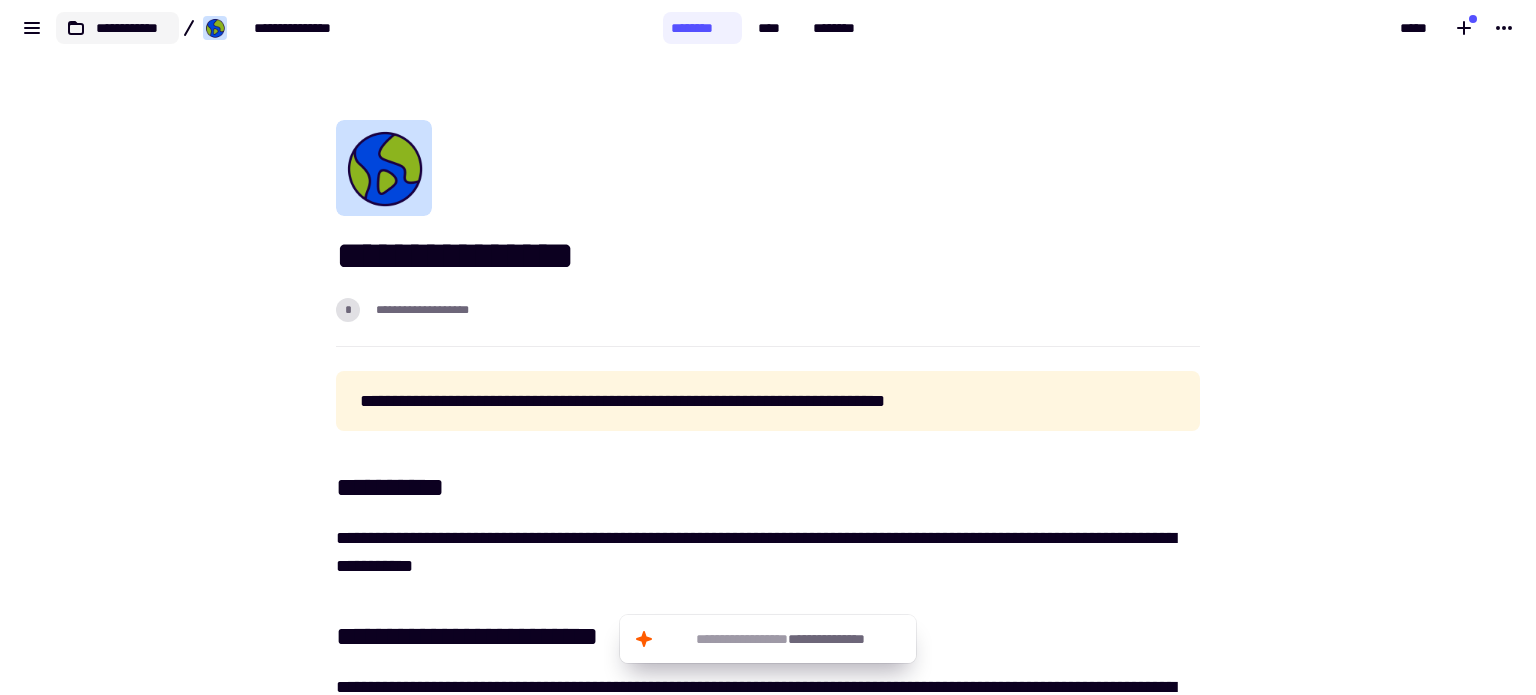 click on "**********" 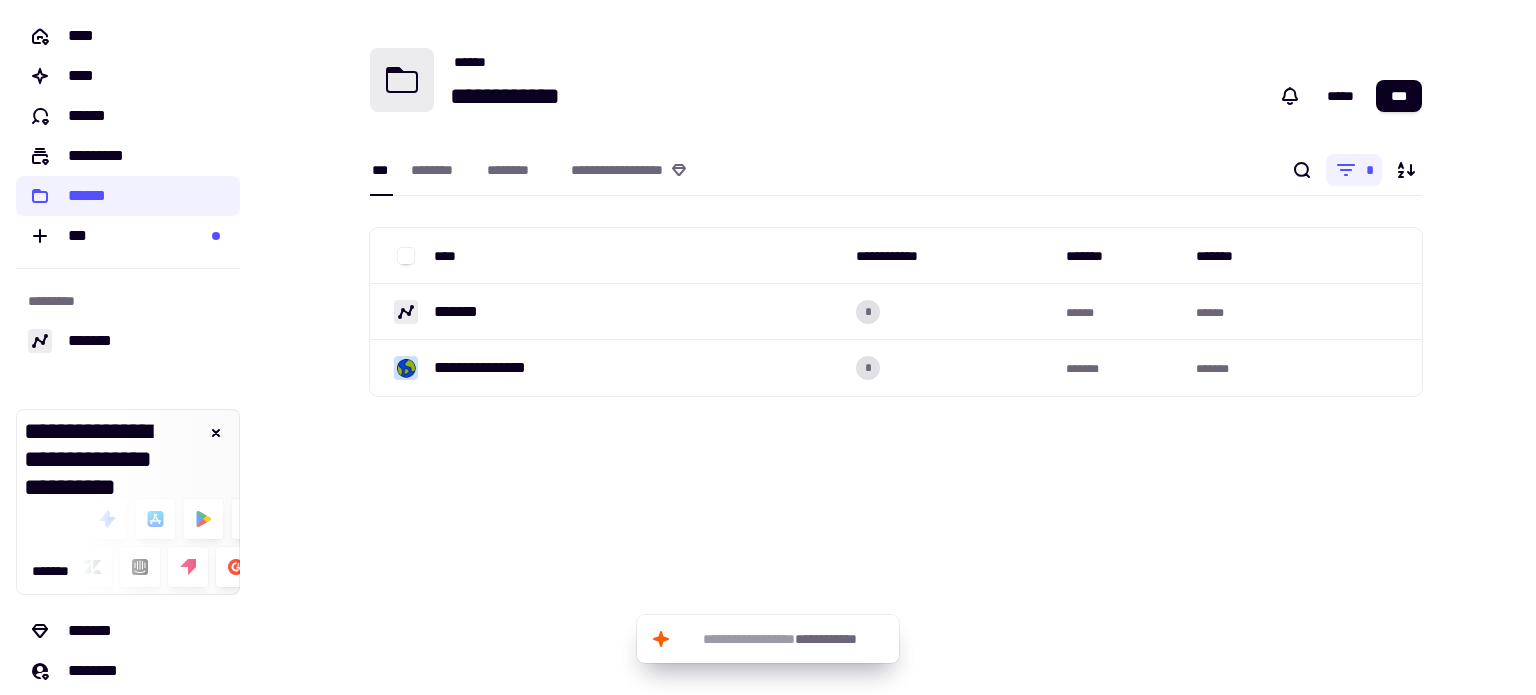 click on "[NUMBER] [STREET], [CITY], [STATE] [ZIP] [COUNTRY] [PHONE] [EMAIL] [CREDIT_CARD] [EXP_DATE] [CVV] [PASSPORT] [LICENSE]" at bounding box center (896, 347) 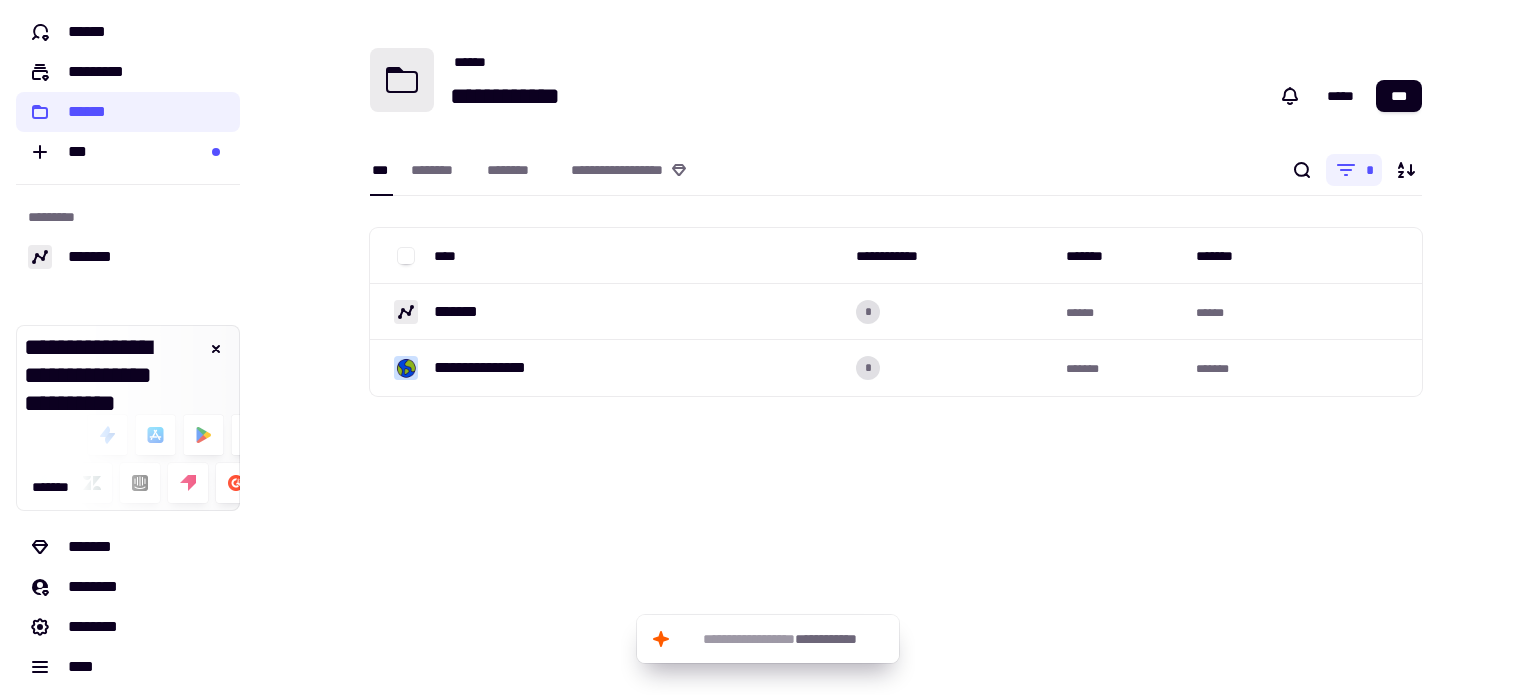 scroll, scrollTop: 92, scrollLeft: 0, axis: vertical 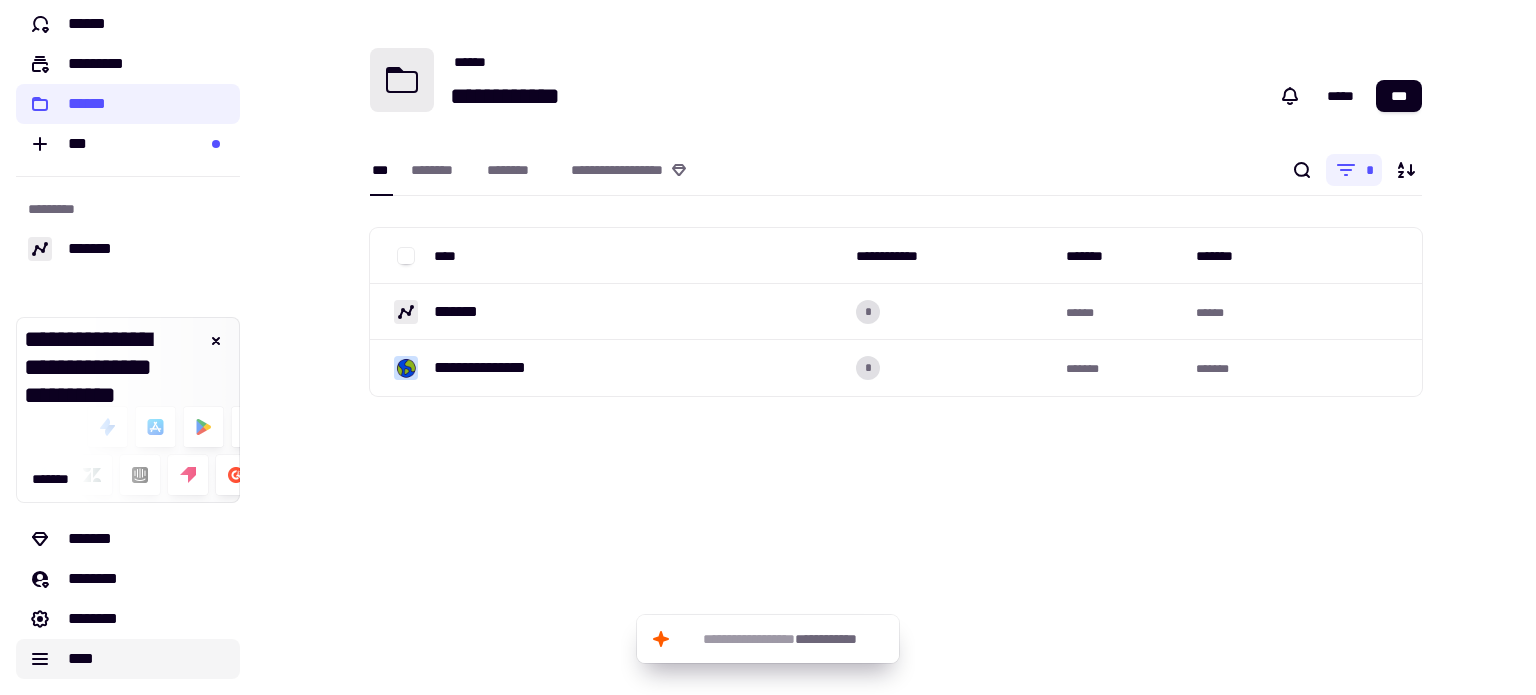 click on "****" 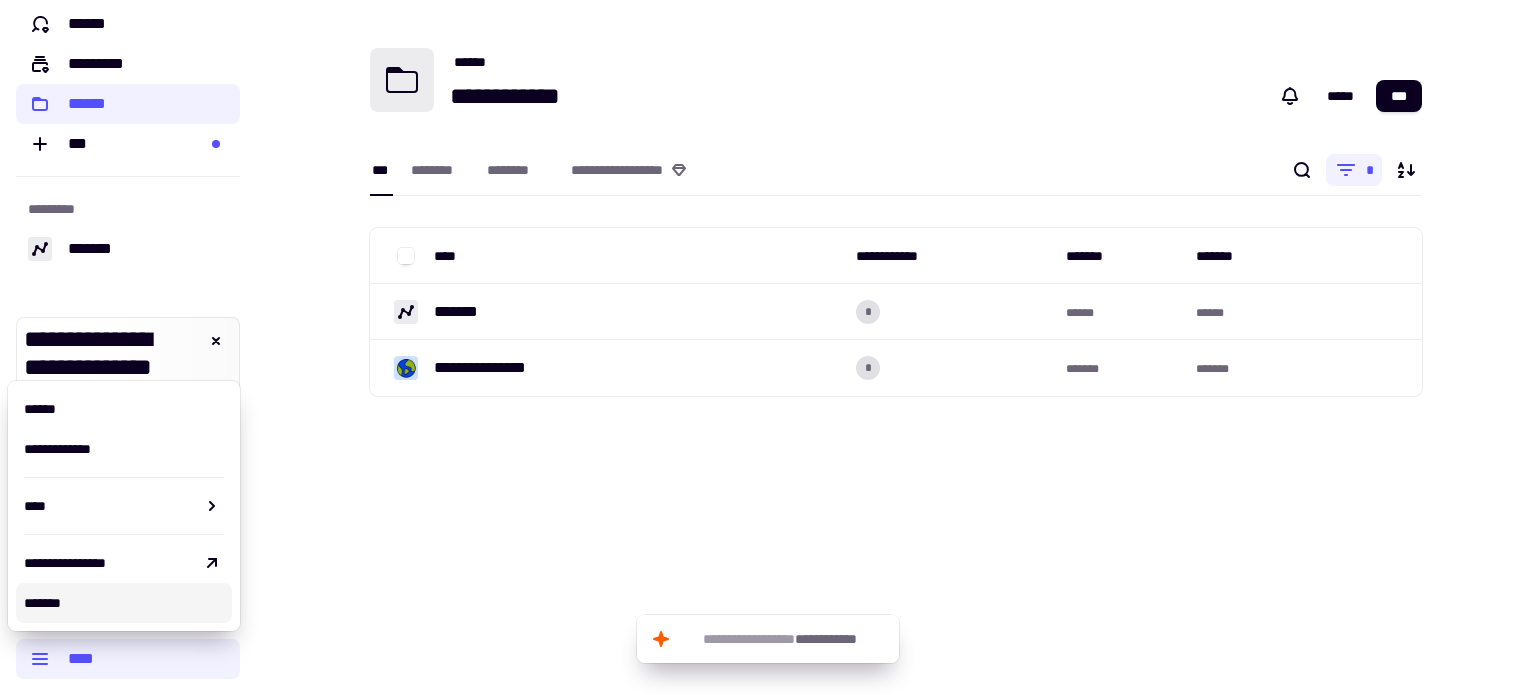 click on "[NUMBER] [STREET], [CITY], [STATE] [ZIP] [COUNTRY] [PHONE] [EMAIL] [CREDIT_CARD] [EXP_DATE] [CVV] [PASSPORT] [LICENSE]" at bounding box center [896, 347] 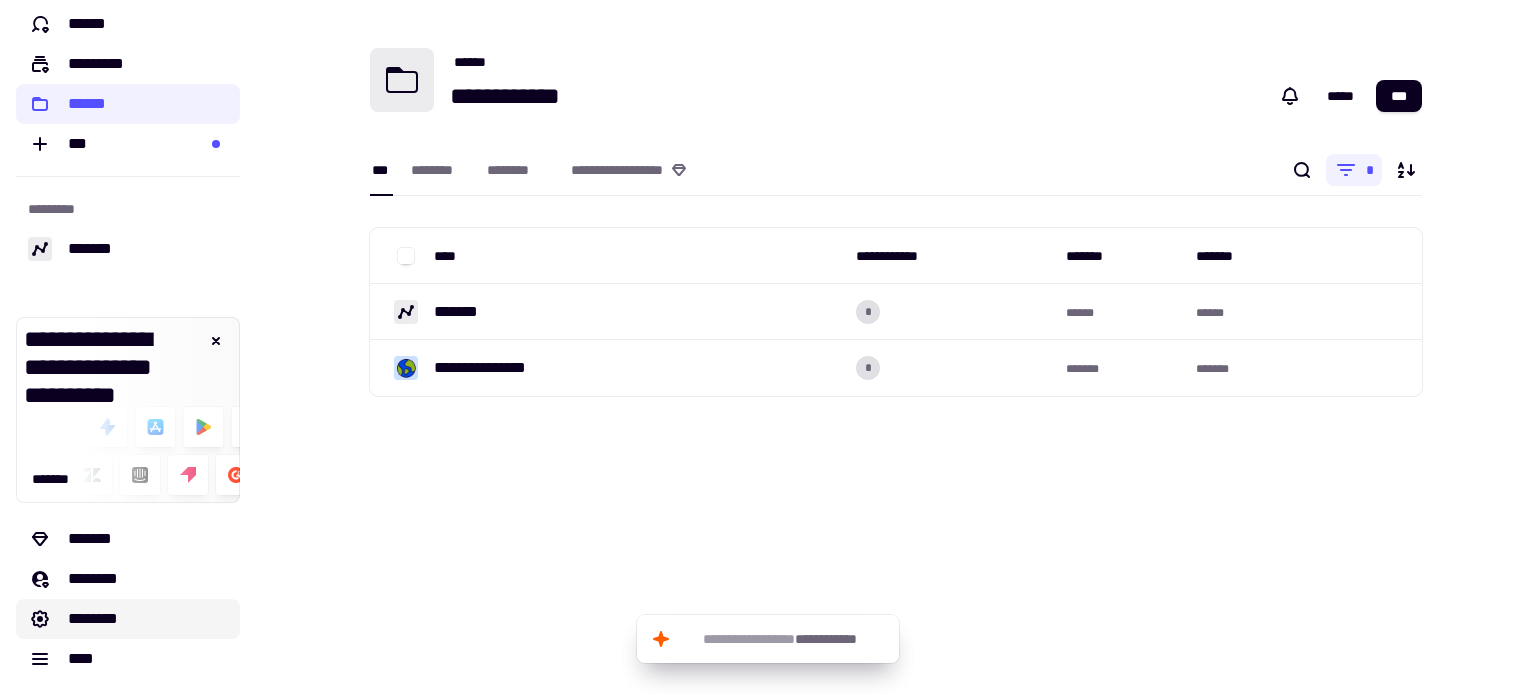click on "********" 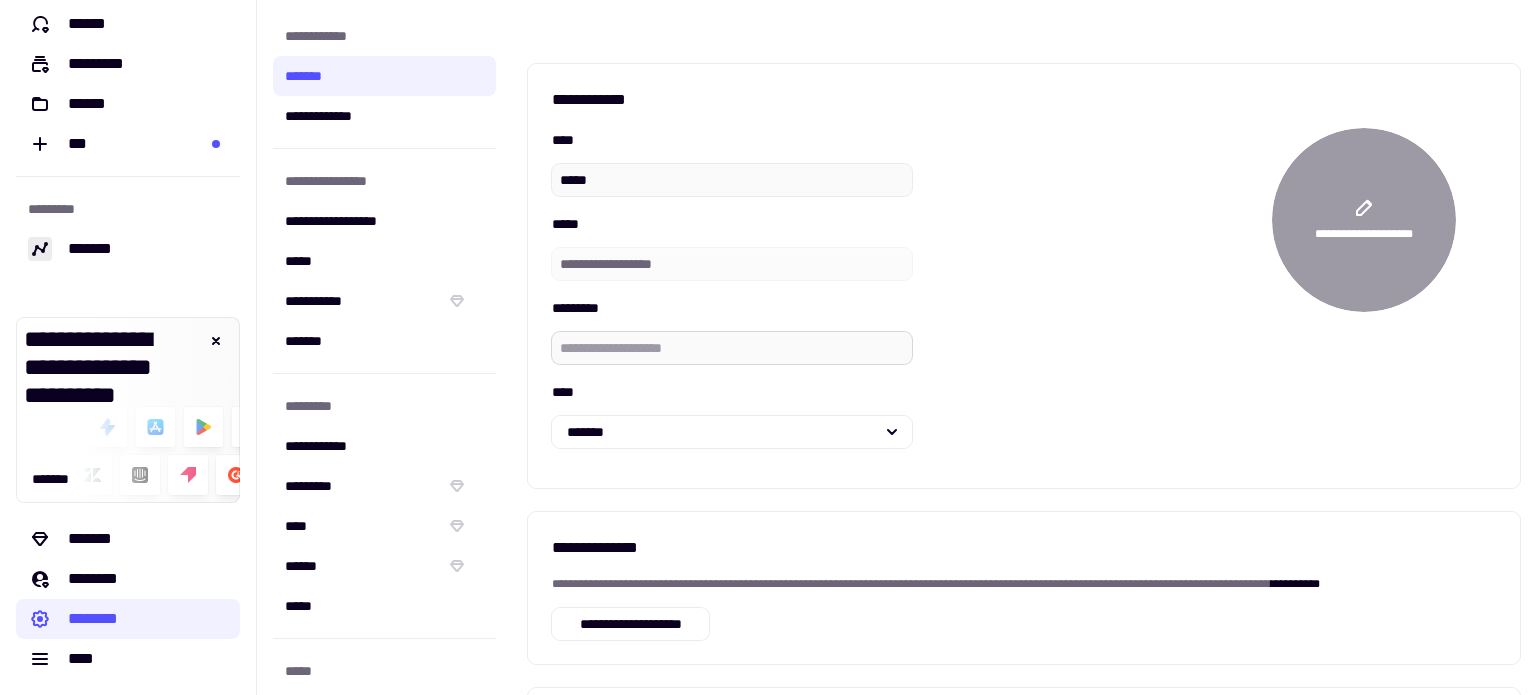 click on "*********" at bounding box center [732, 330] 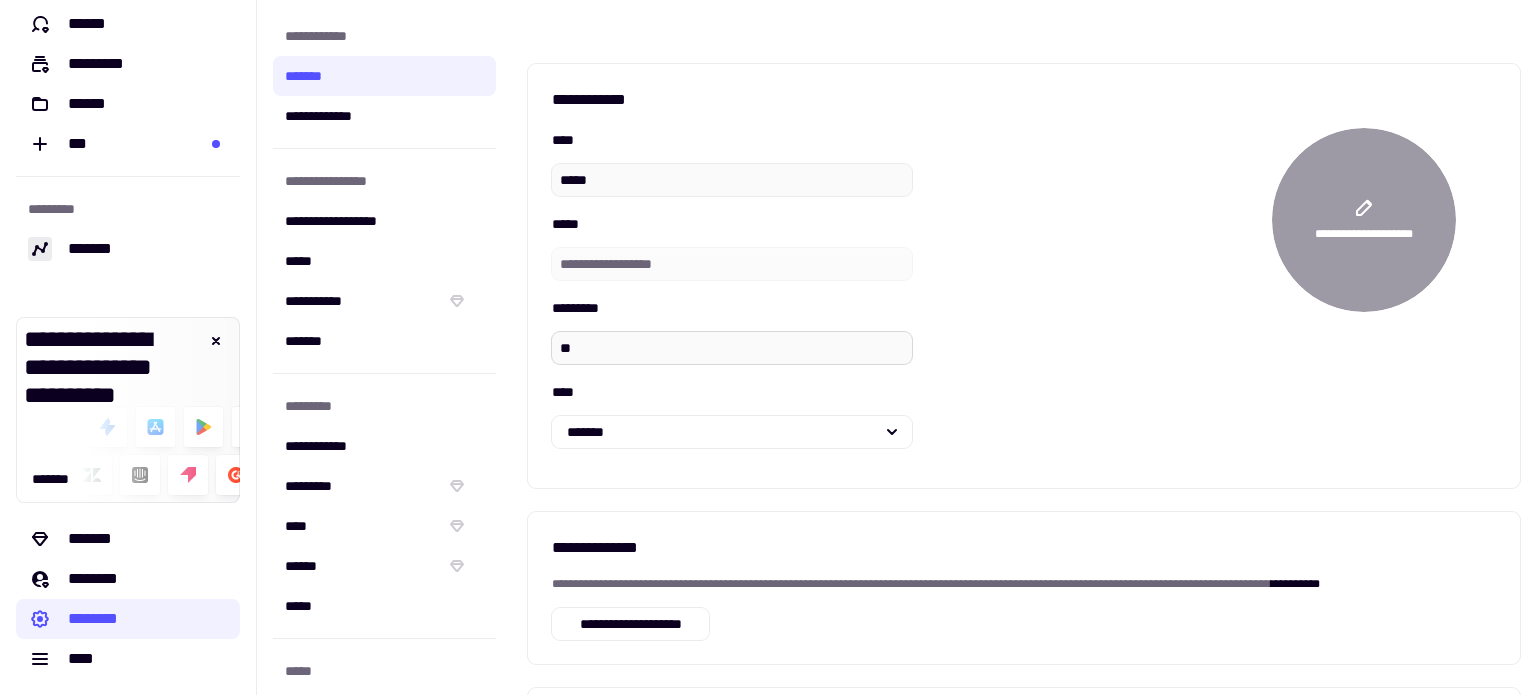 type on "*" 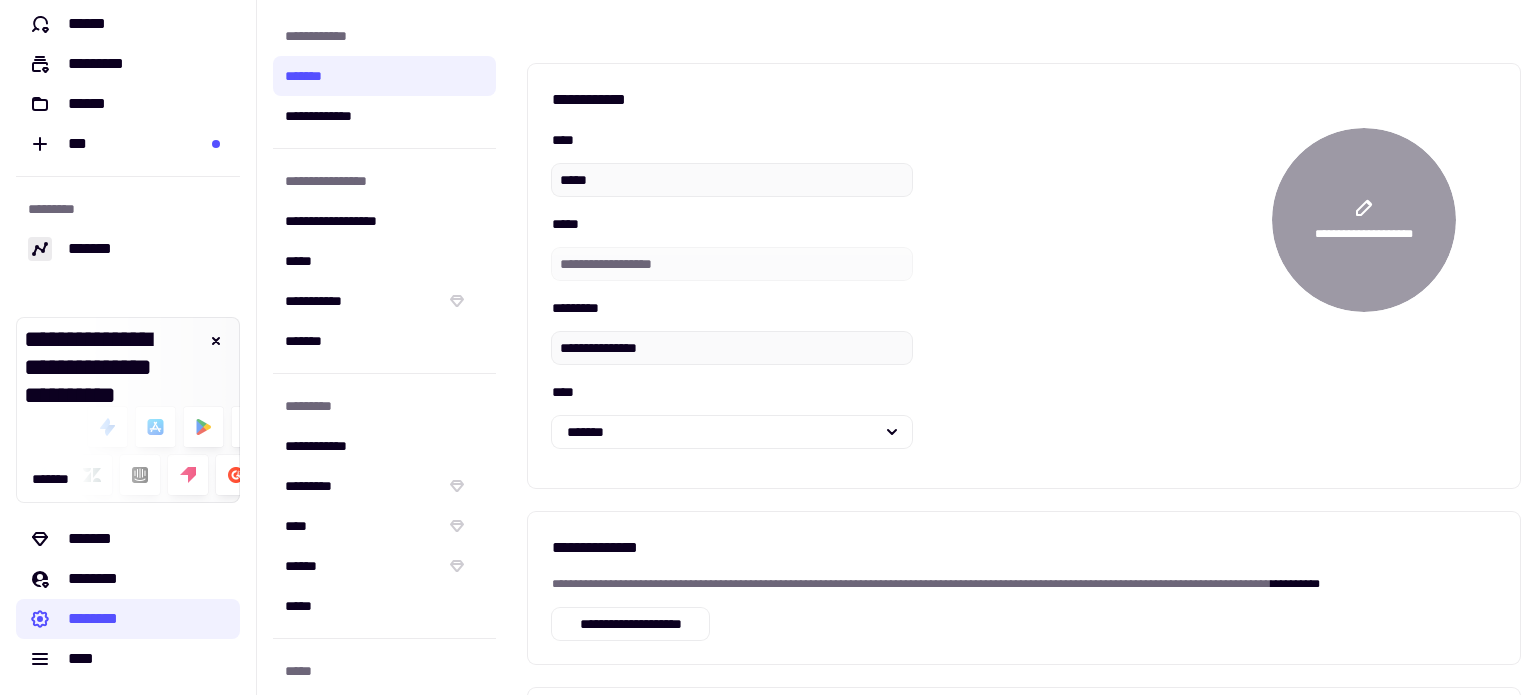 type on "**********" 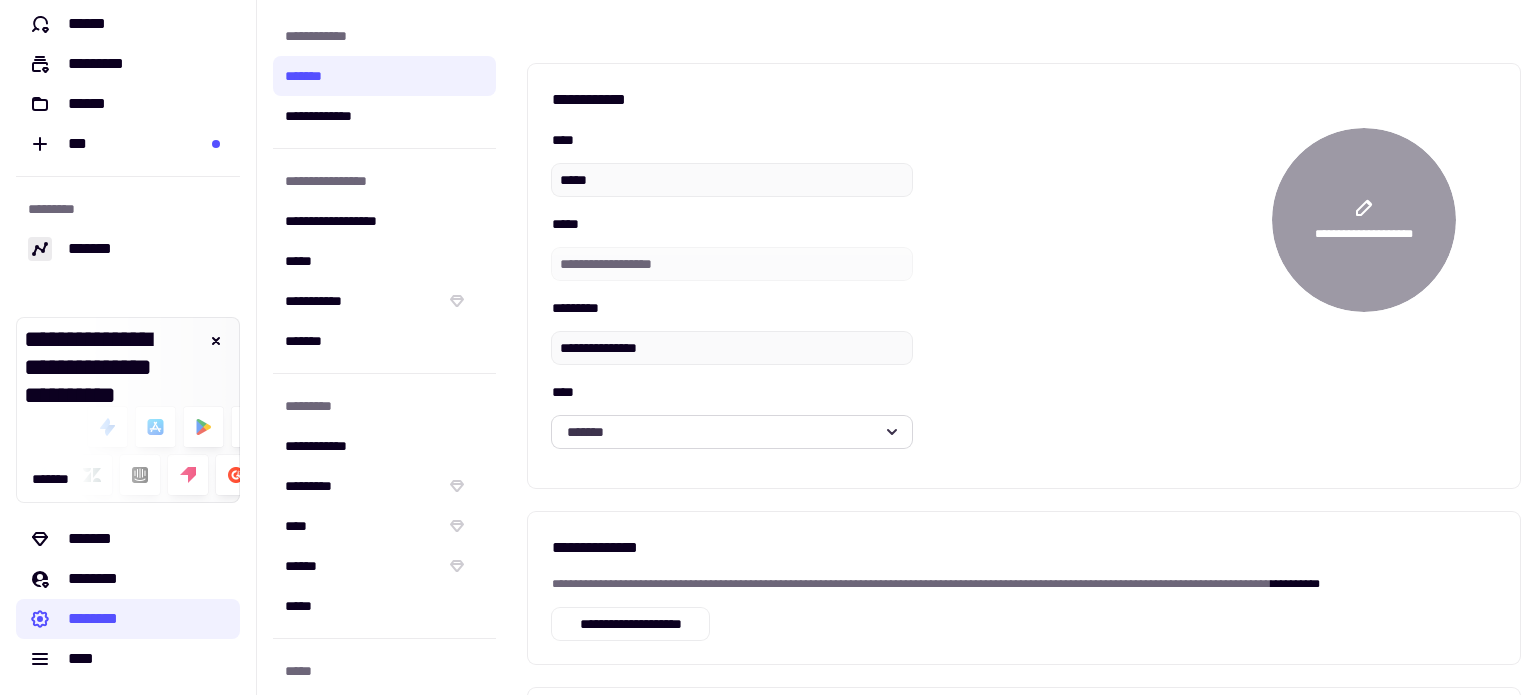 click on "*******" 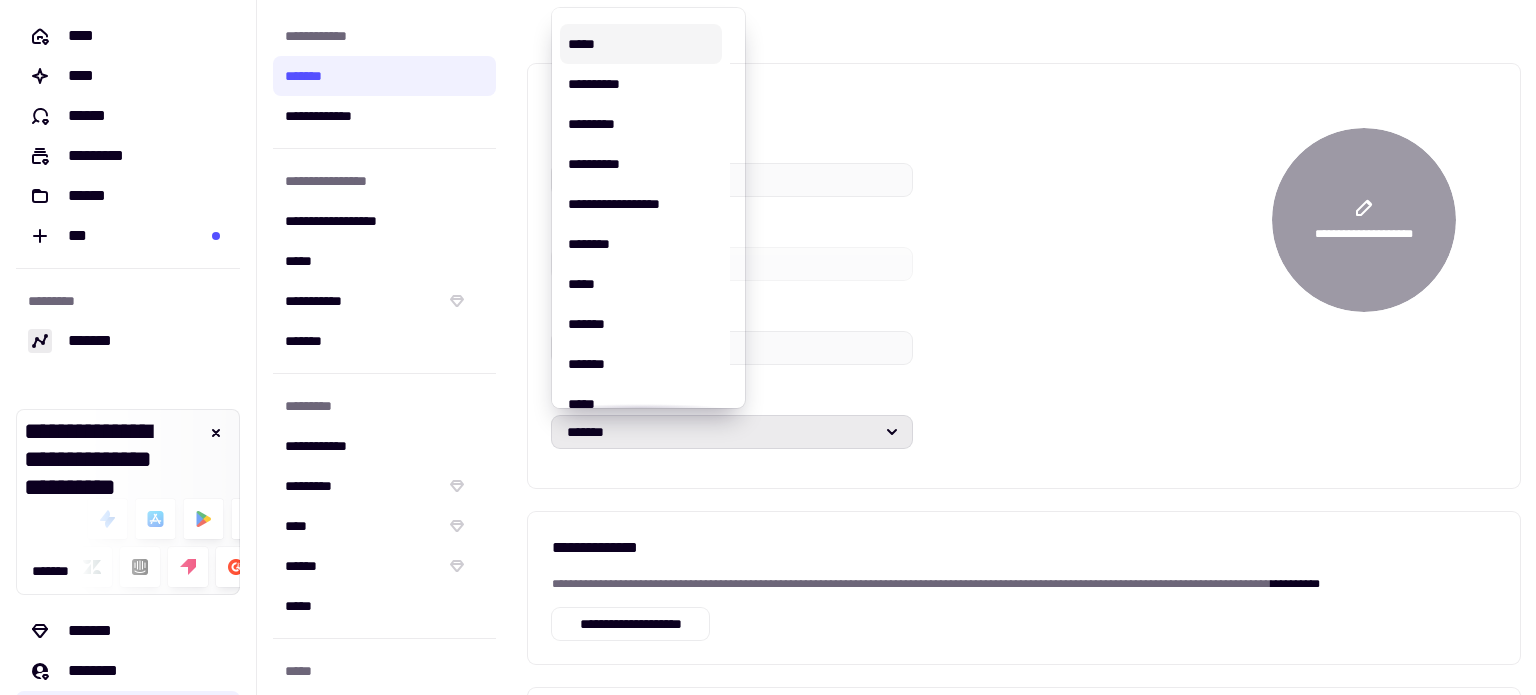 scroll, scrollTop: 200, scrollLeft: 0, axis: vertical 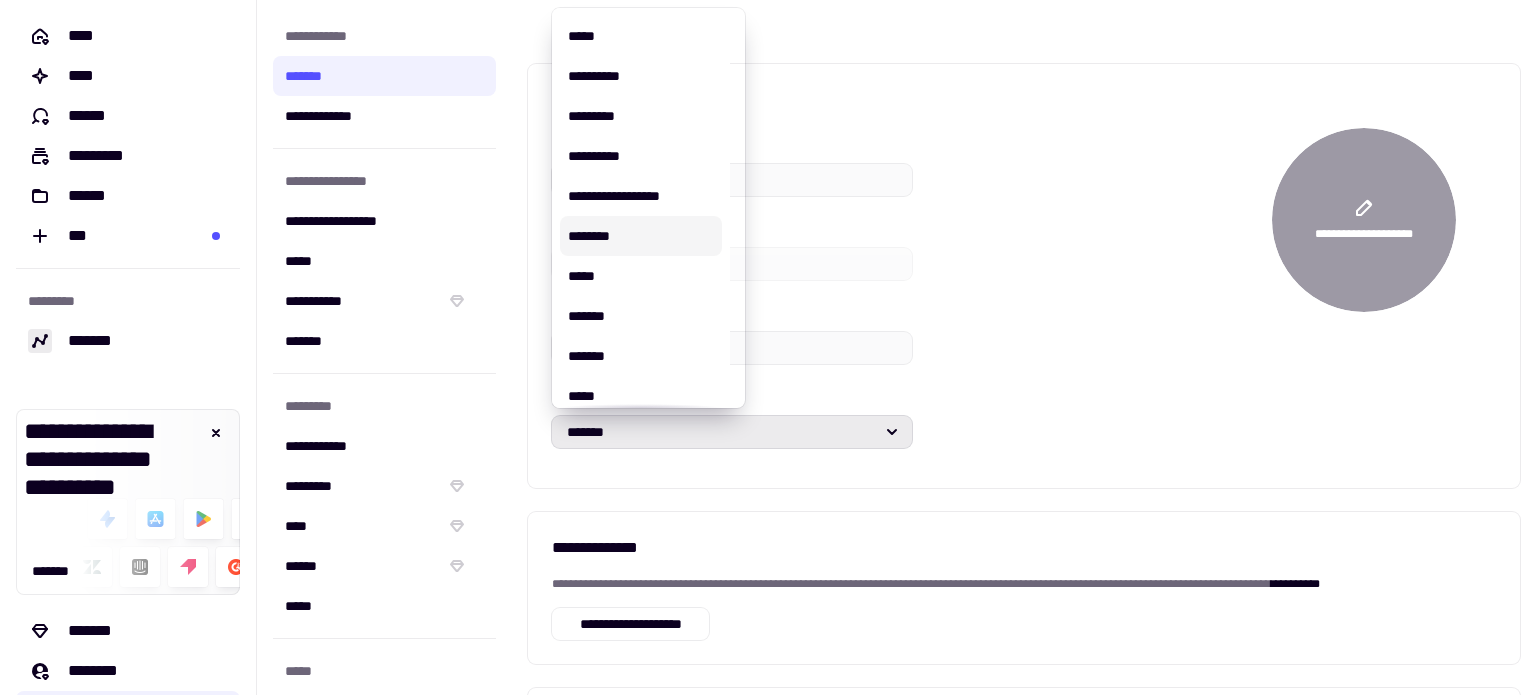 click on "**********" at bounding box center [641, 196] 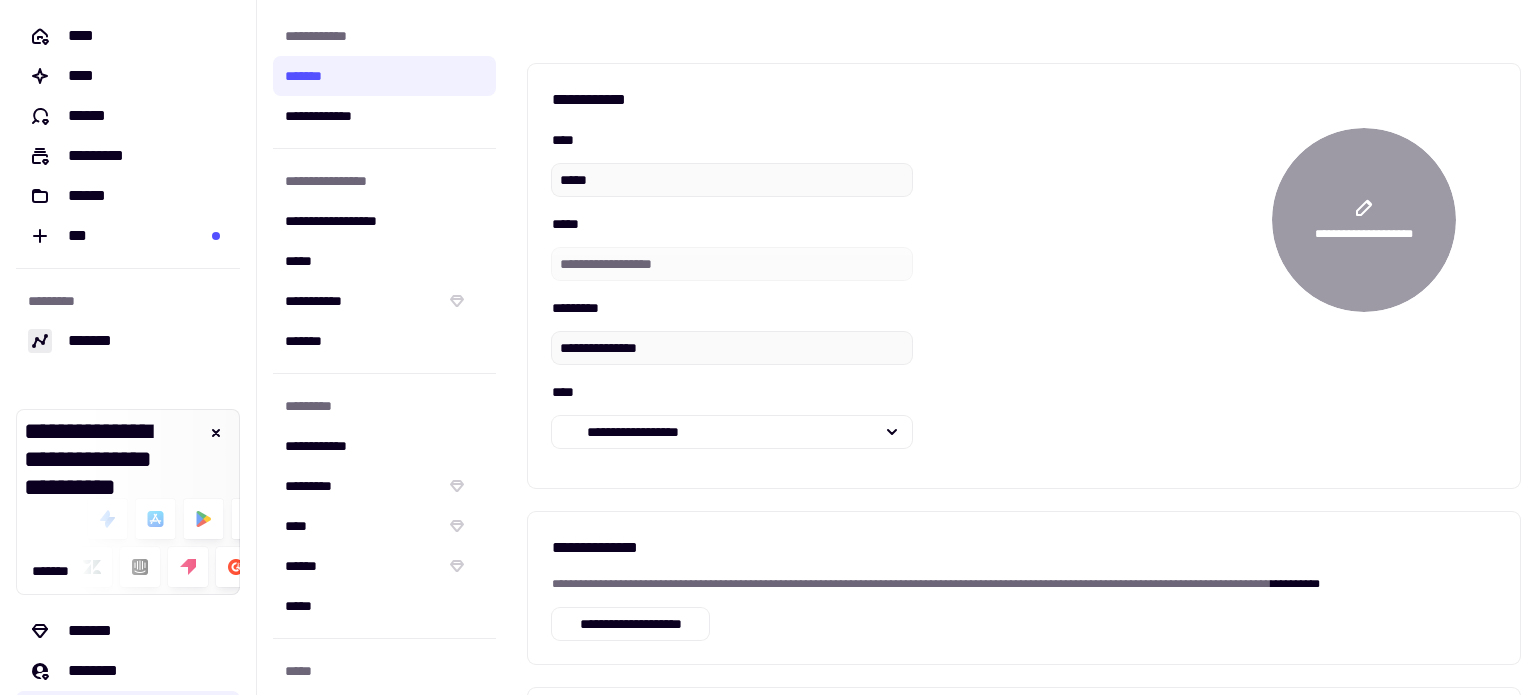 click on "[NUMBER] [STREET] [CITY] [STATE] [ZIP] [COUNTRY] [PHONE]" at bounding box center [1024, 296] 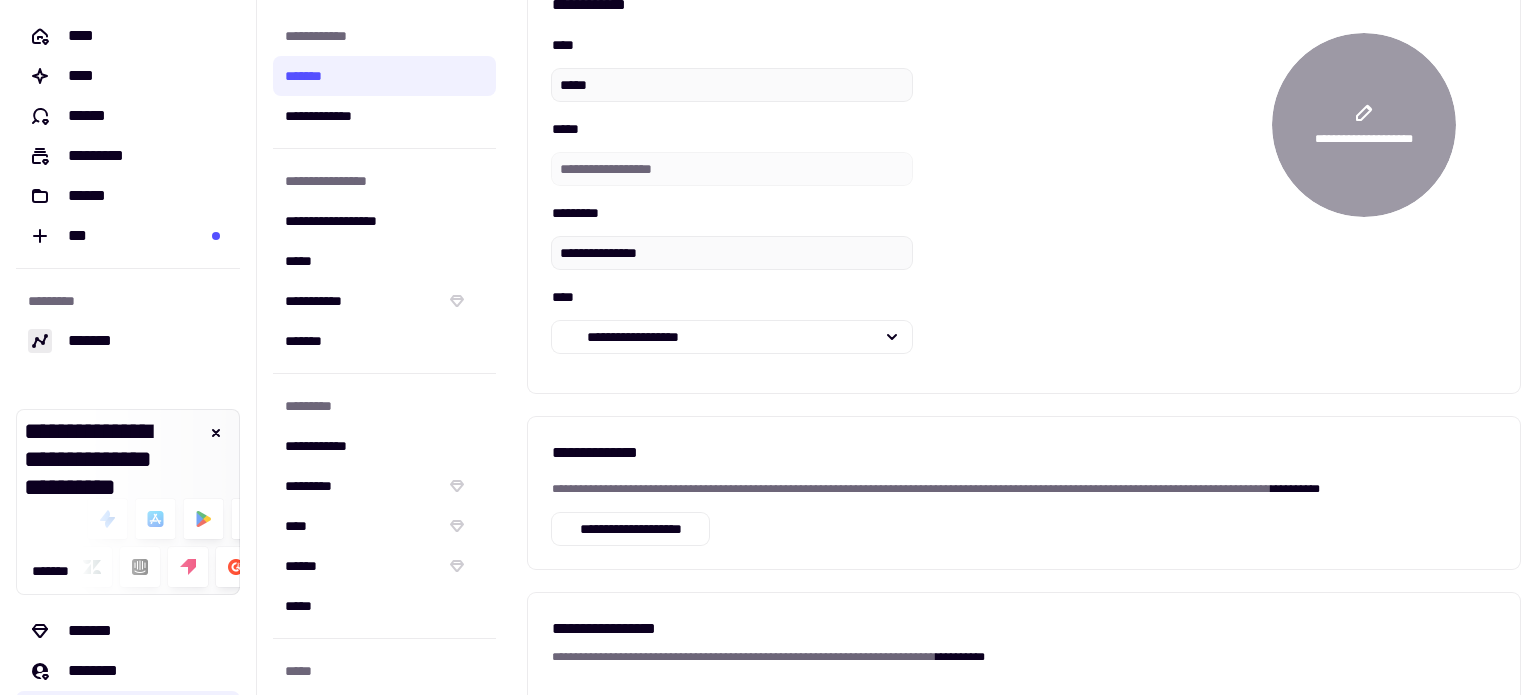scroll, scrollTop: 100, scrollLeft: 0, axis: vertical 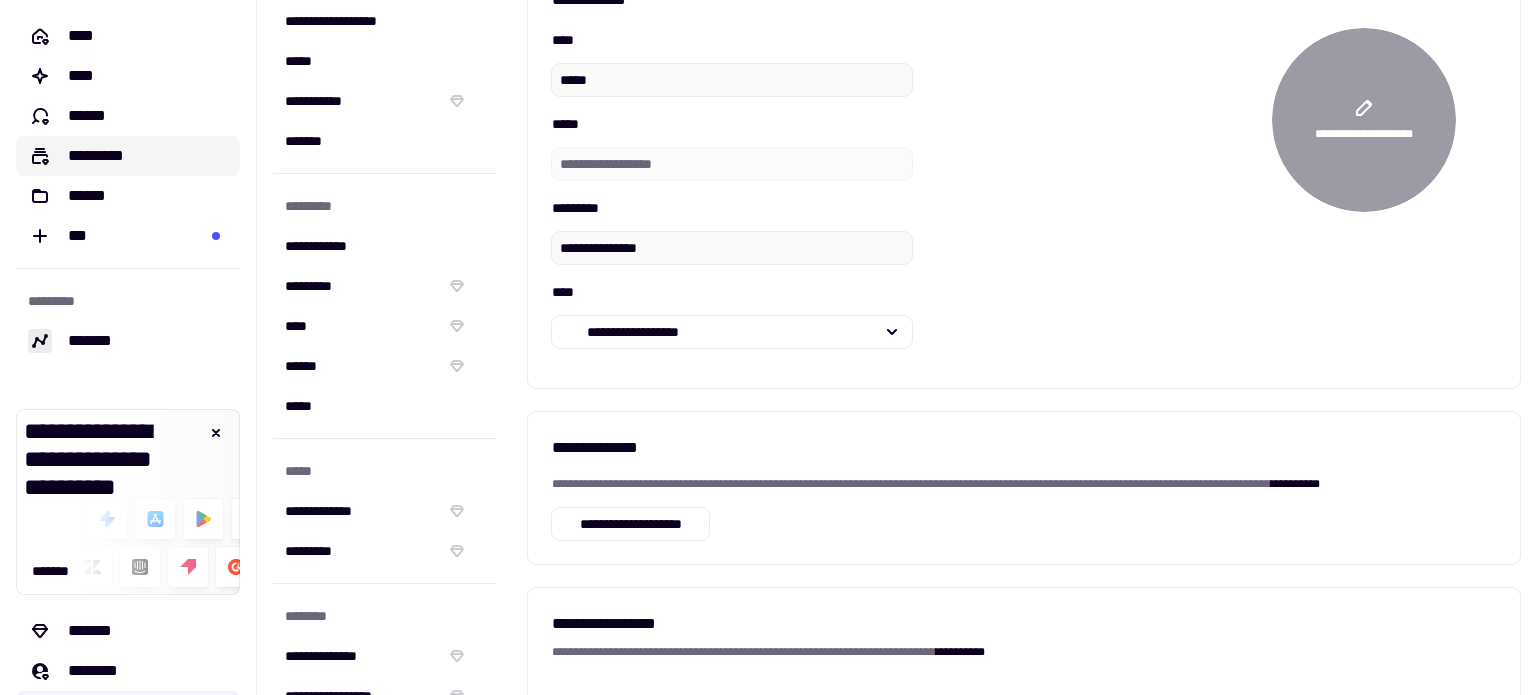 click on "*********" 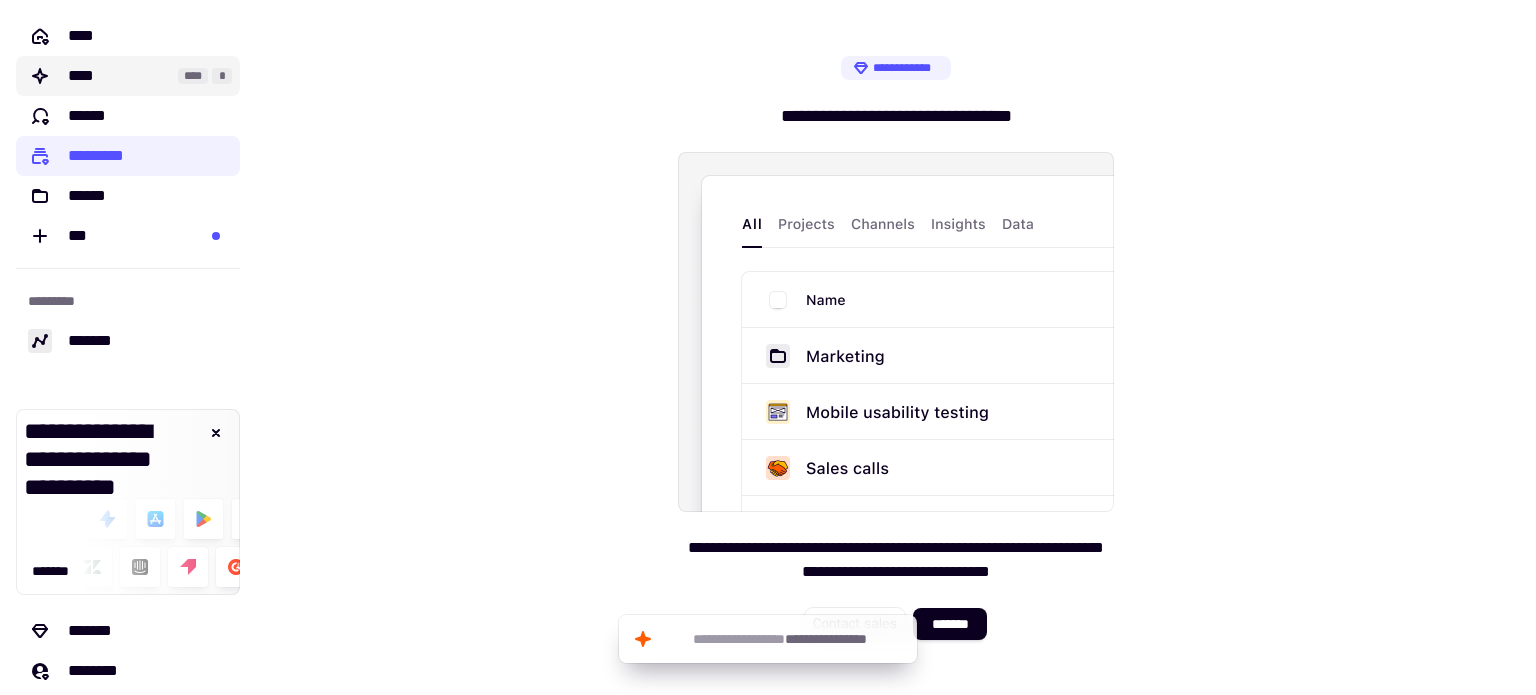 click on "****" 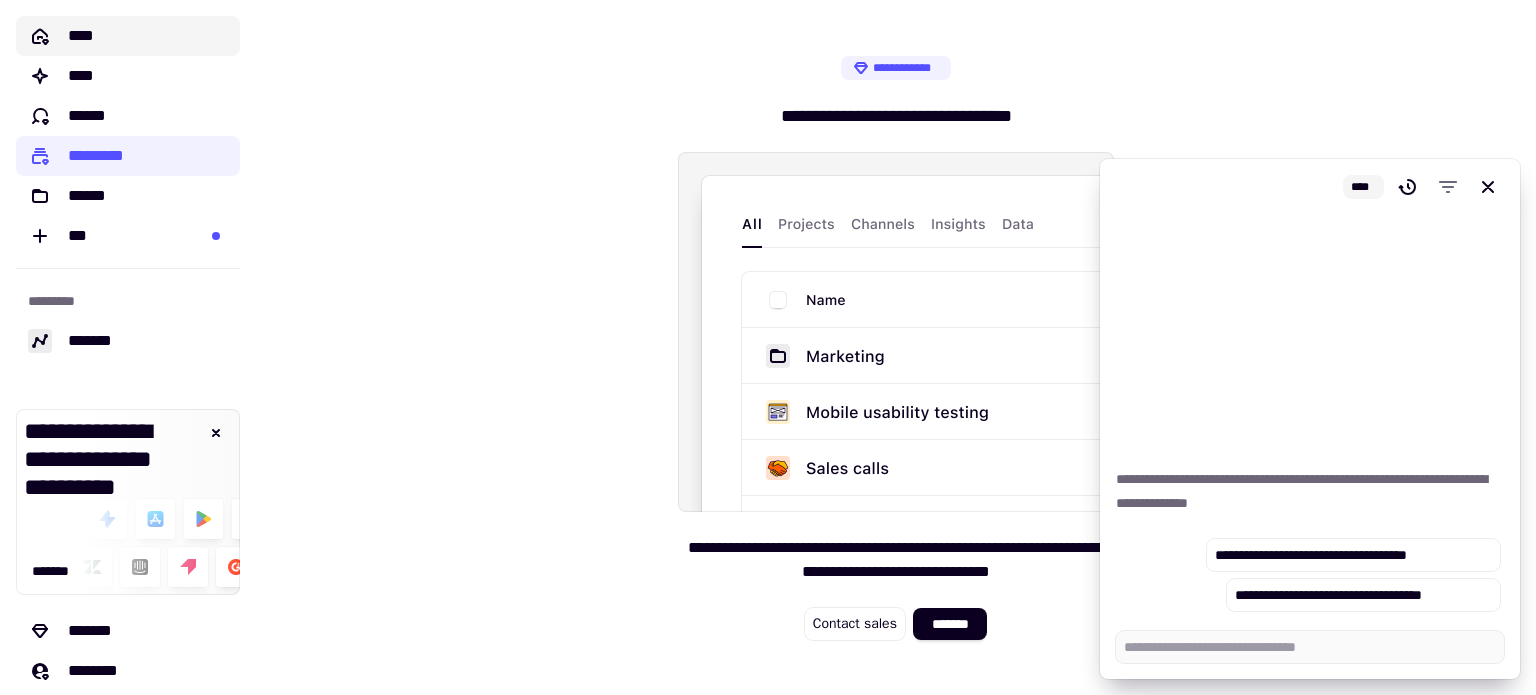 click on "****" 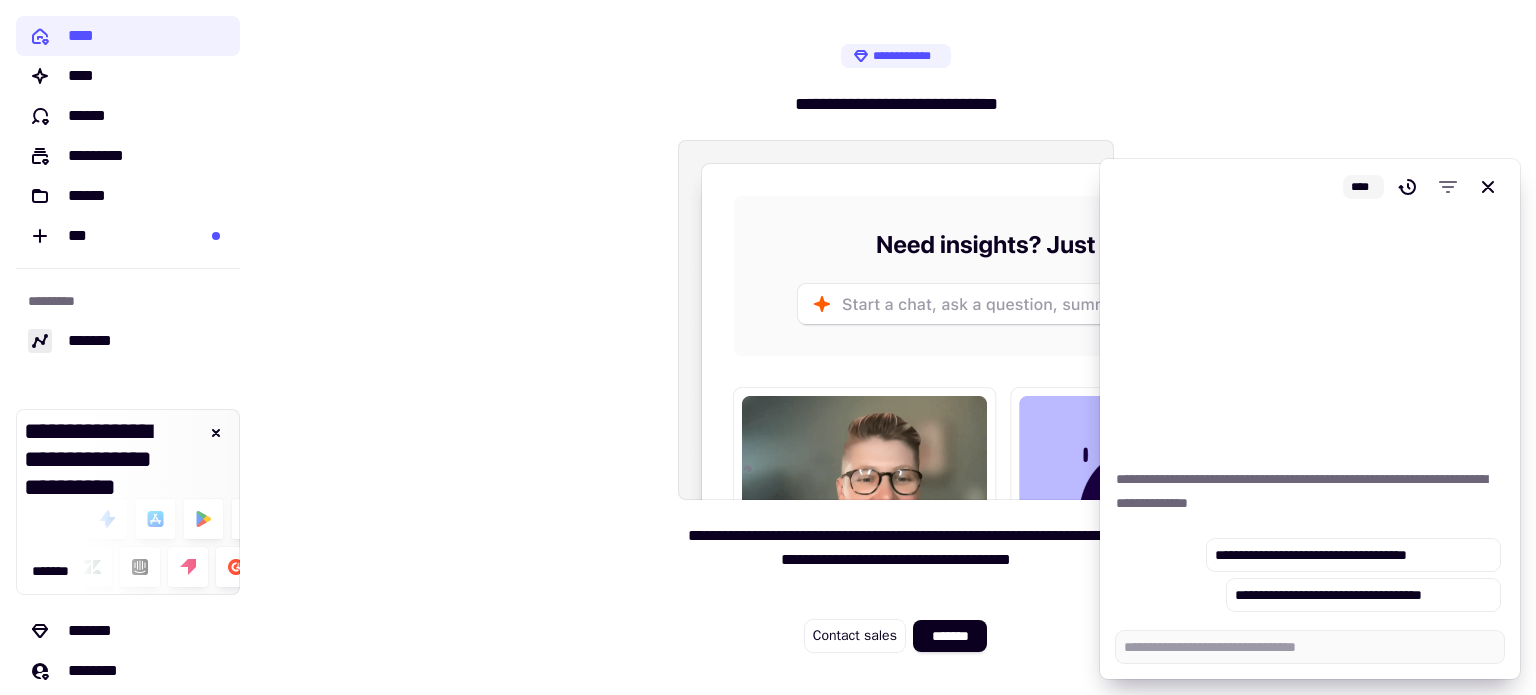 click on "[NUMBER] [STREET], [CITY], [STATE] [ZIP] [COUNTRY] [PHONE] Contact sales [EMAIL]" at bounding box center (896, 347) 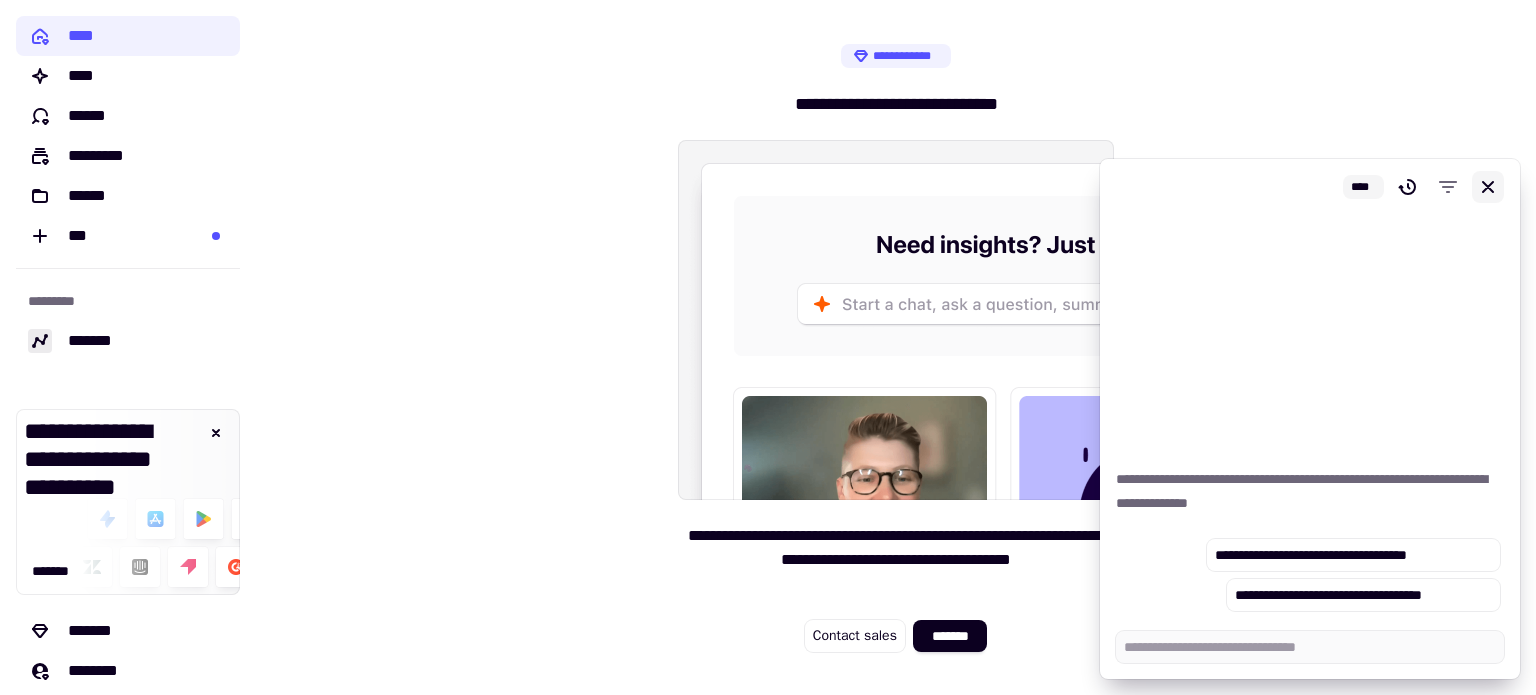 click 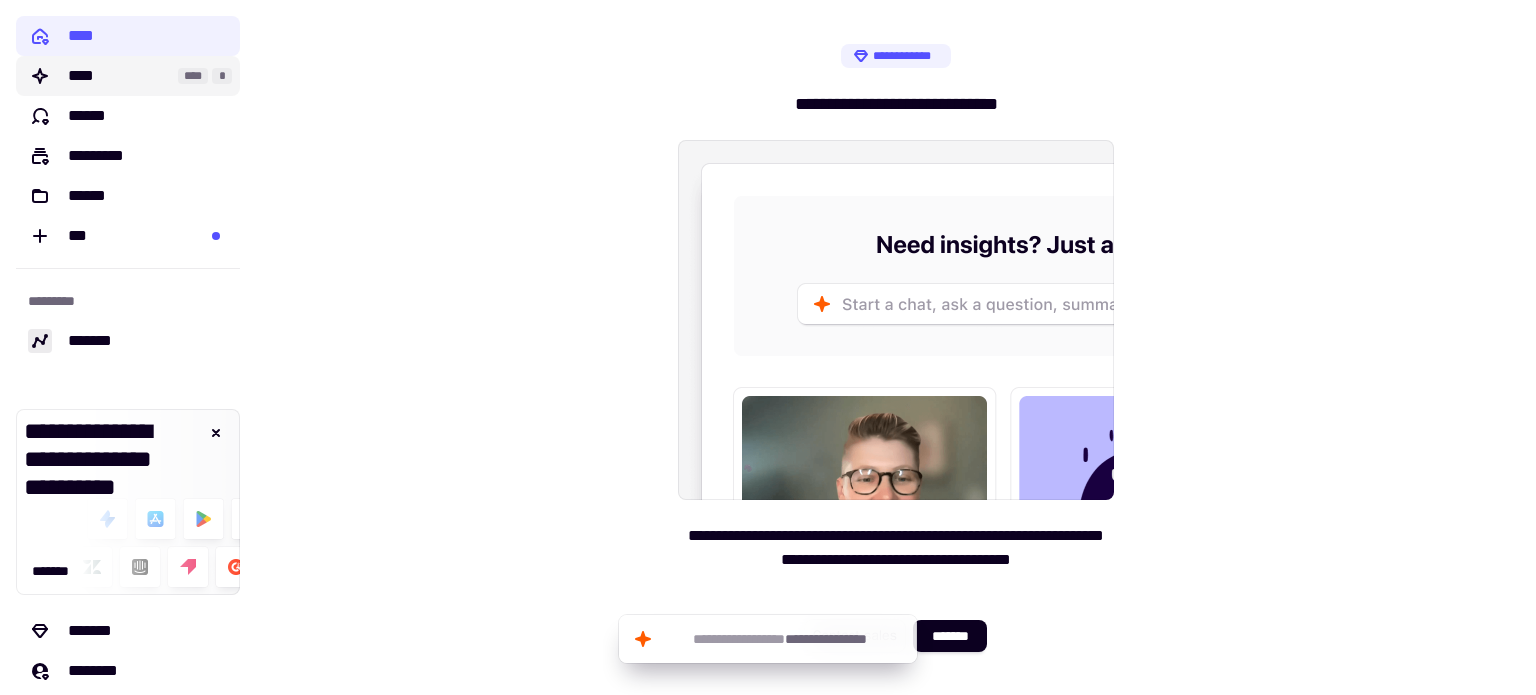 click on "****" 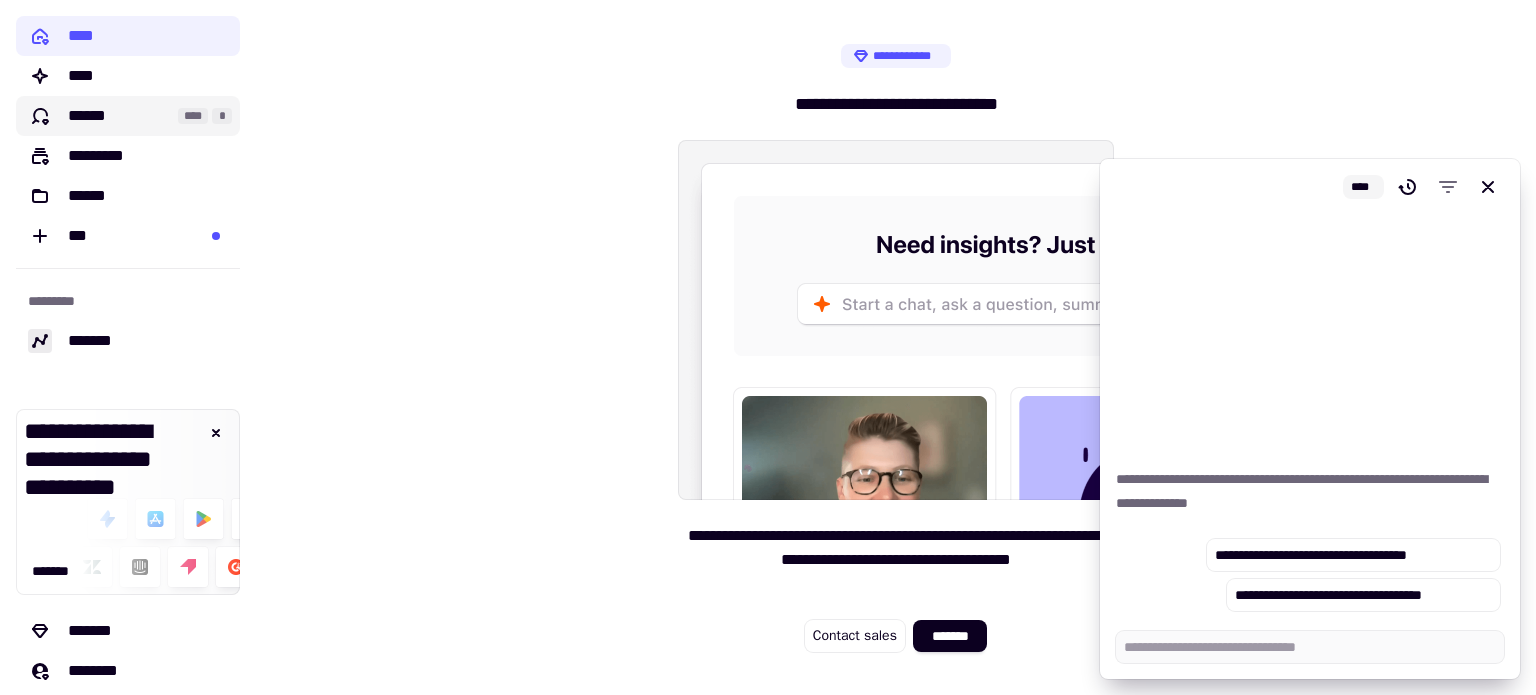 click on "******" 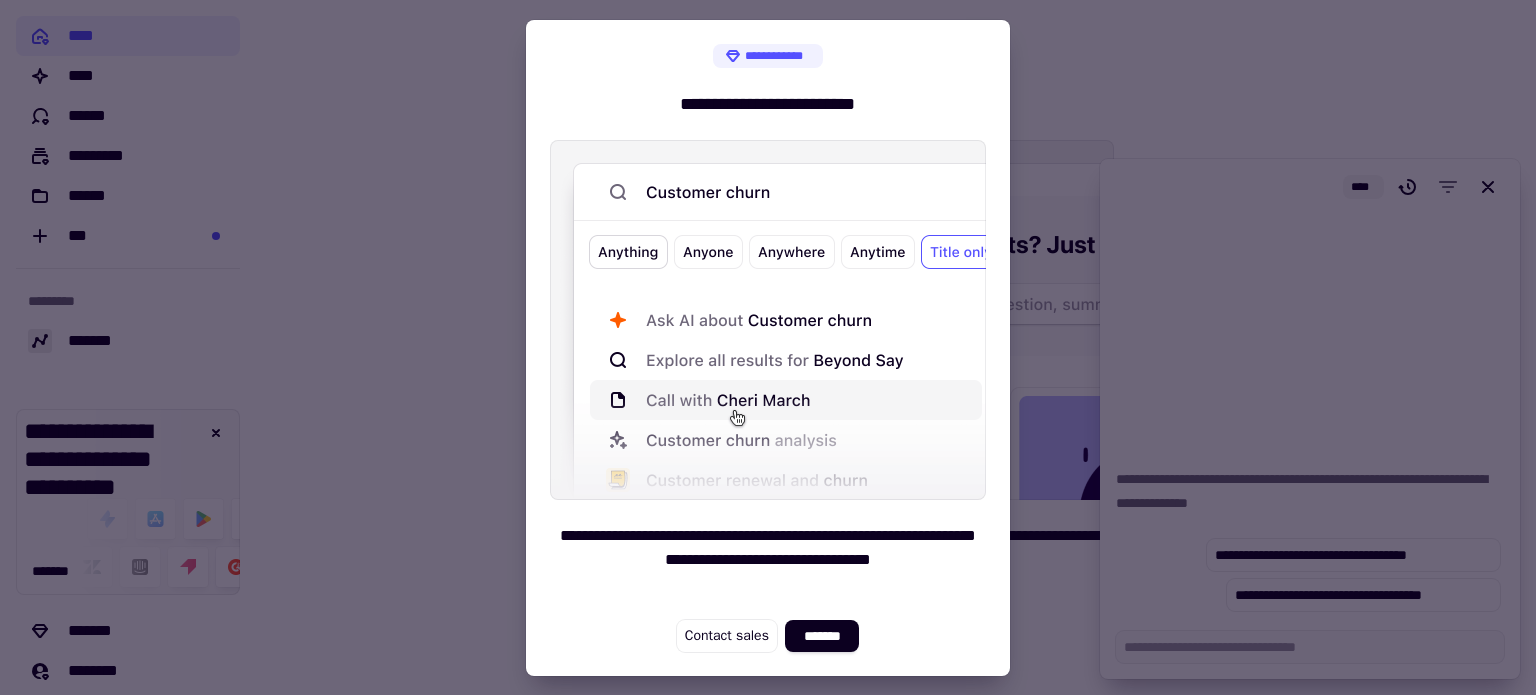 type 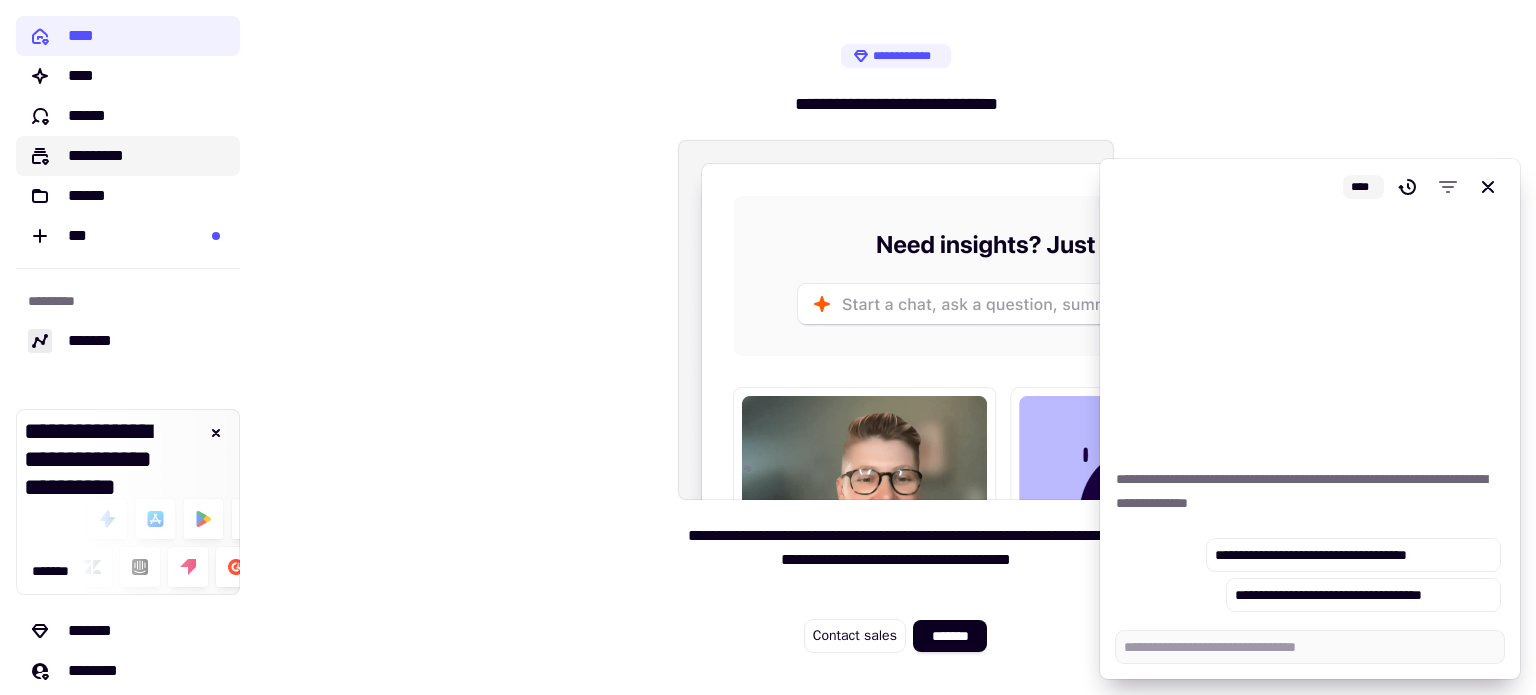 click on "*********" 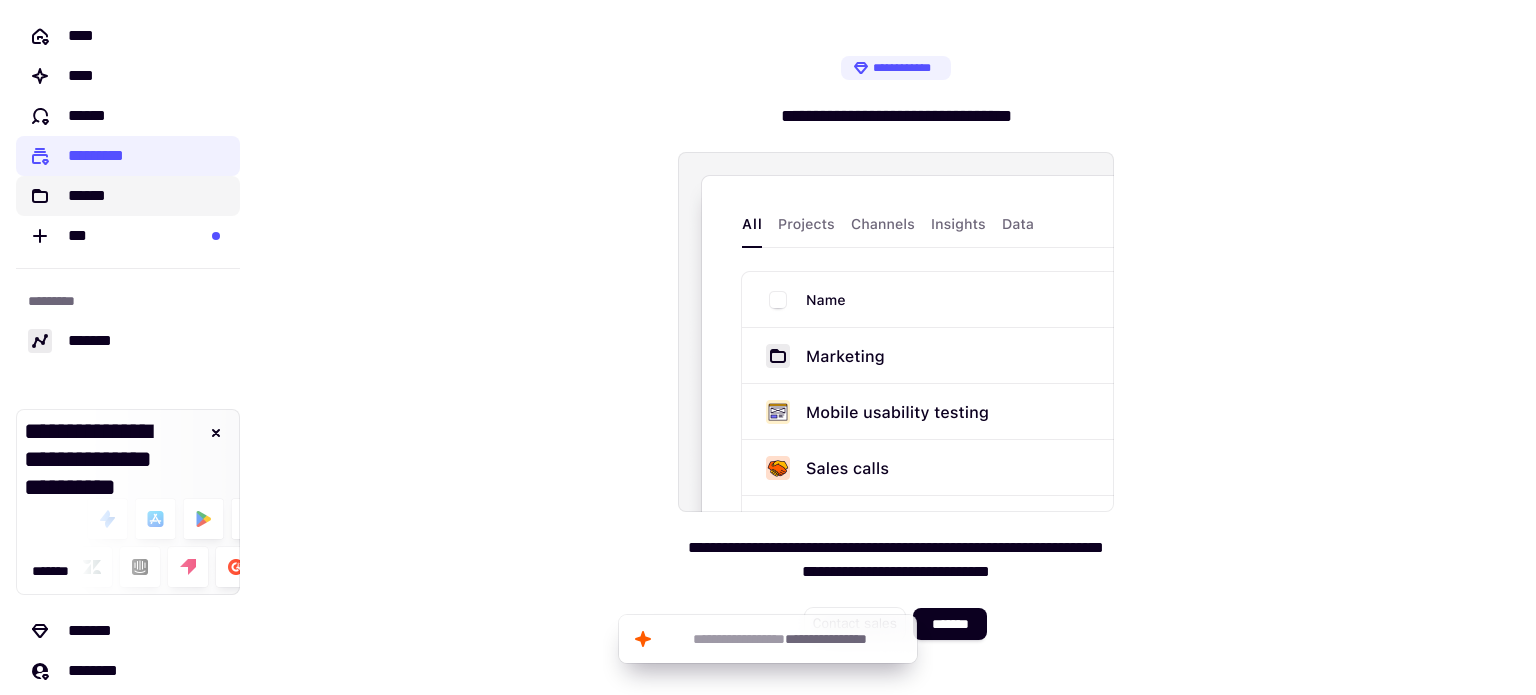 click on "******" 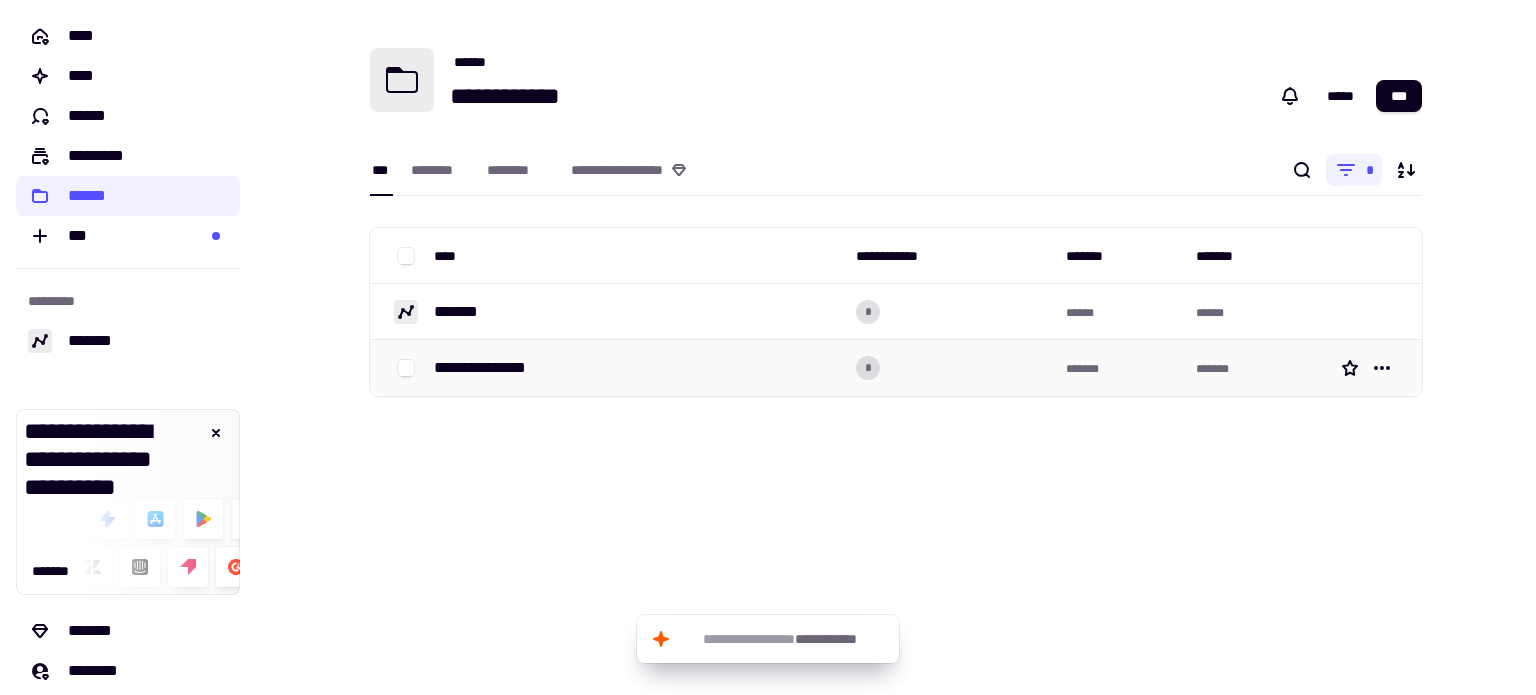 click on "**********" at bounding box center (637, 368) 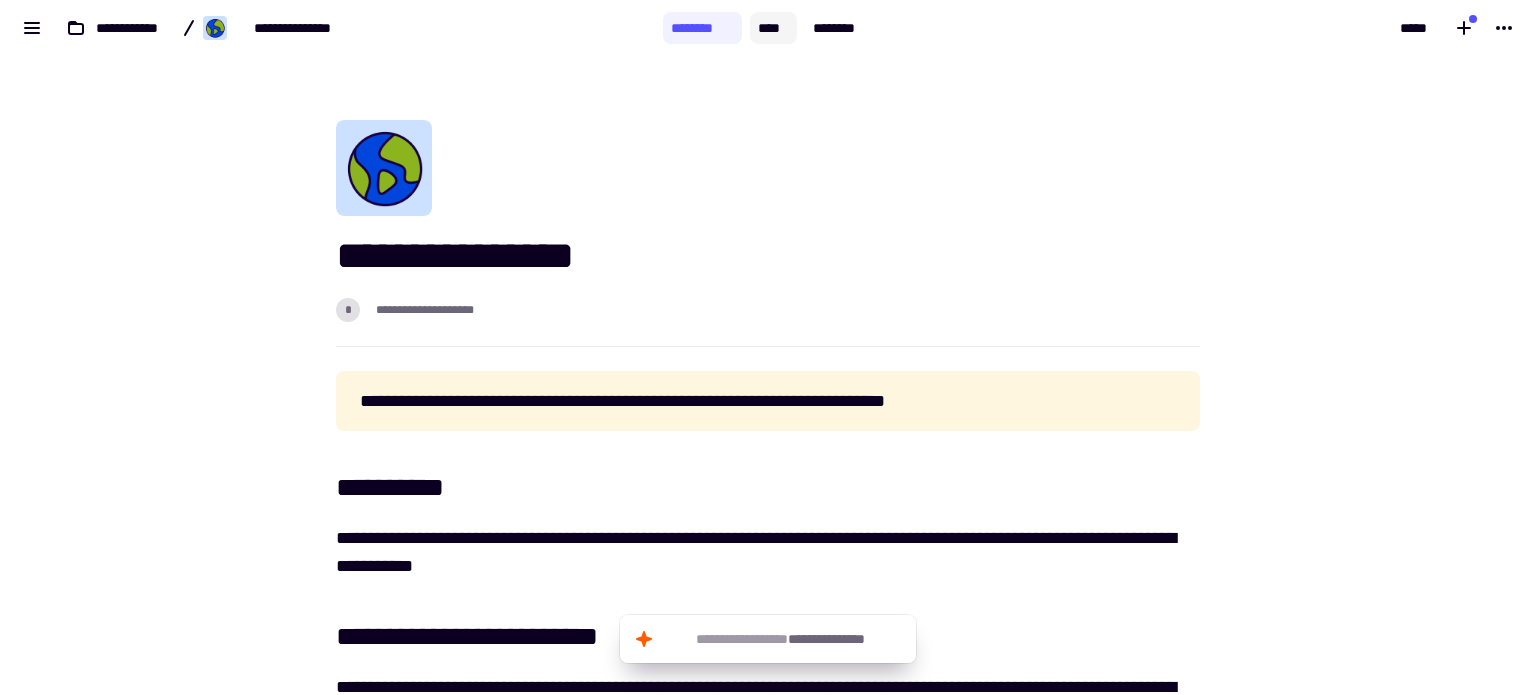 click on "****" 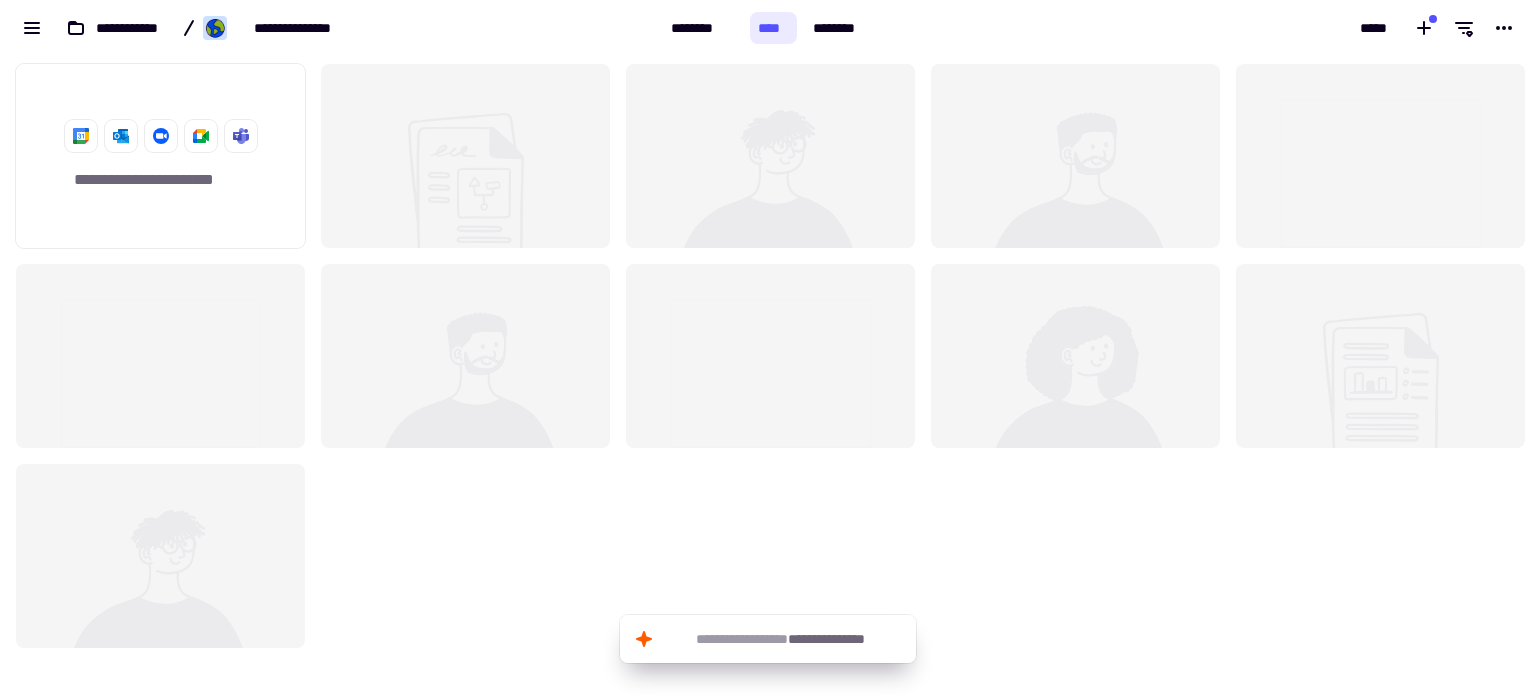 scroll, scrollTop: 16, scrollLeft: 16, axis: both 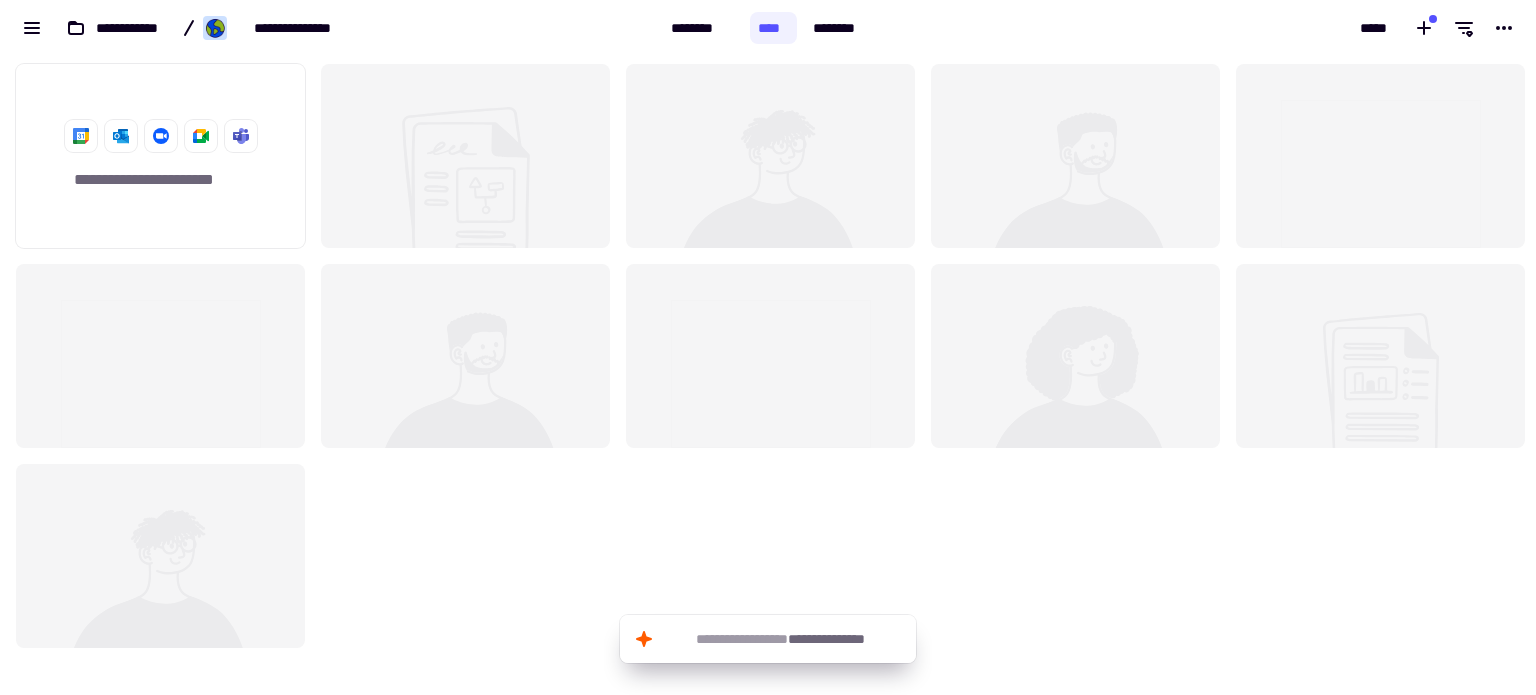 click 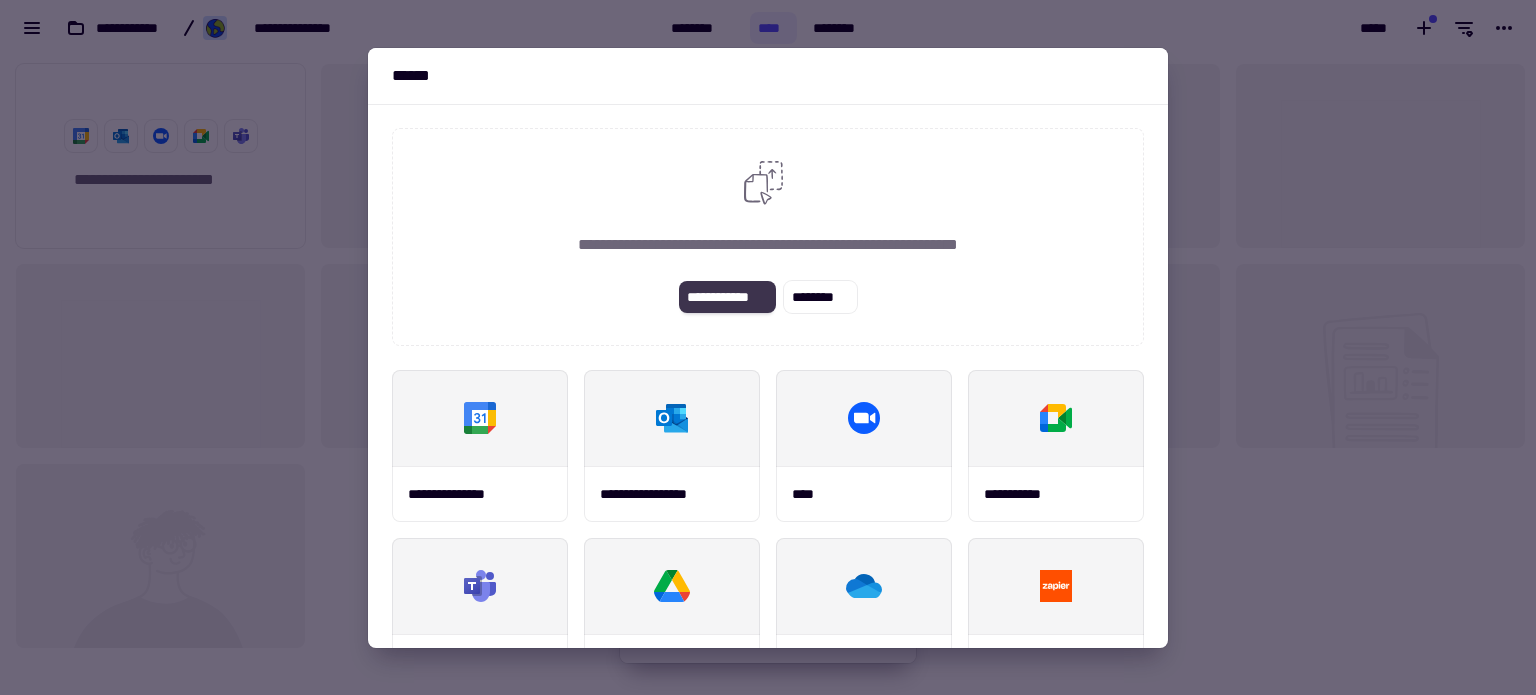 click on "**********" 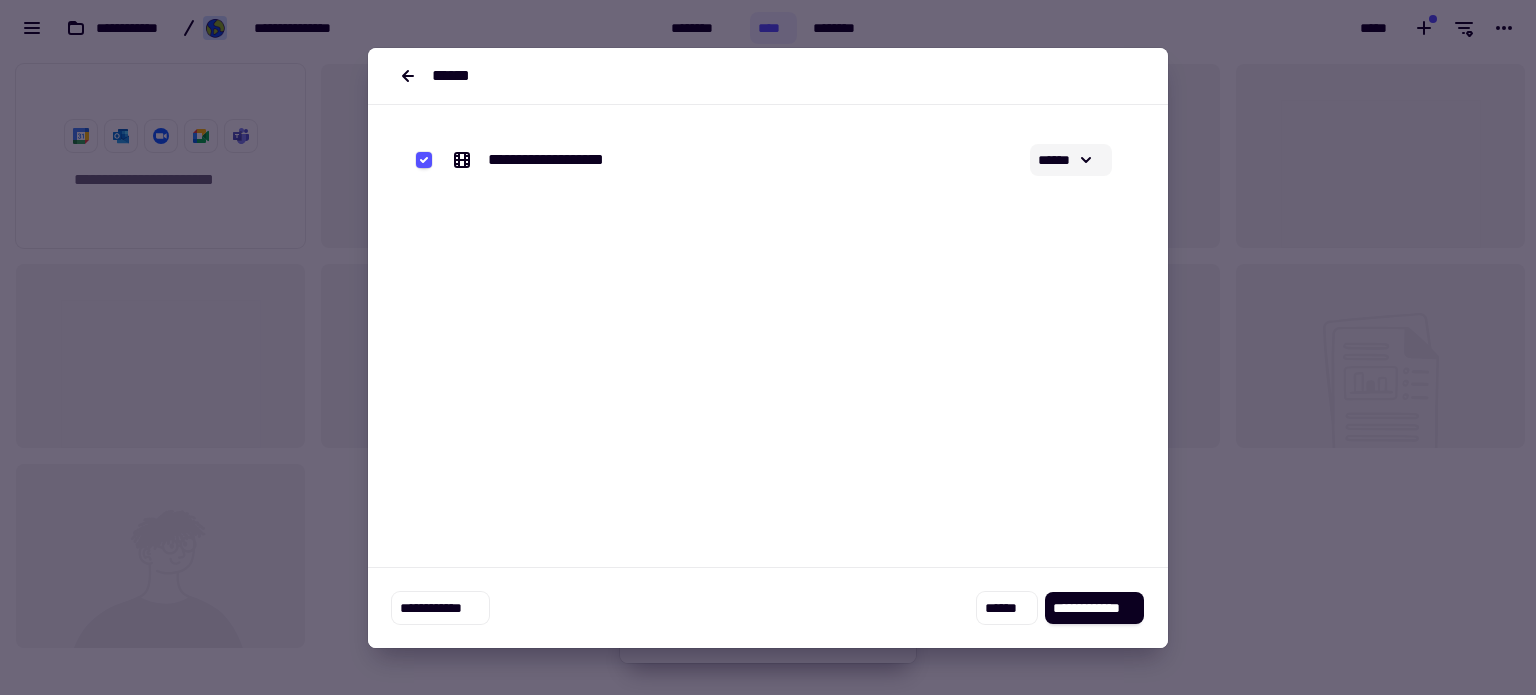 click 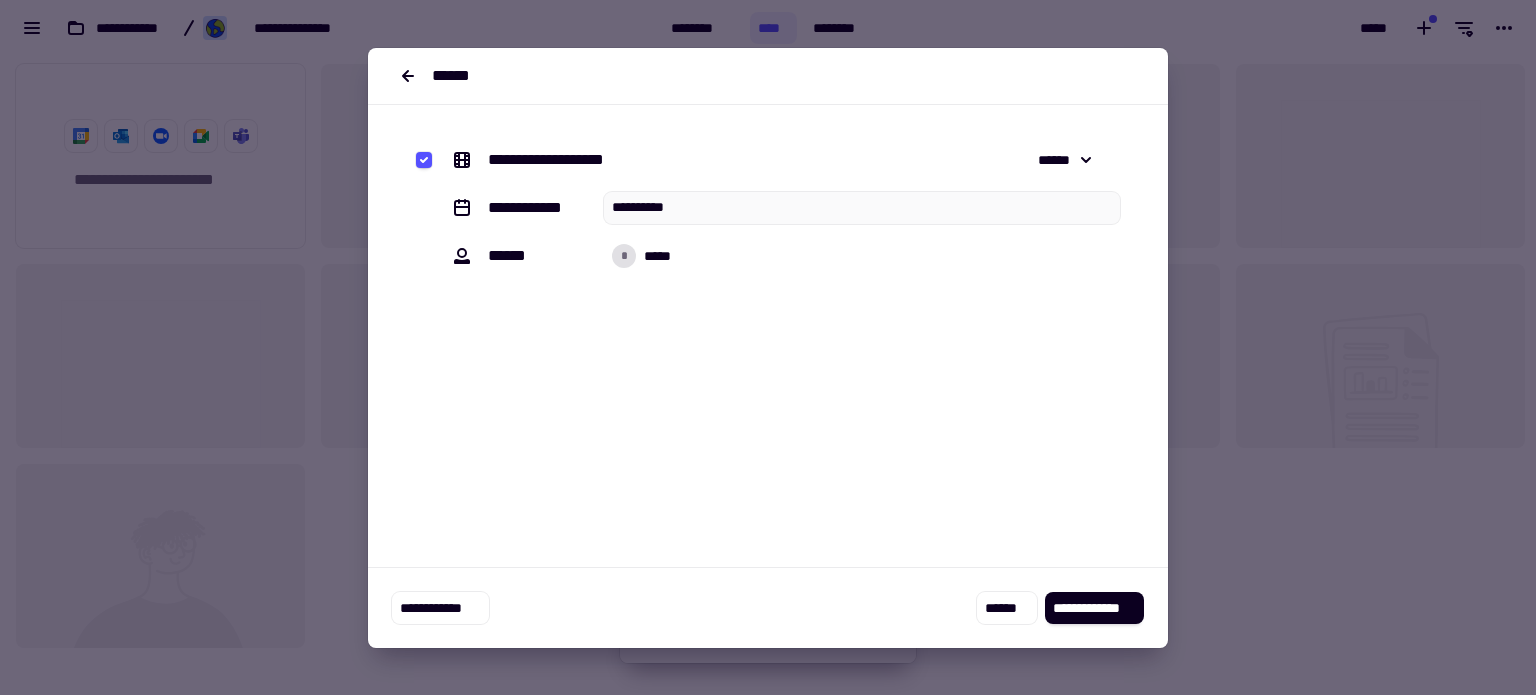 click on "[NUMBER] [STREET], [CITY], [STATE] [ZIP] [COUNTRY]" at bounding box center (768, 376) 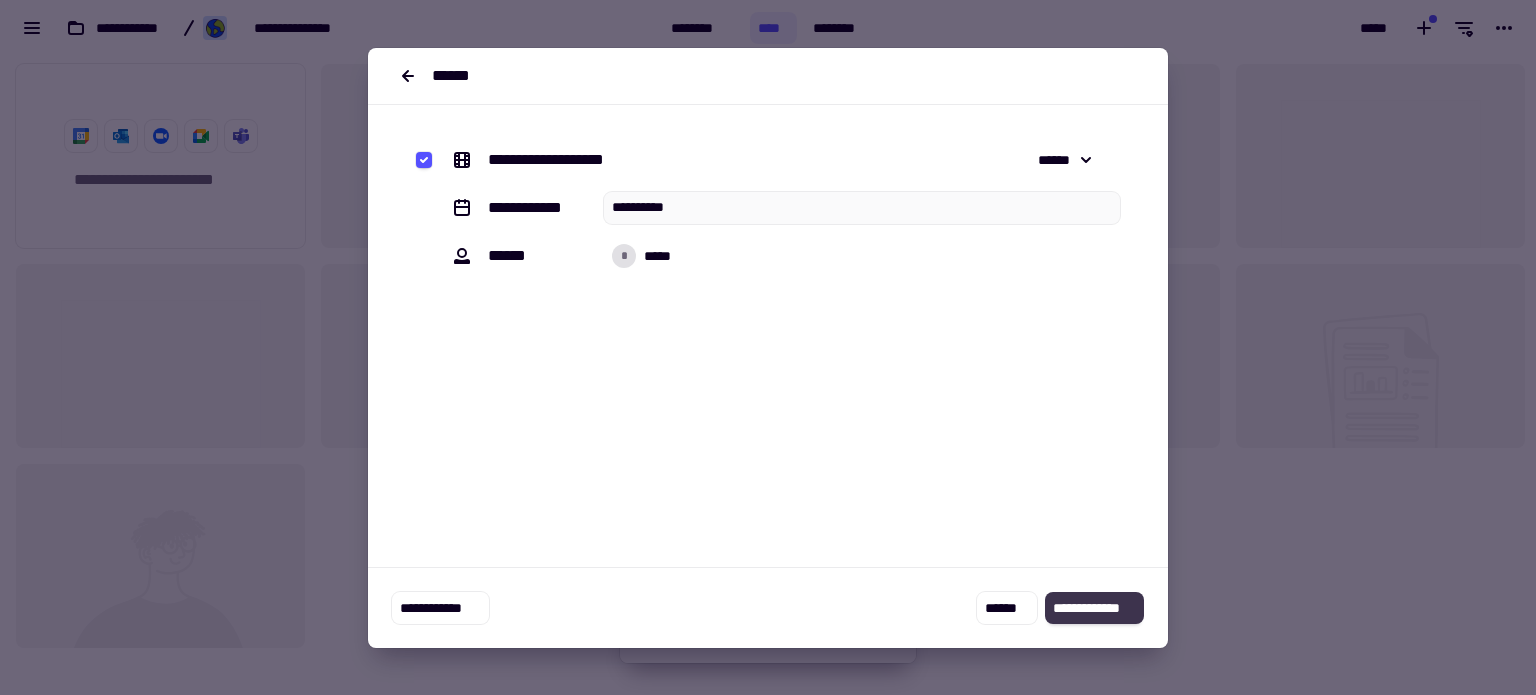 click on "**********" 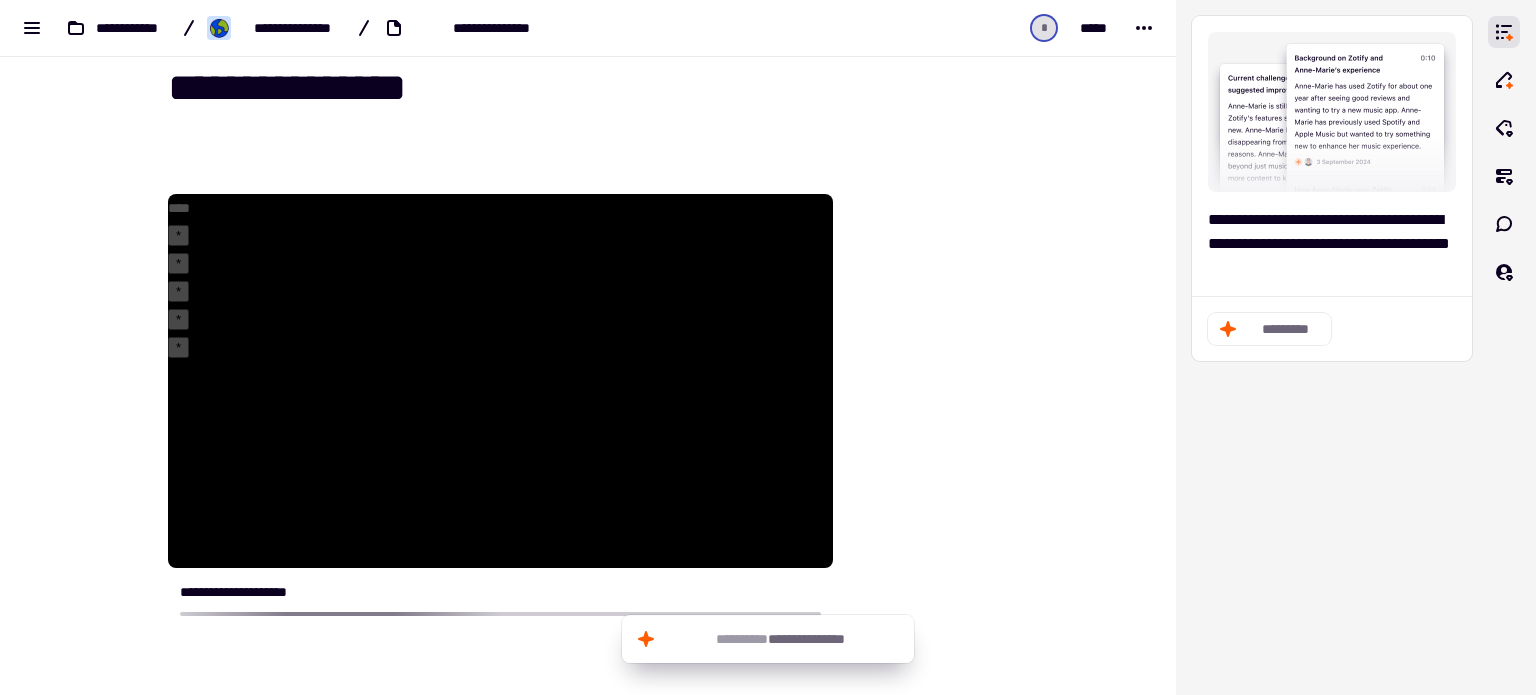 scroll, scrollTop: 0, scrollLeft: 0, axis: both 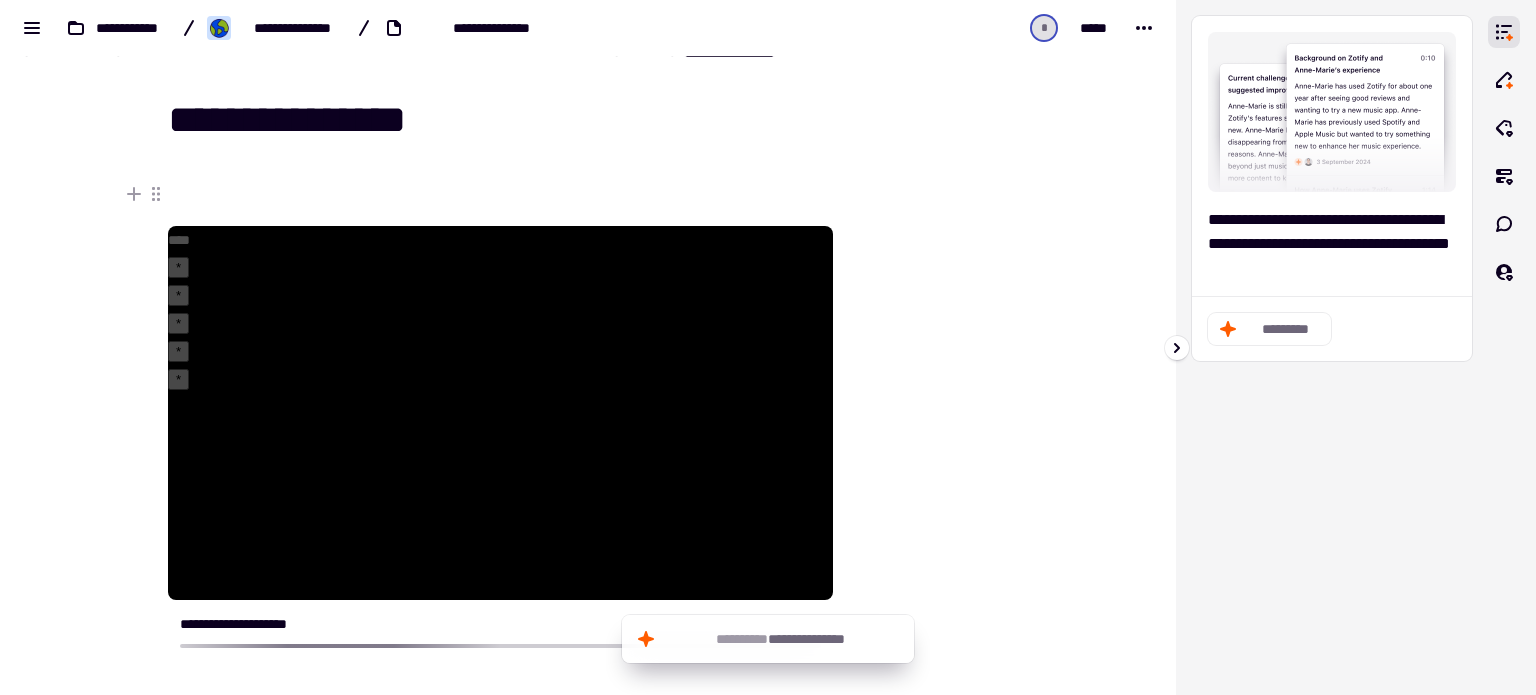 click on "*********" 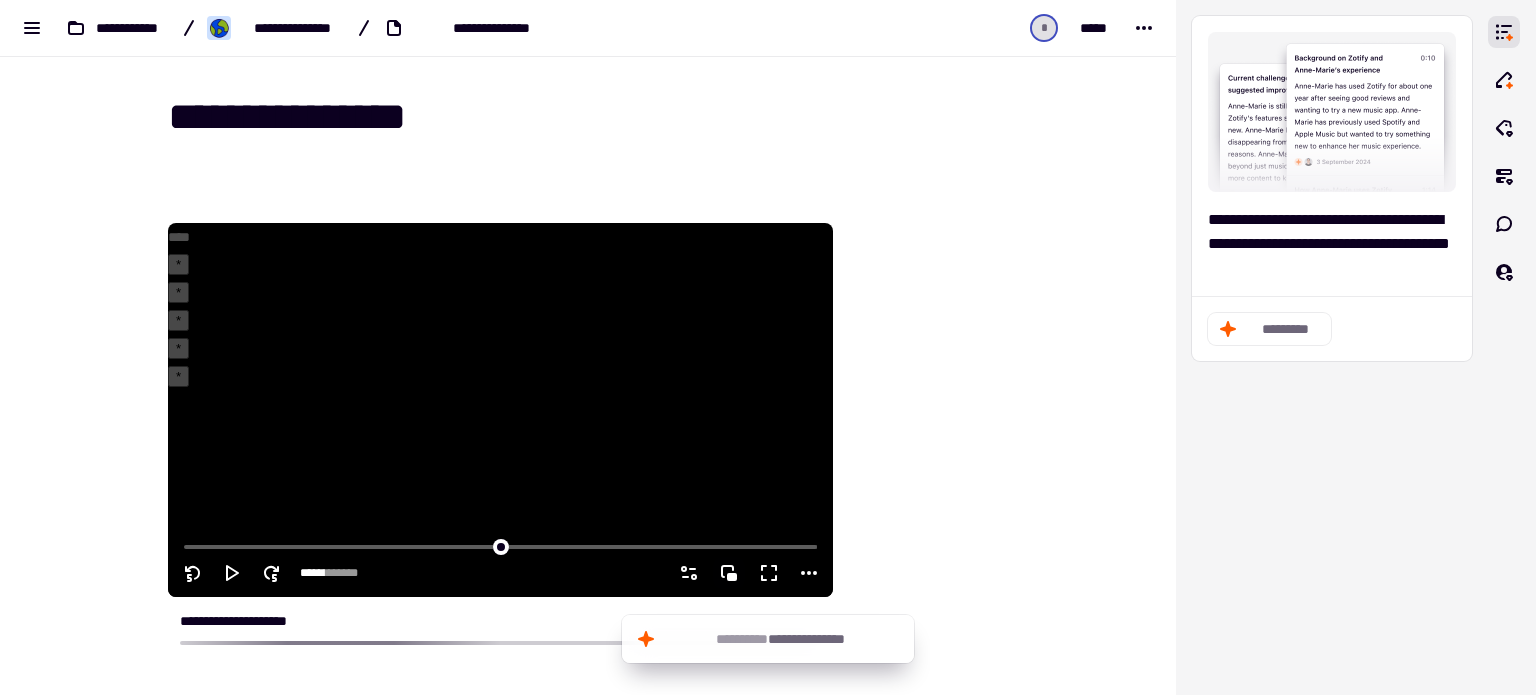scroll, scrollTop: 0, scrollLeft: 0, axis: both 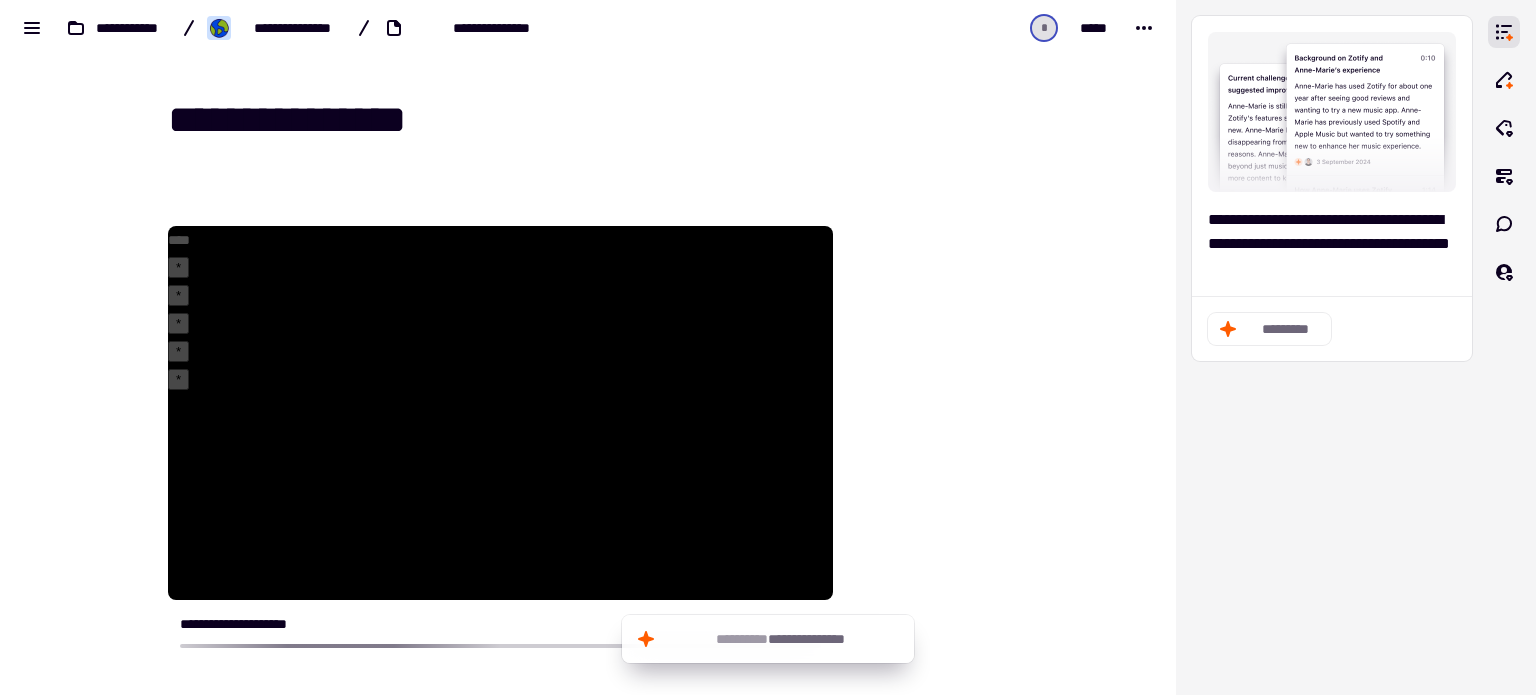 drag, startPoint x: 620, startPoint y: 123, endPoint x: 382, endPoint y: 139, distance: 238.53722 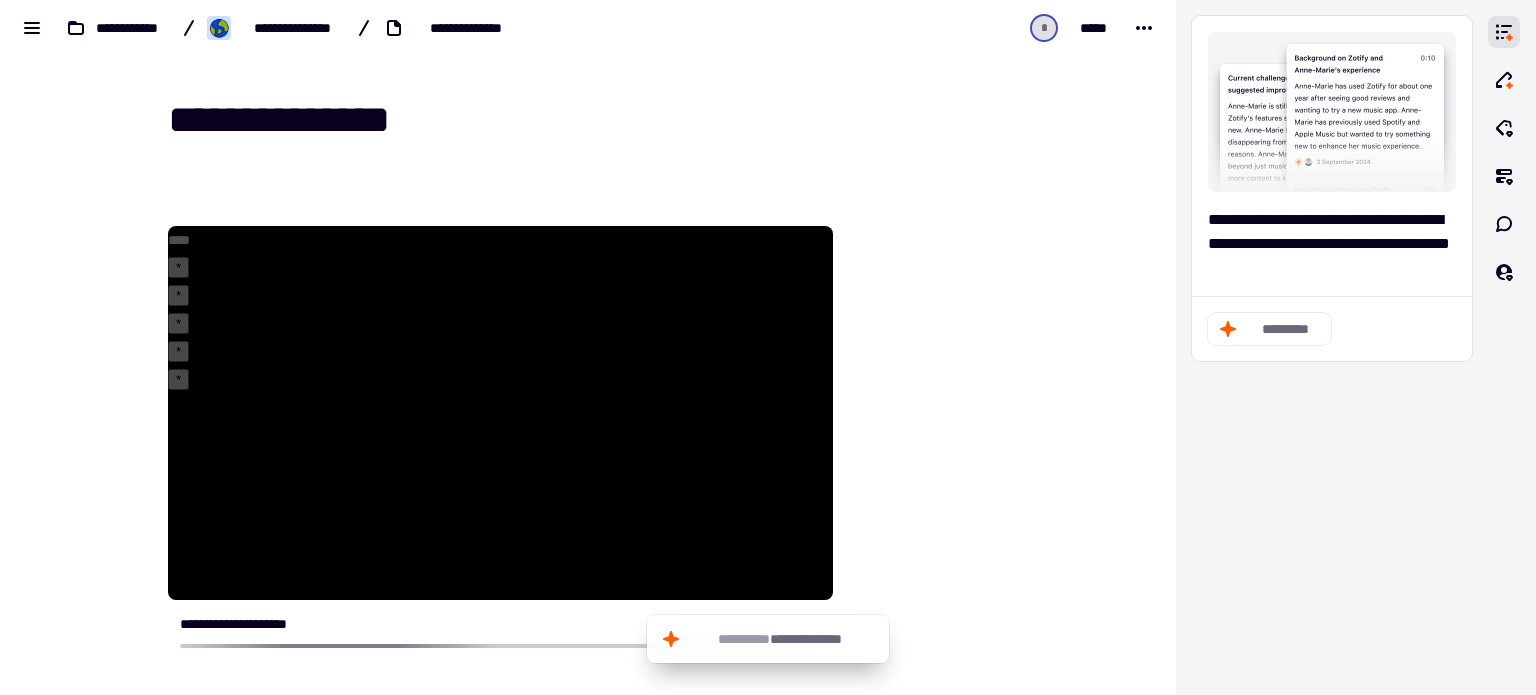 scroll, scrollTop: 200, scrollLeft: 0, axis: vertical 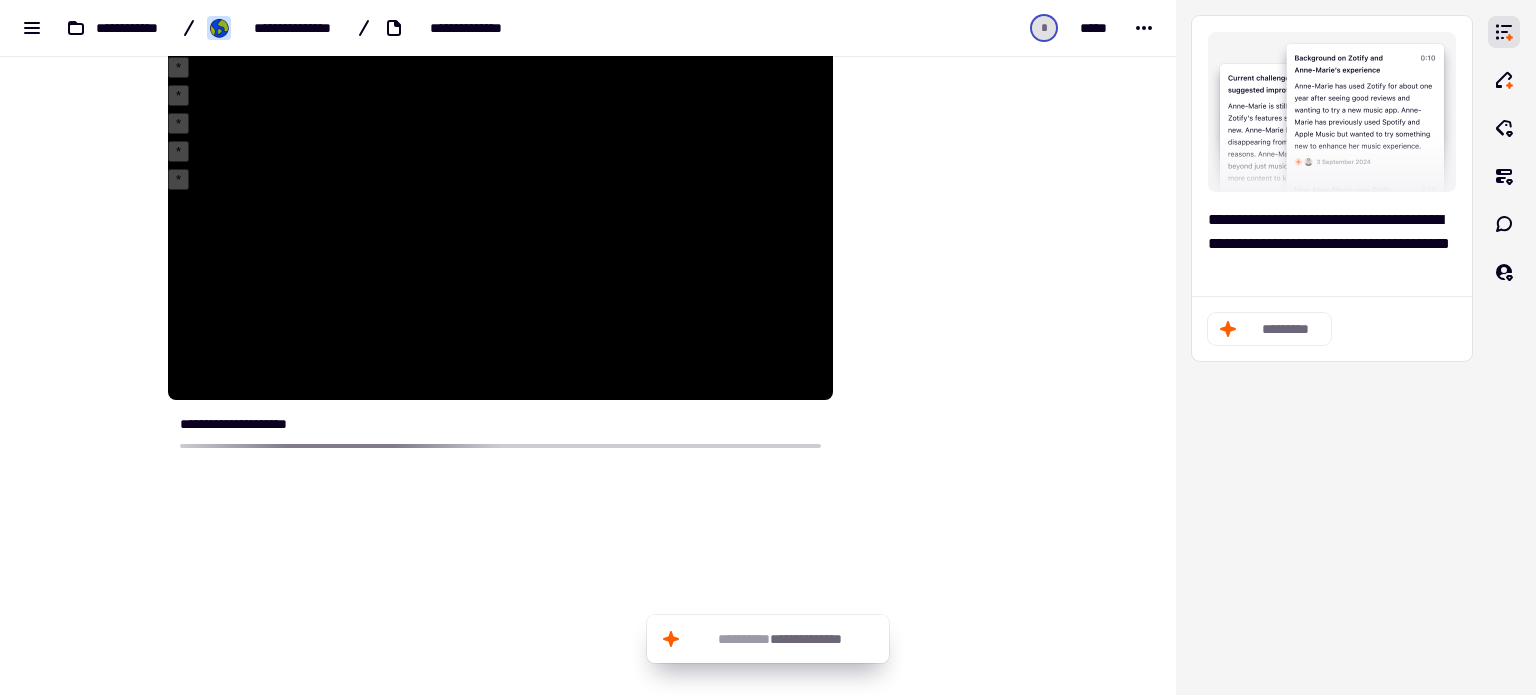 type on "**********" 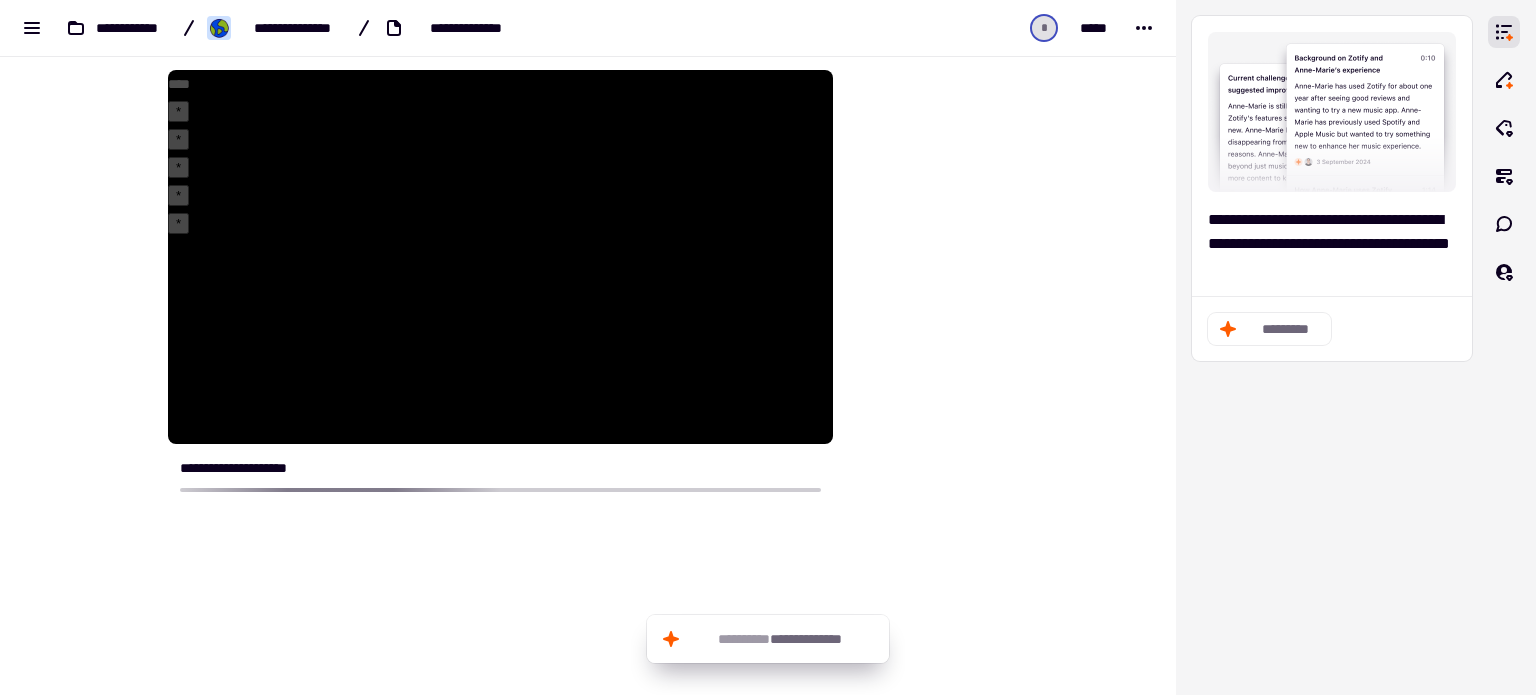 scroll, scrollTop: 0, scrollLeft: 0, axis: both 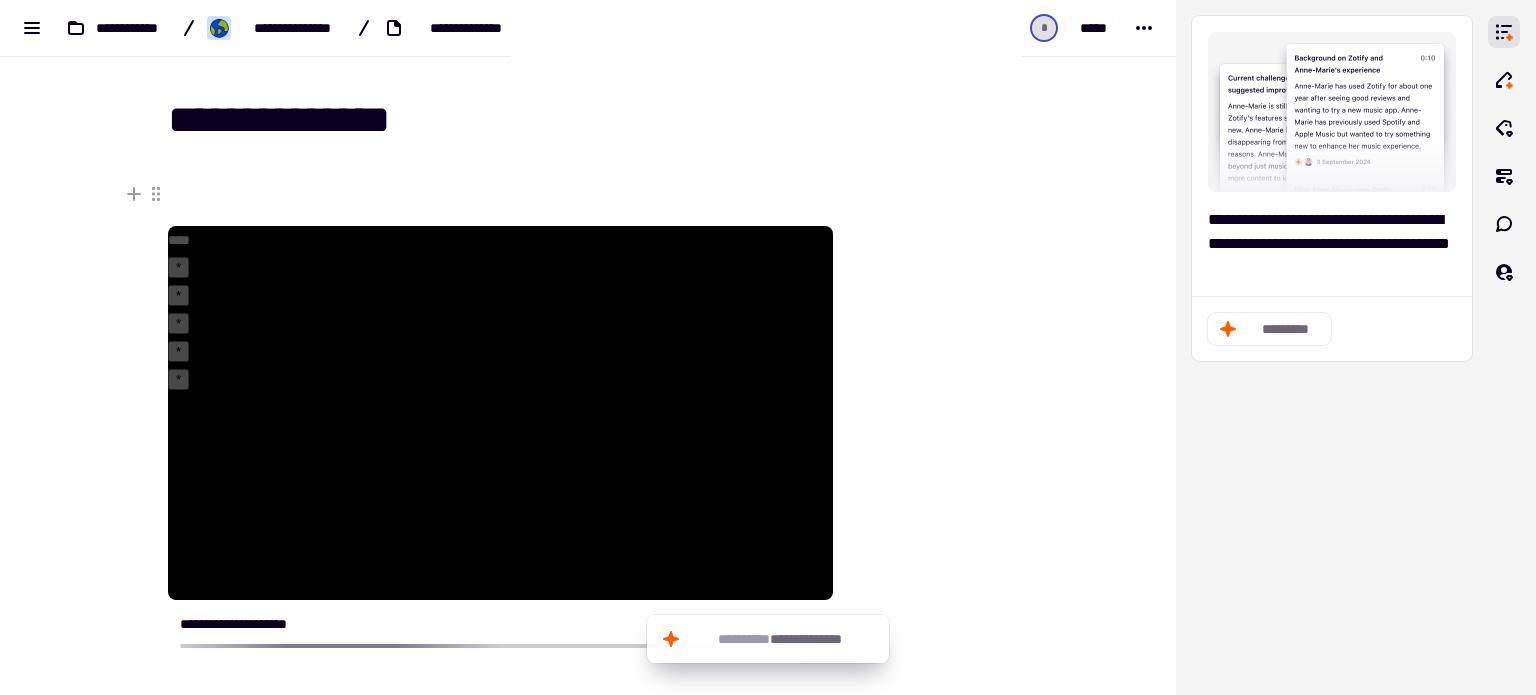 click at bounding box center [500, 202] 